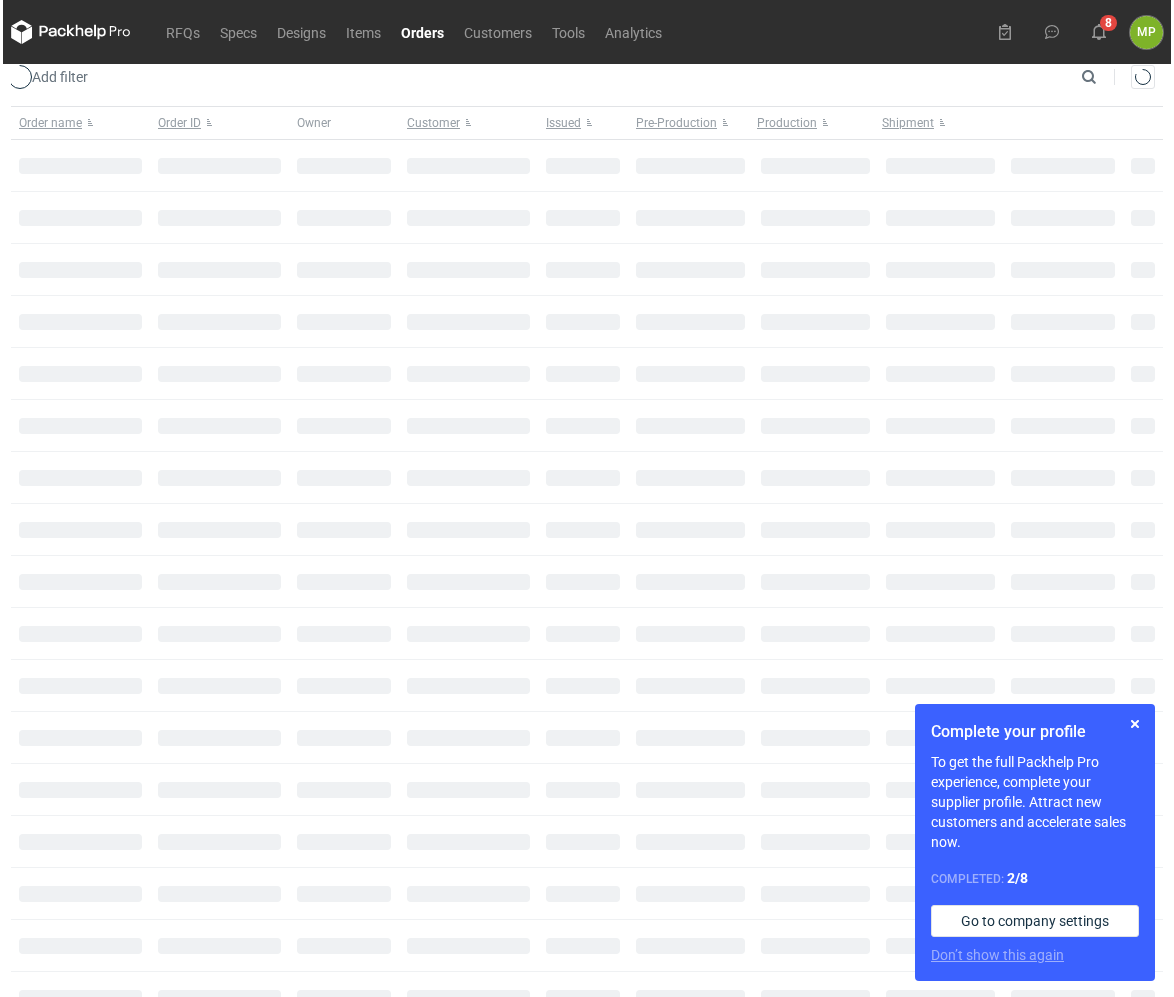 scroll, scrollTop: 0, scrollLeft: 0, axis: both 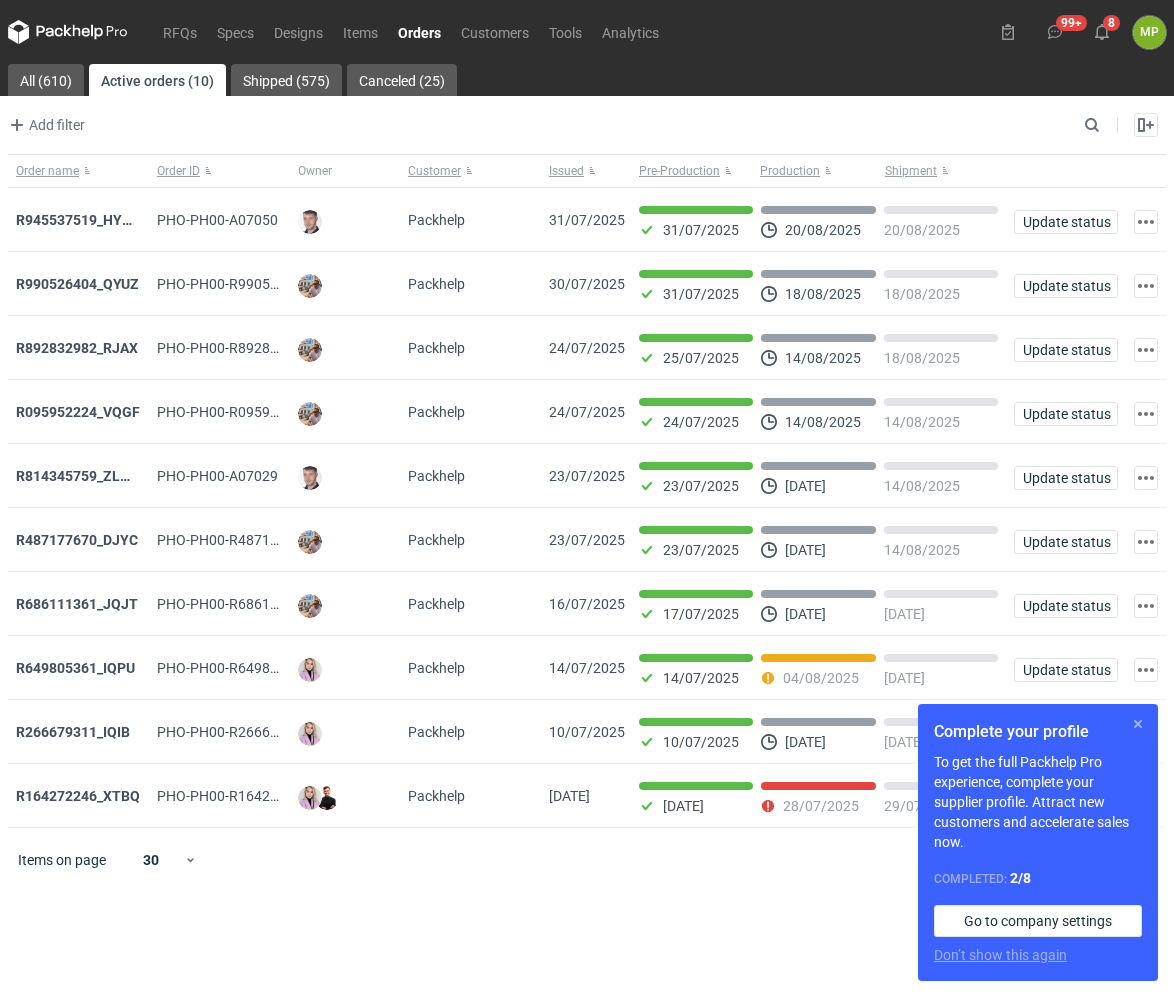click at bounding box center (1138, 724) 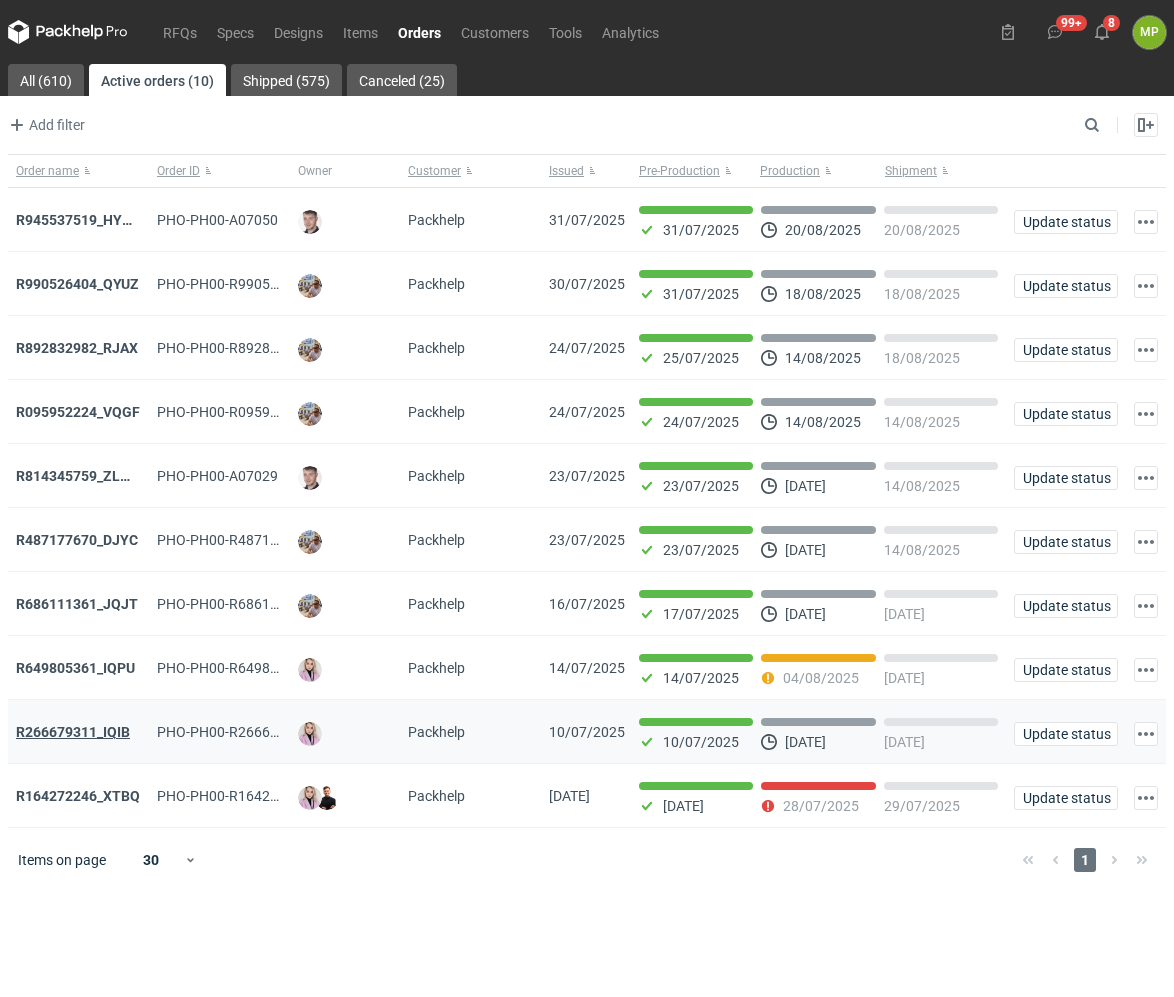 click on "R266679311_IQIB" at bounding box center (73, 732) 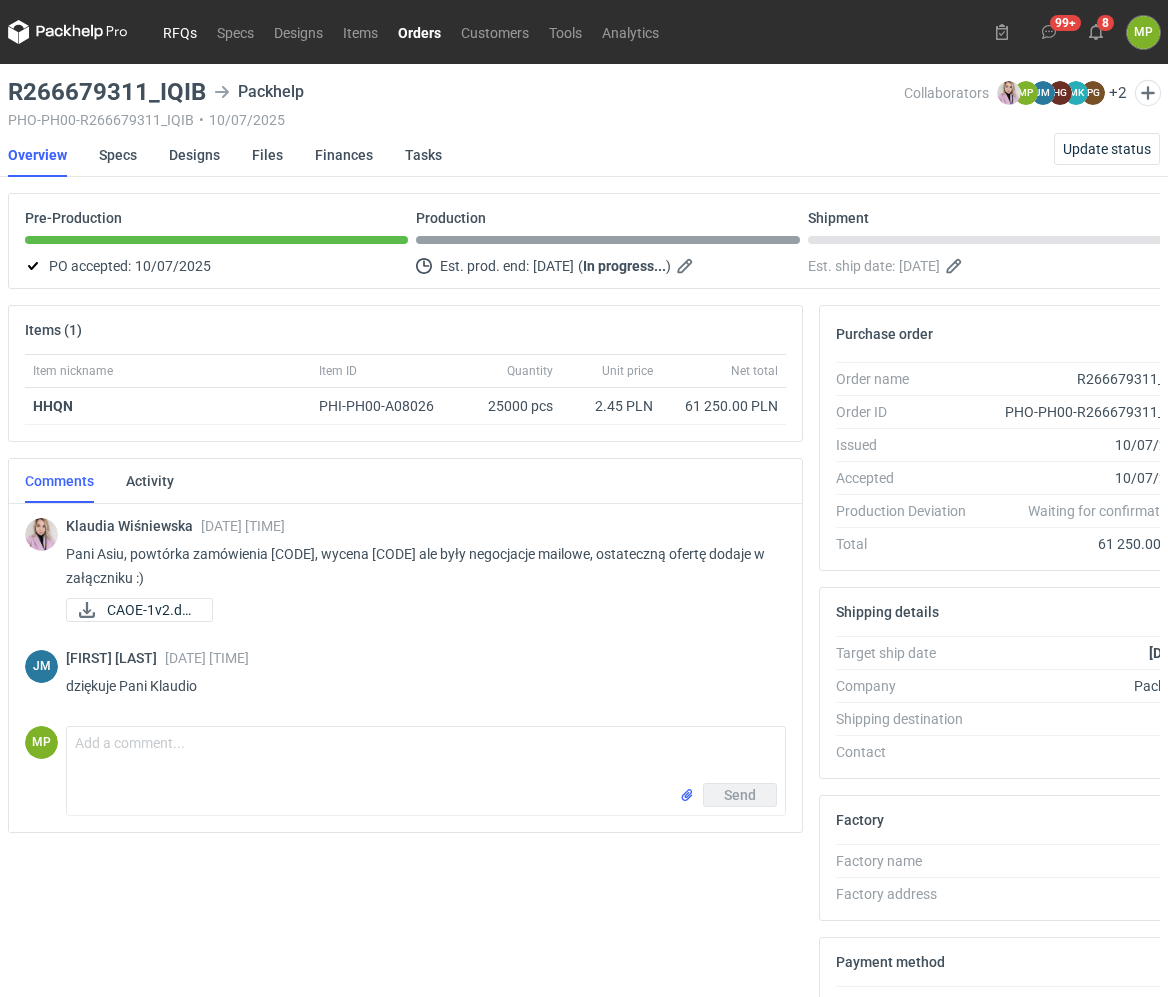 click on "RFQs" at bounding box center [180, 32] 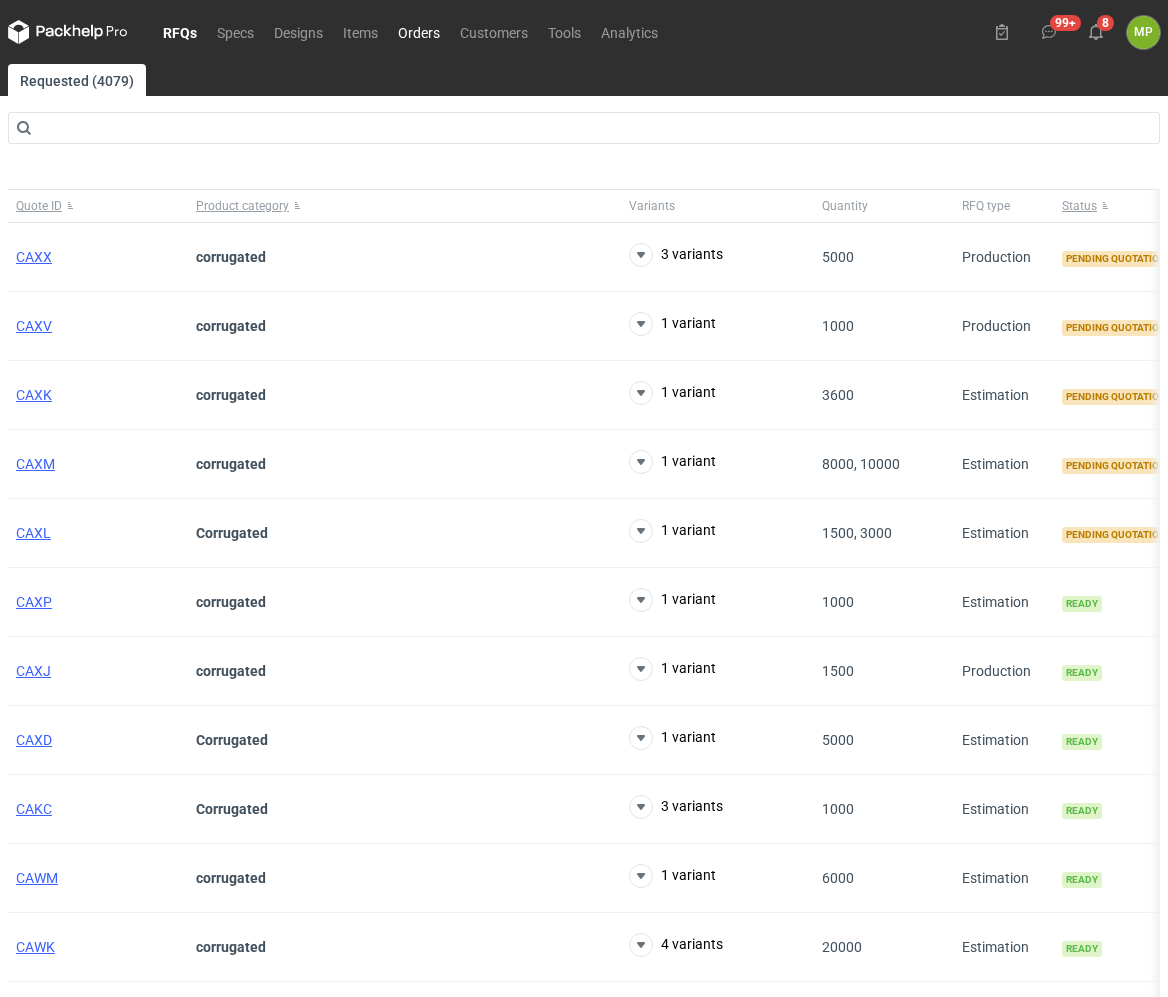 click on "Orders" at bounding box center (419, 32) 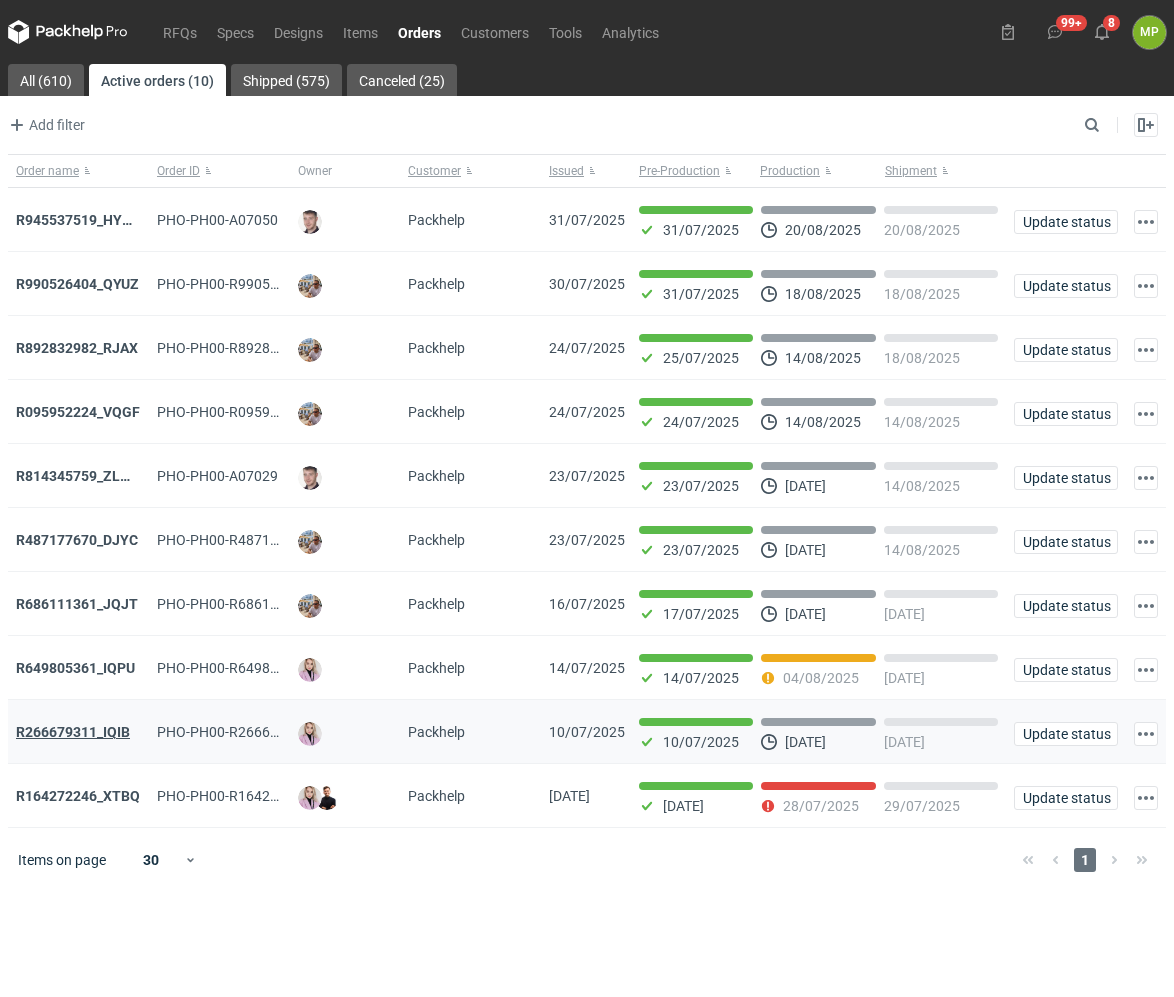click on "R266679311_IQIB" at bounding box center (73, 732) 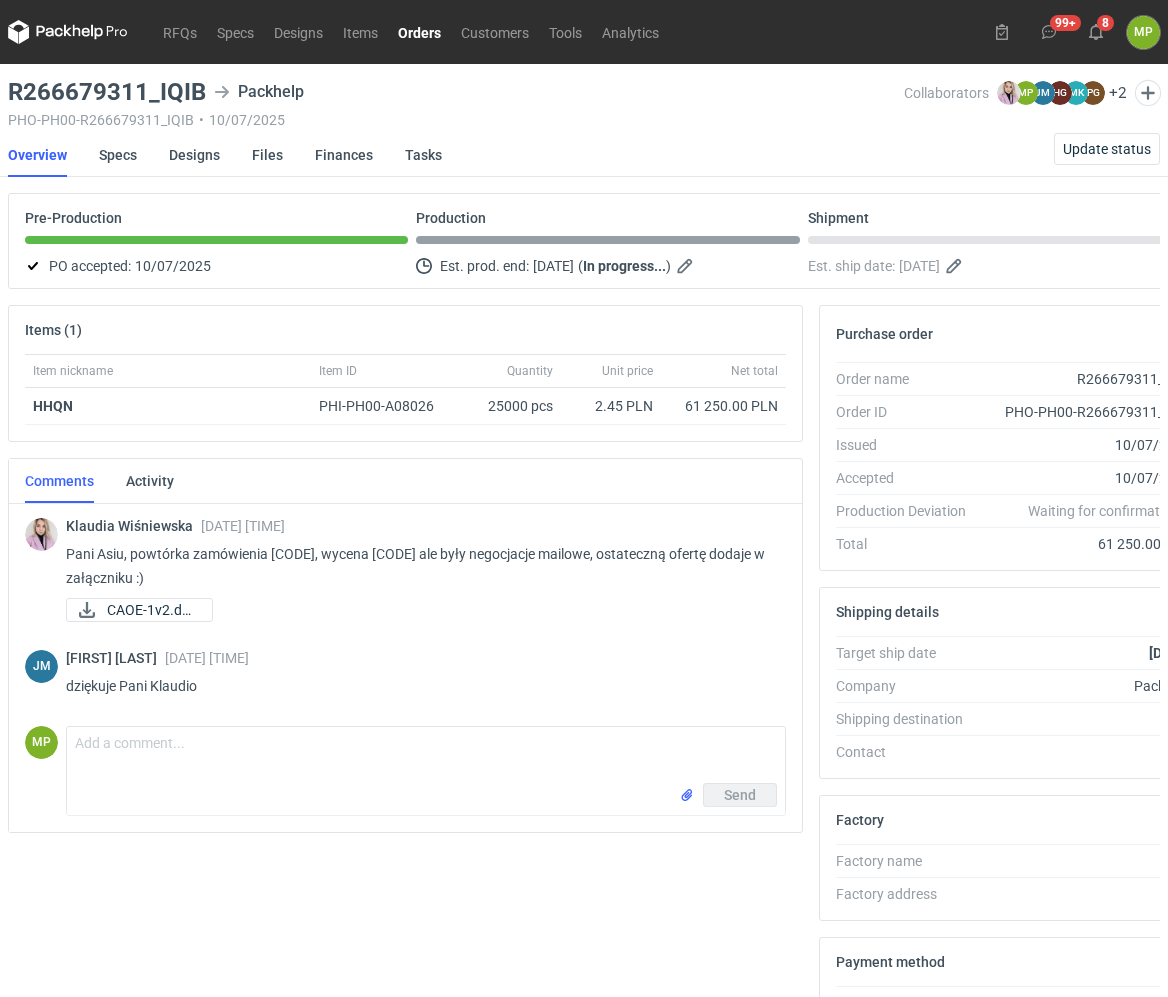 click on "Orders" at bounding box center [419, 32] 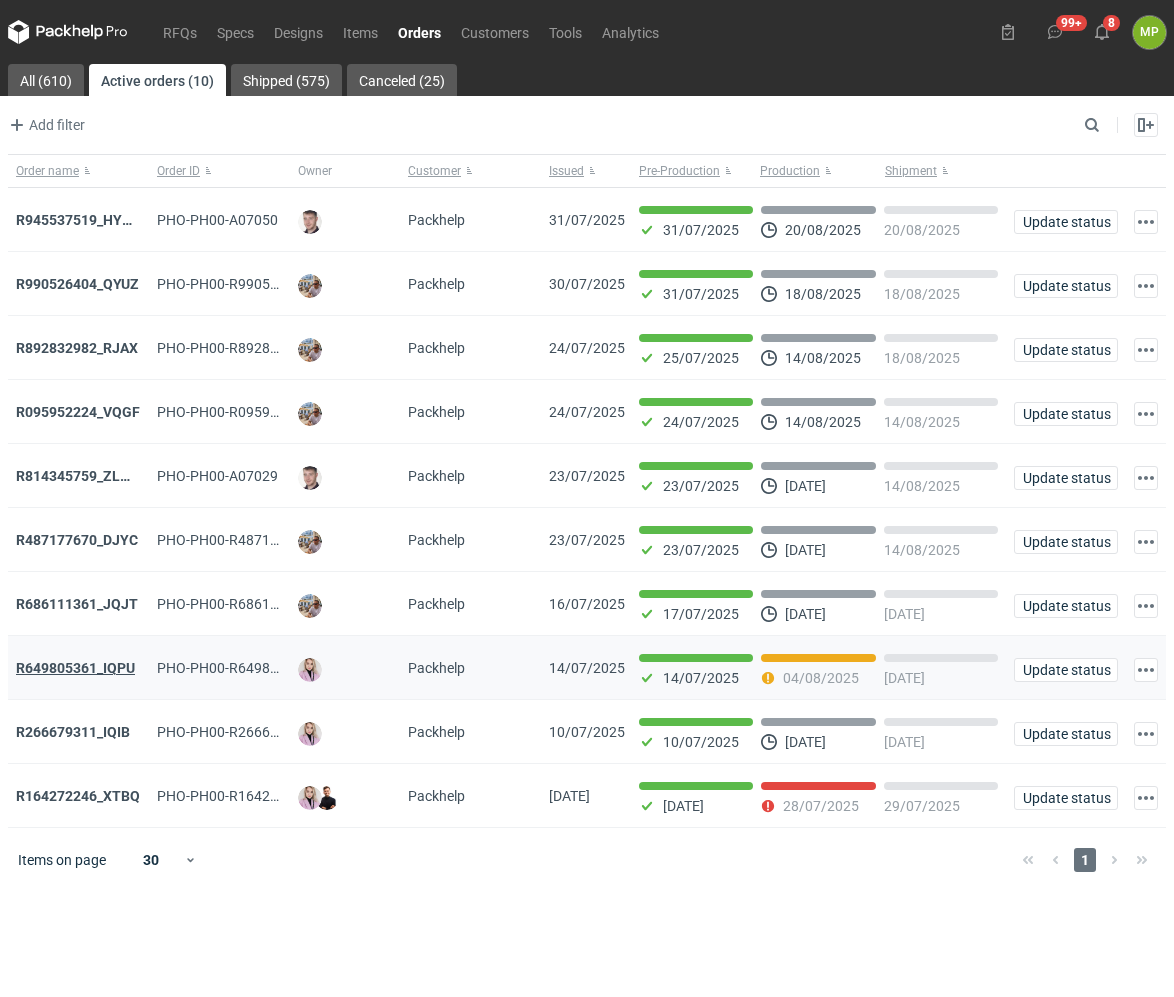 click on "R649805361_IQPU" at bounding box center (75, 668) 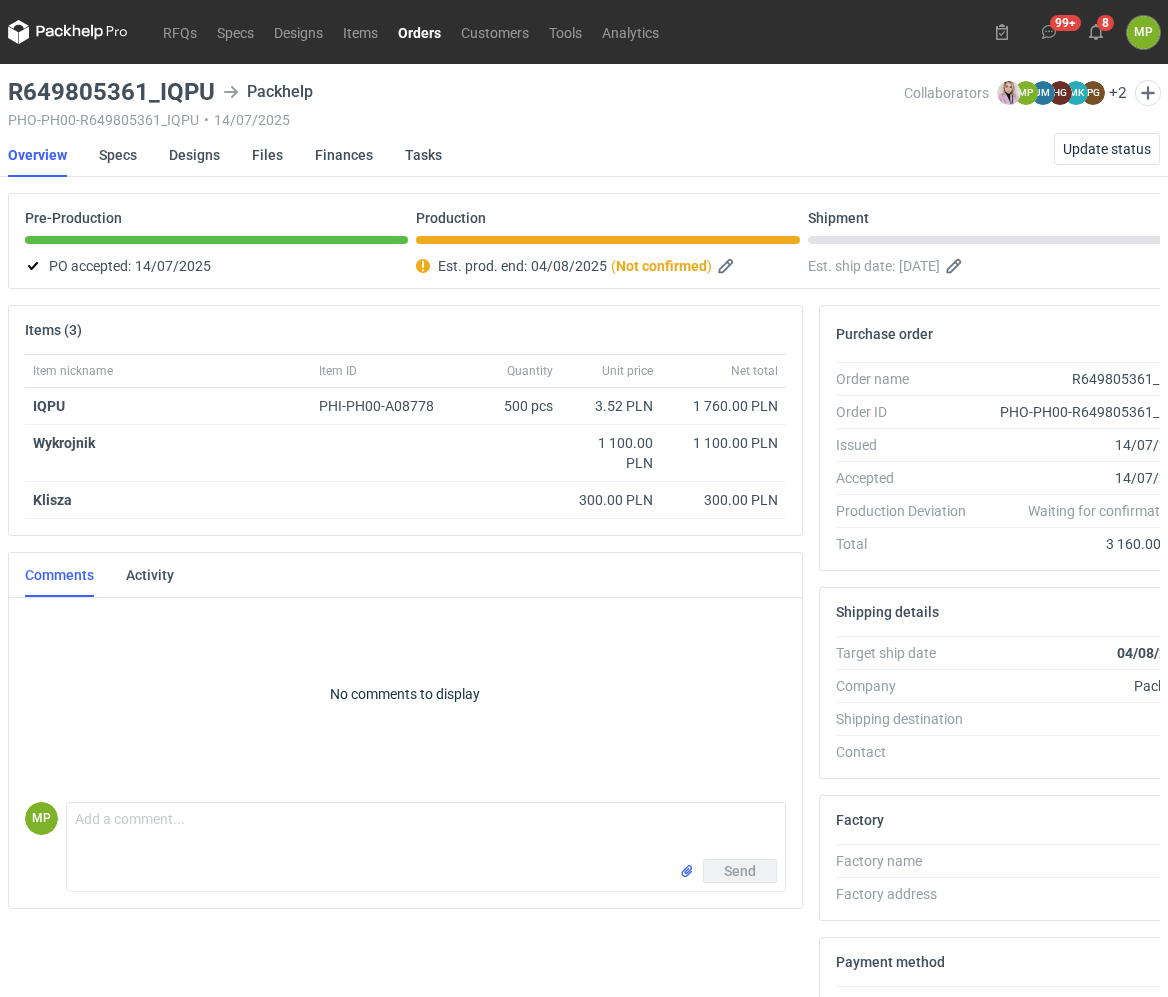 click on "Orders" at bounding box center (419, 32) 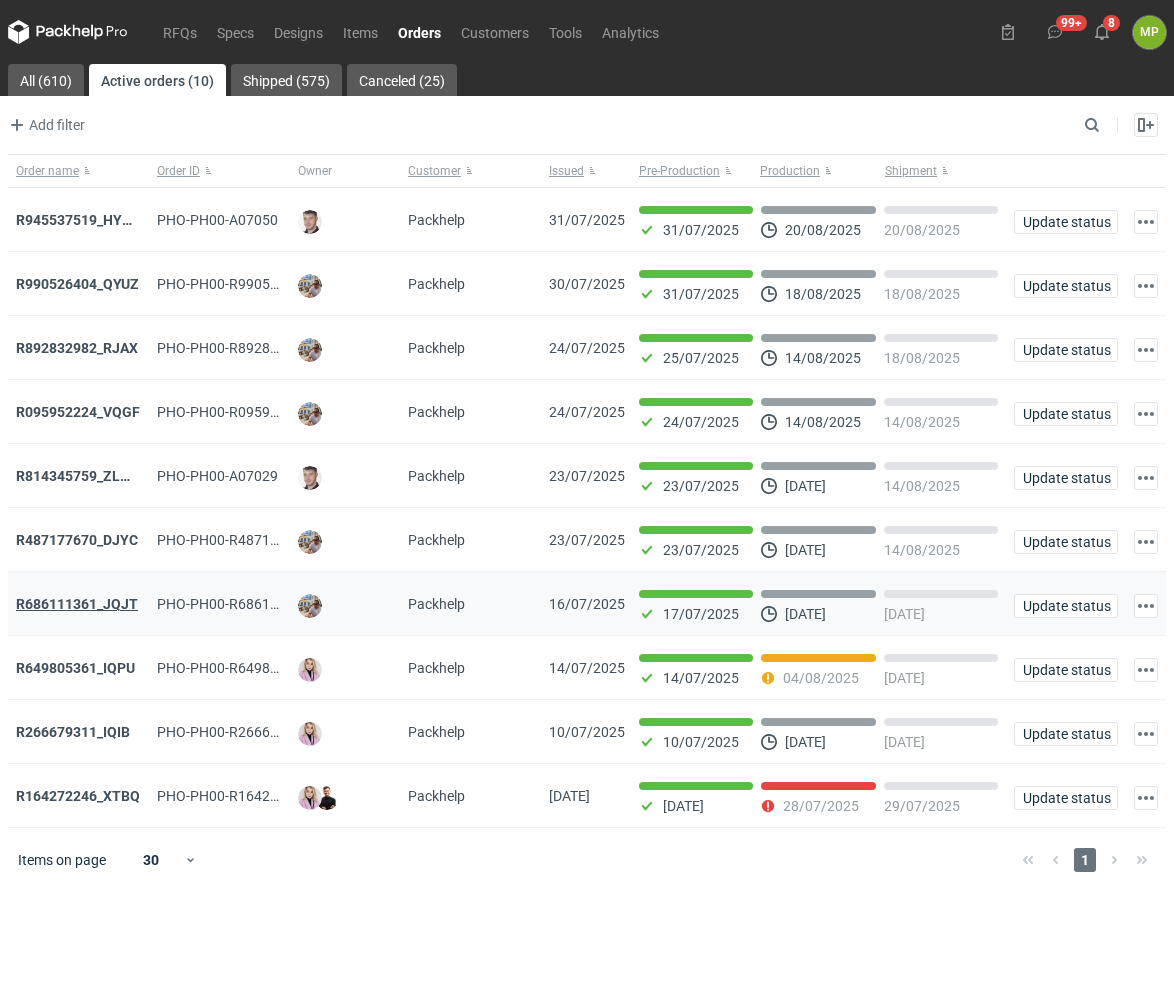 click on "R686111361_JQJT" at bounding box center [77, 604] 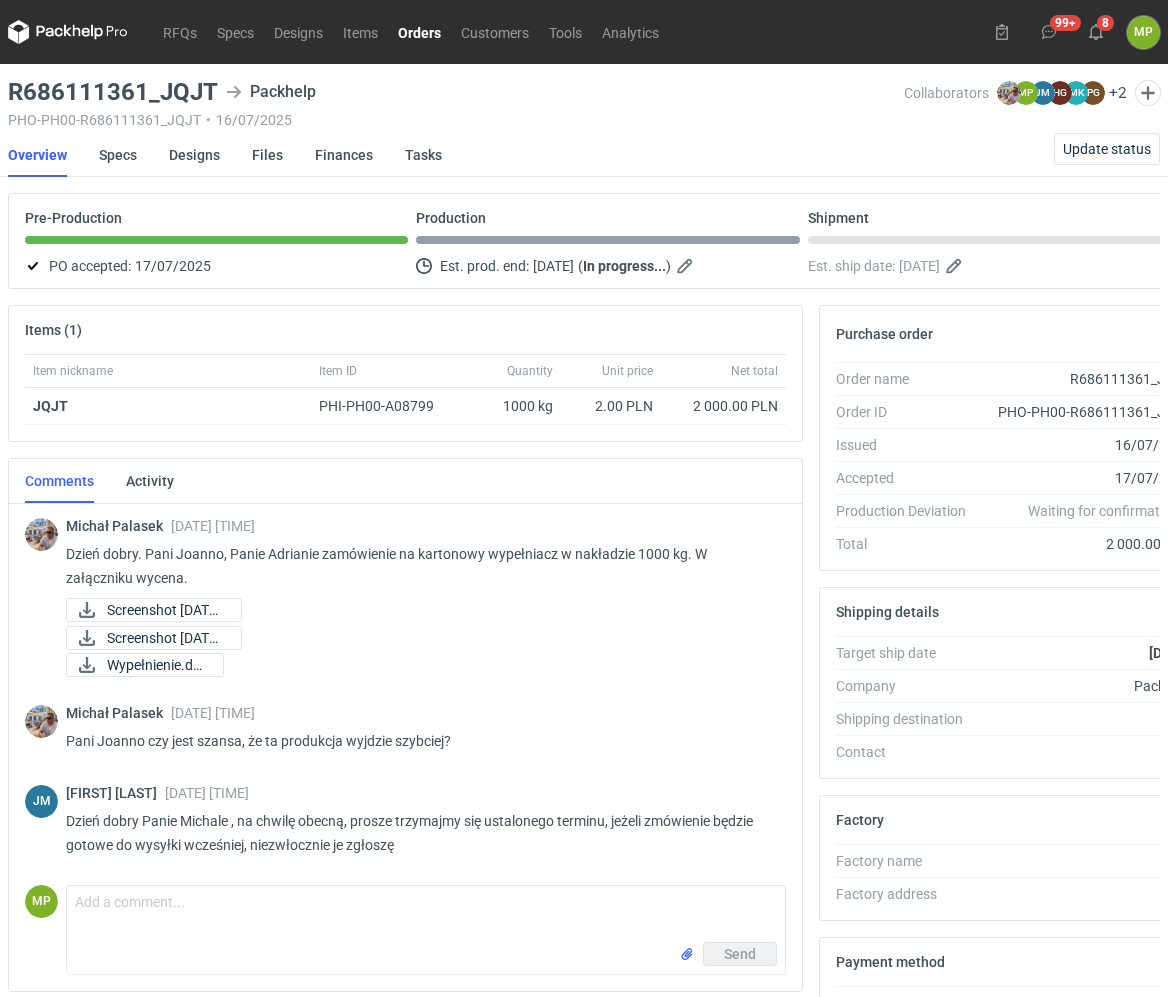 click on "Orders" at bounding box center [419, 32] 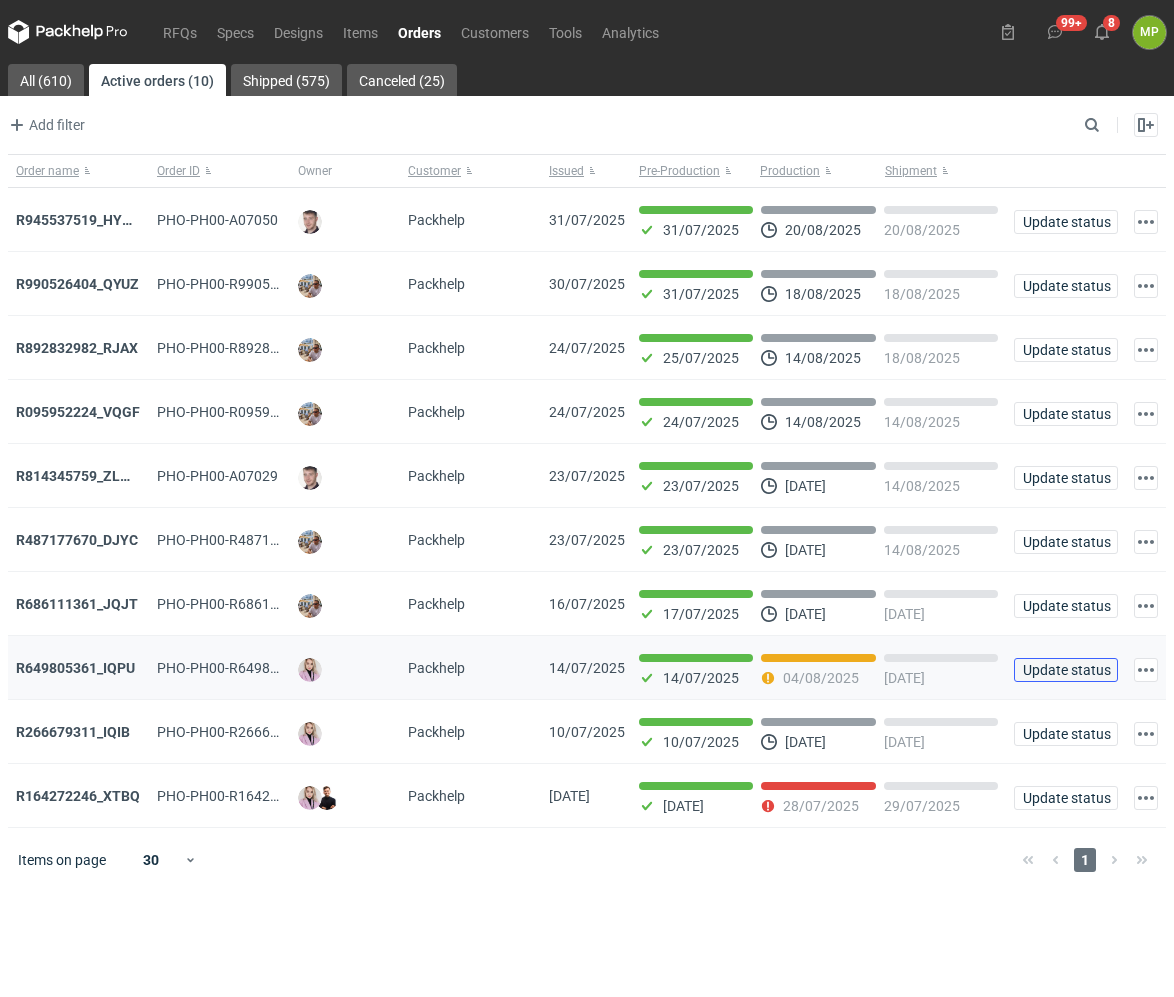 click on "Update status" at bounding box center (1066, 670) 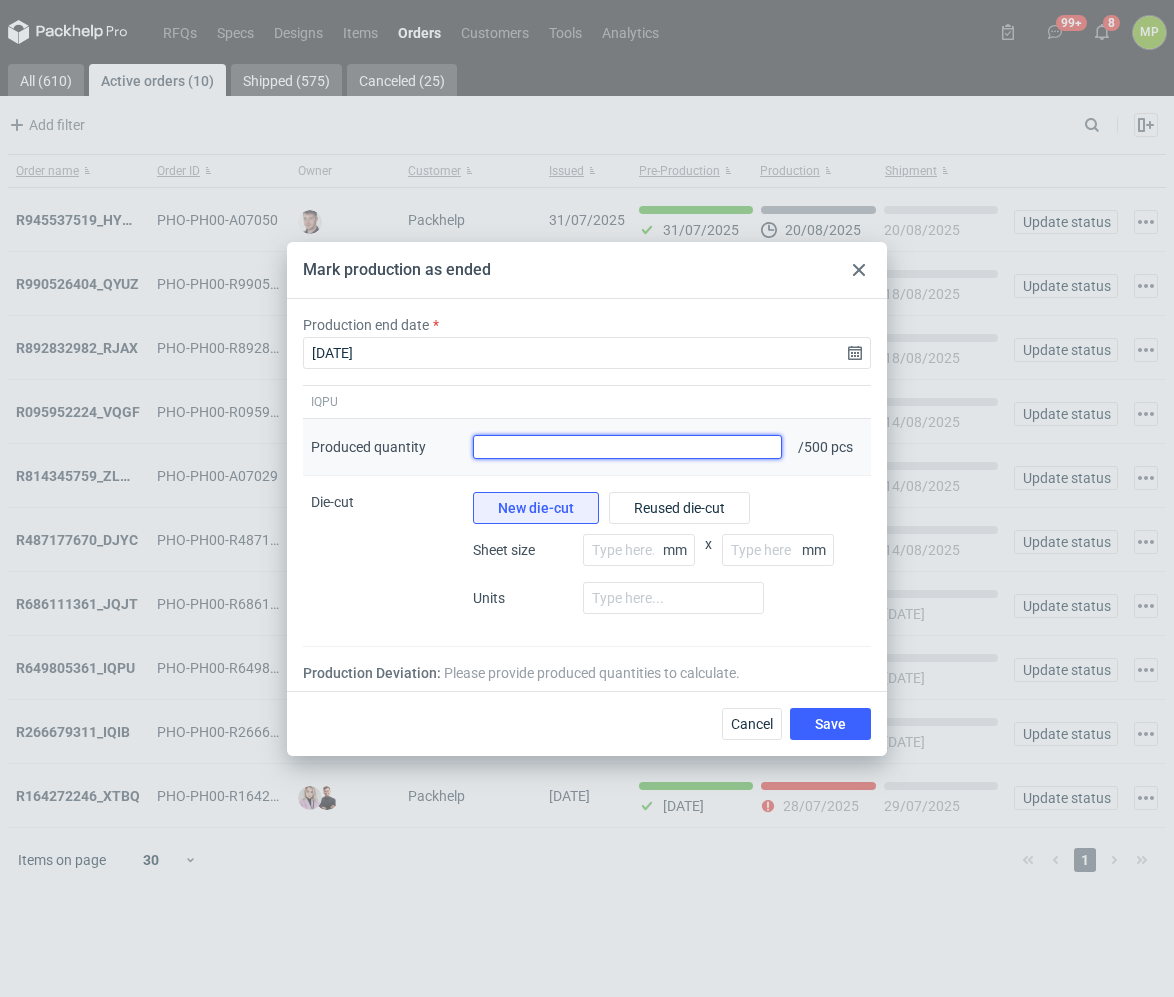 click on "Produced quantity" at bounding box center [627, 447] 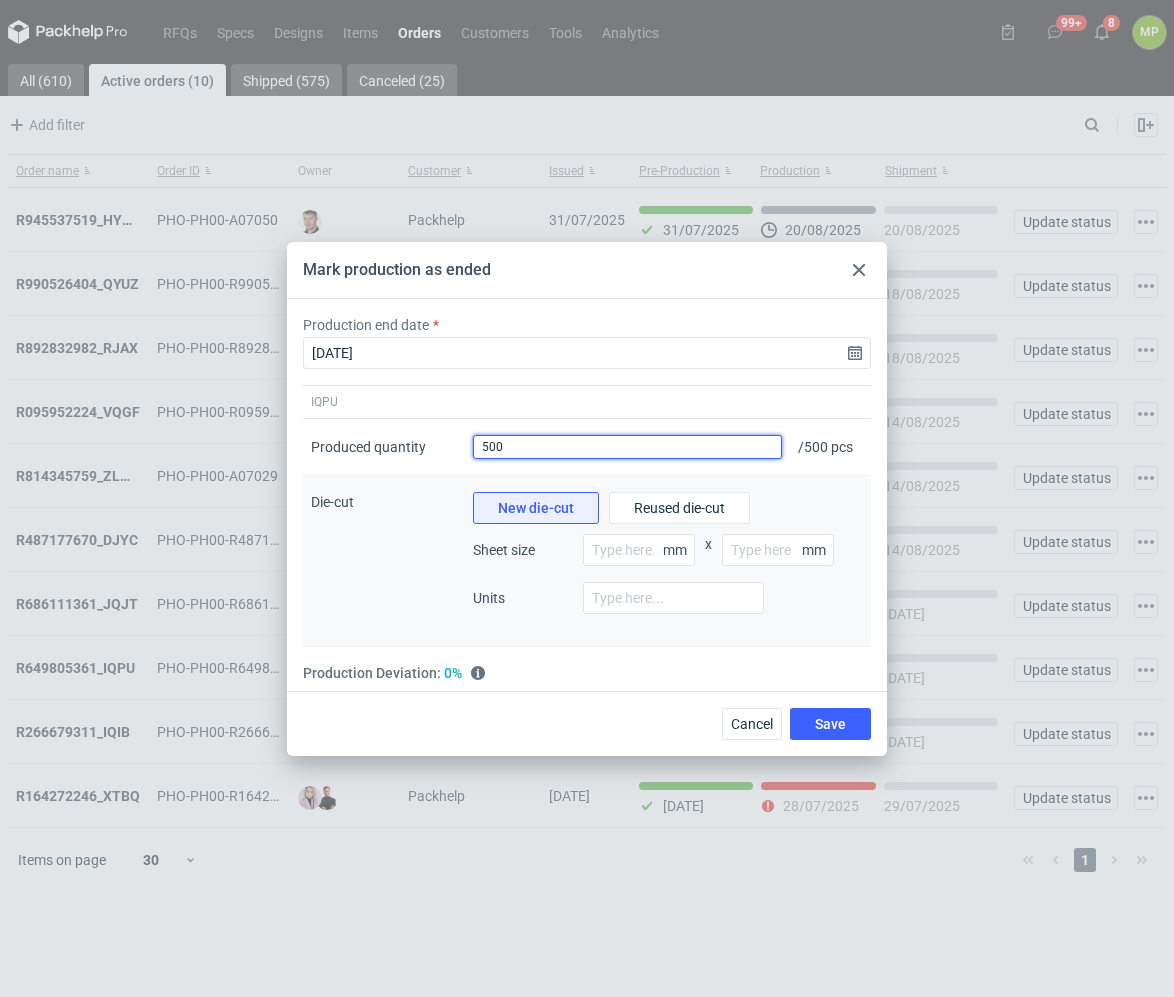 type on "500" 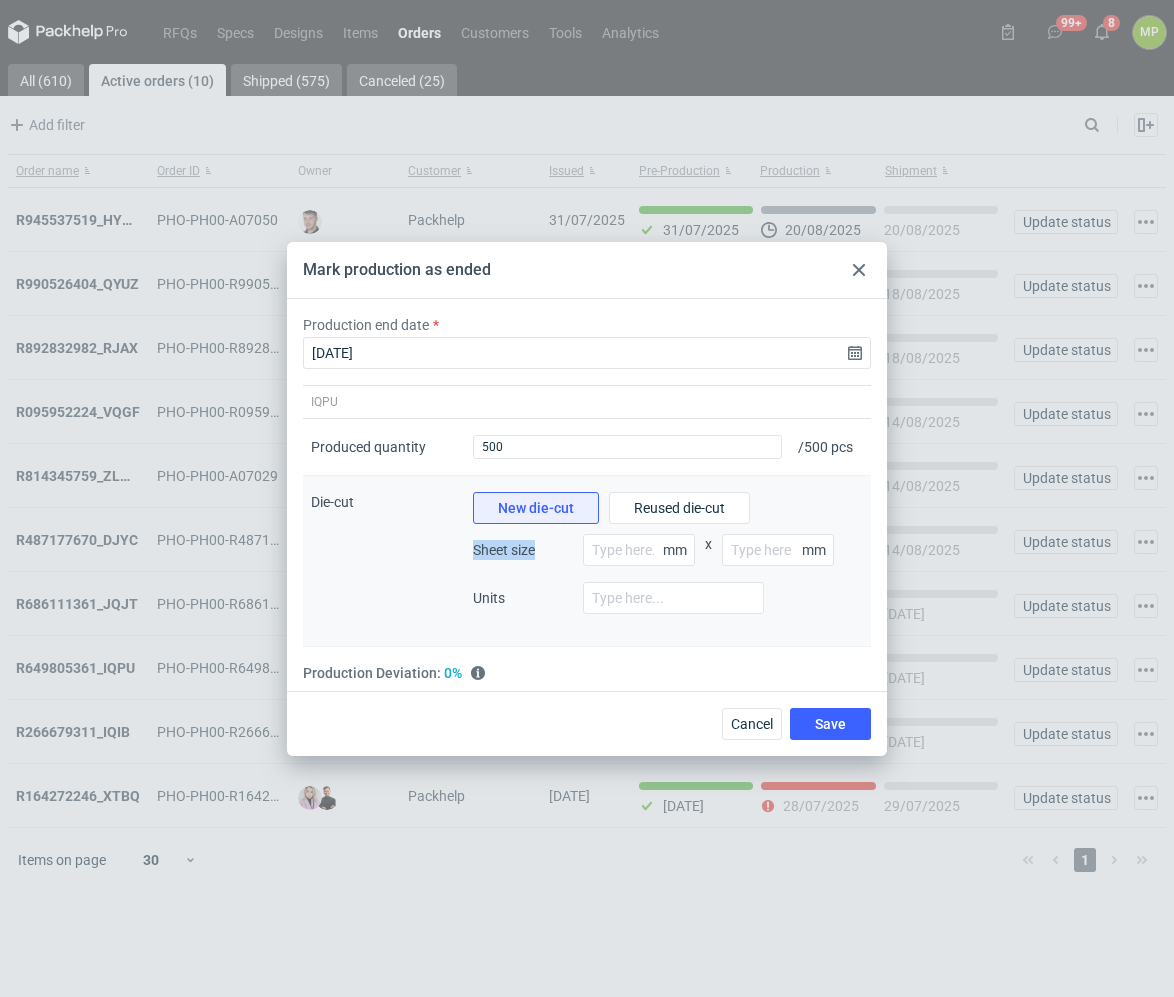 drag, startPoint x: 538, startPoint y: 559, endPoint x: 472, endPoint y: 542, distance: 68.154236 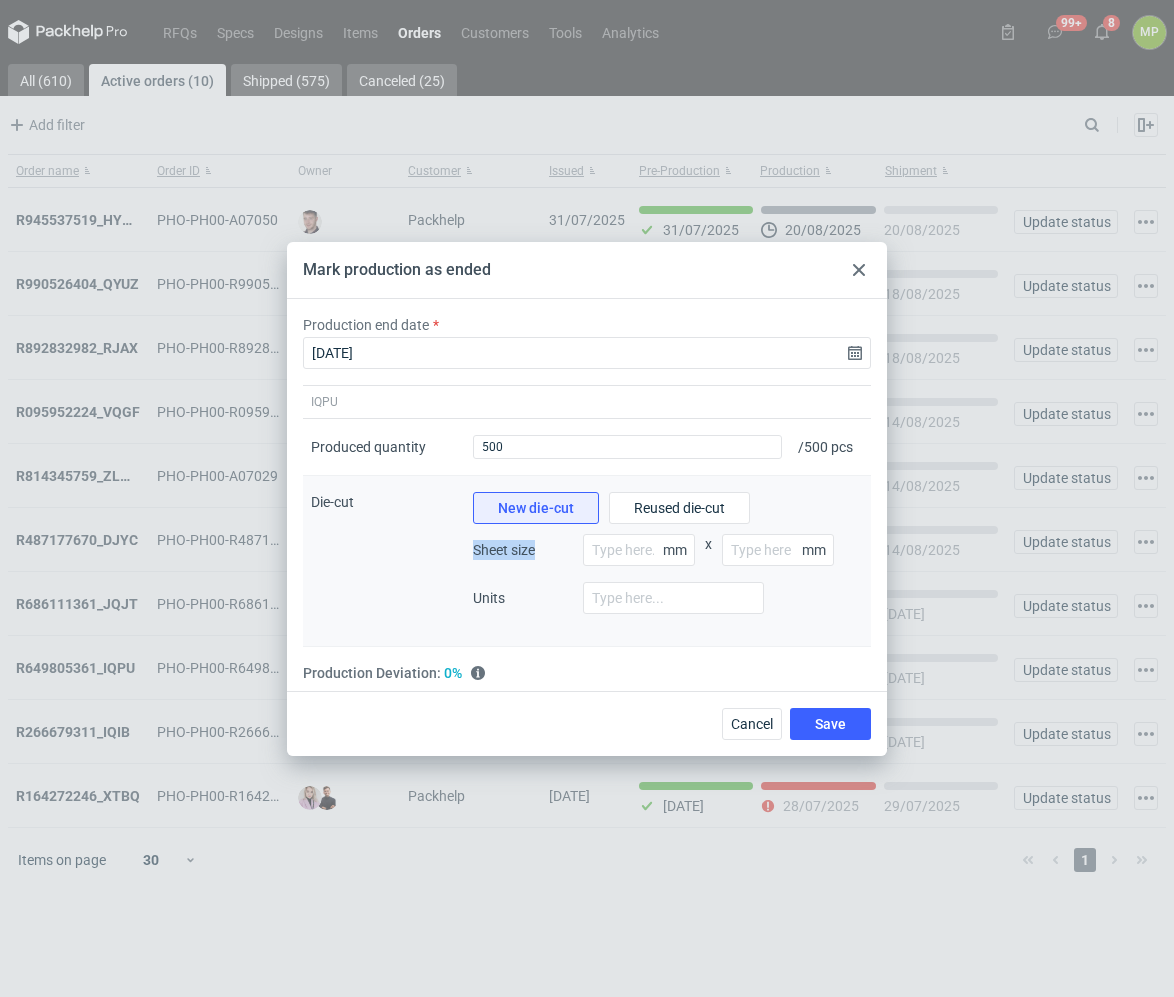 copy on "Sheet size" 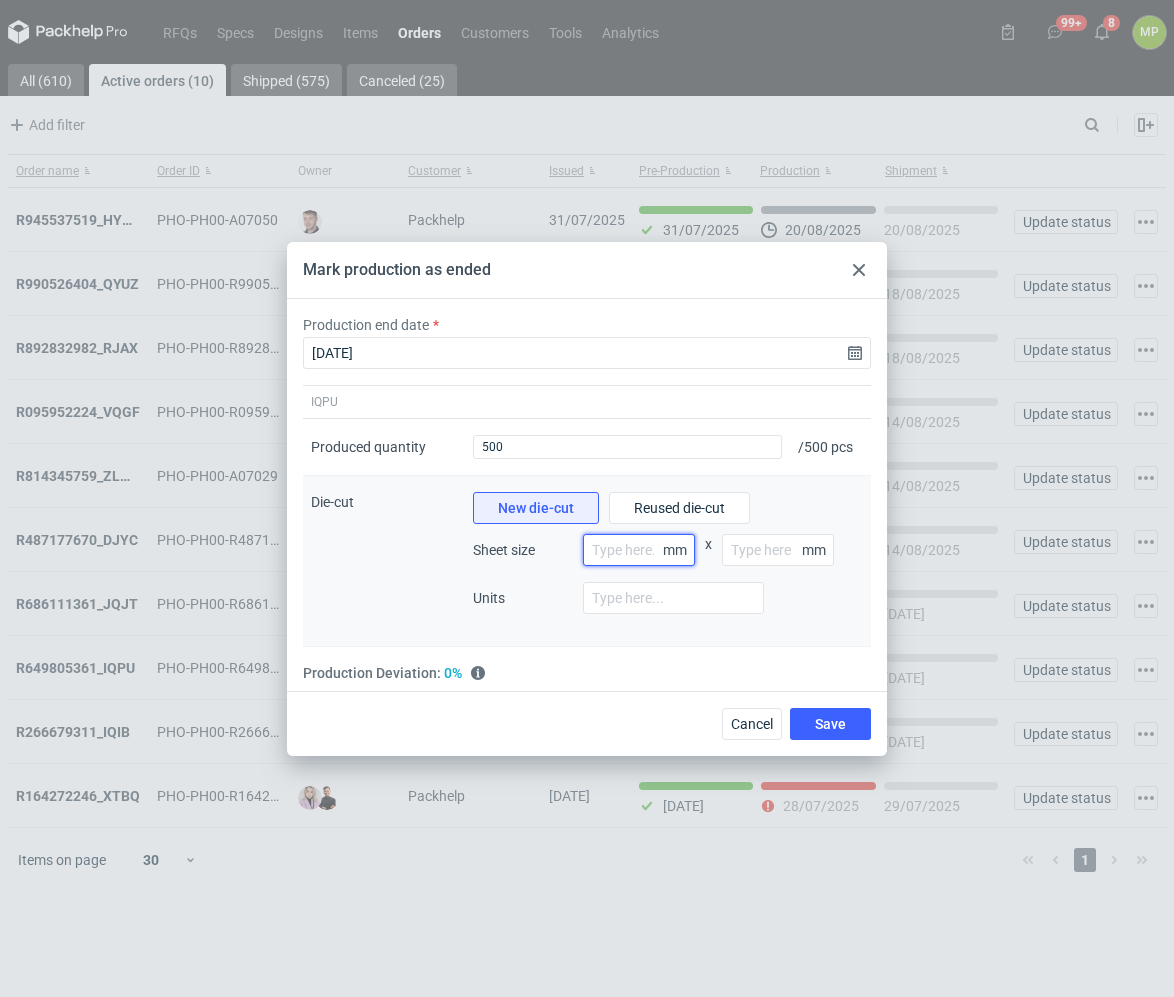 click at bounding box center [639, 550] 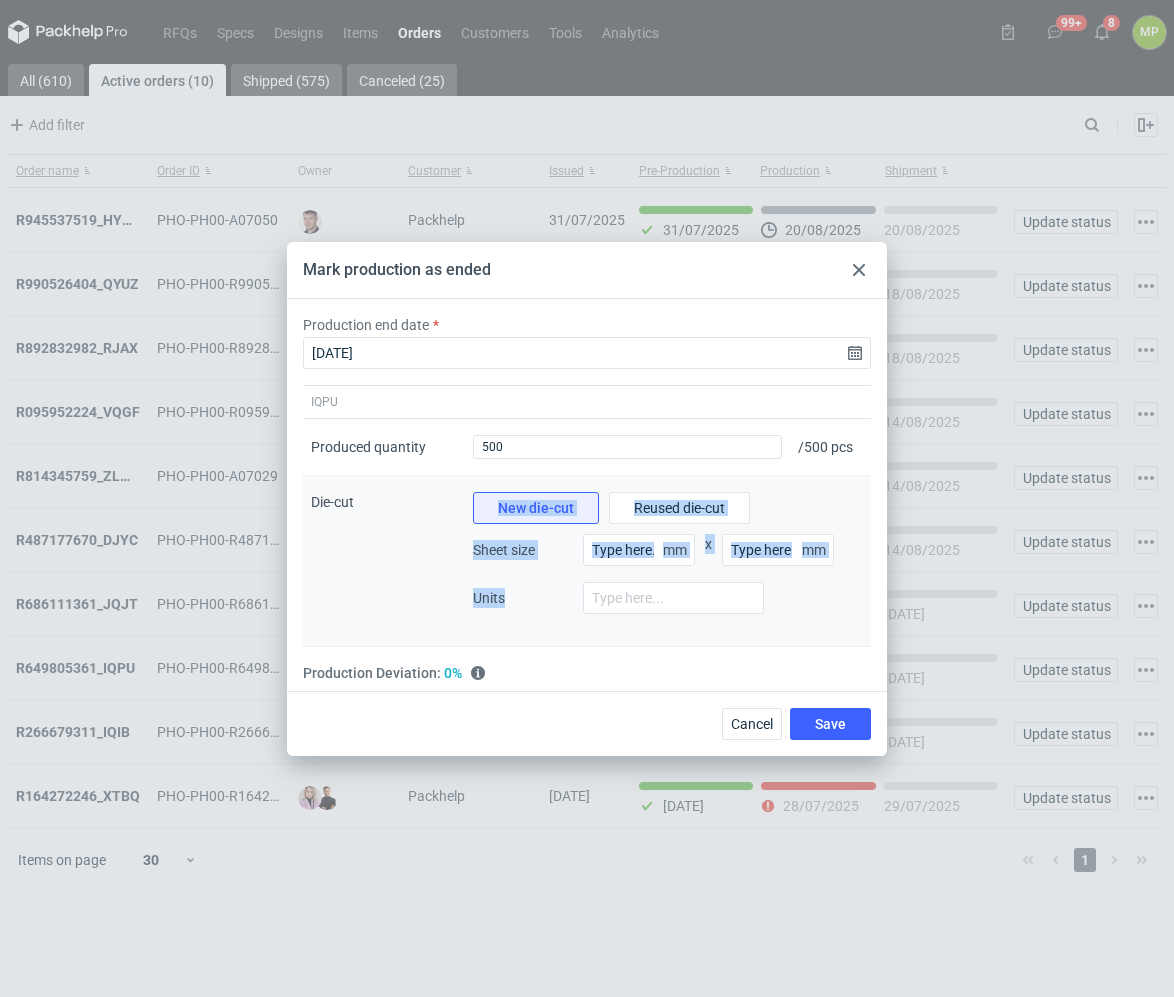 drag, startPoint x: 516, startPoint y: 598, endPoint x: 453, endPoint y: 602, distance: 63.126858 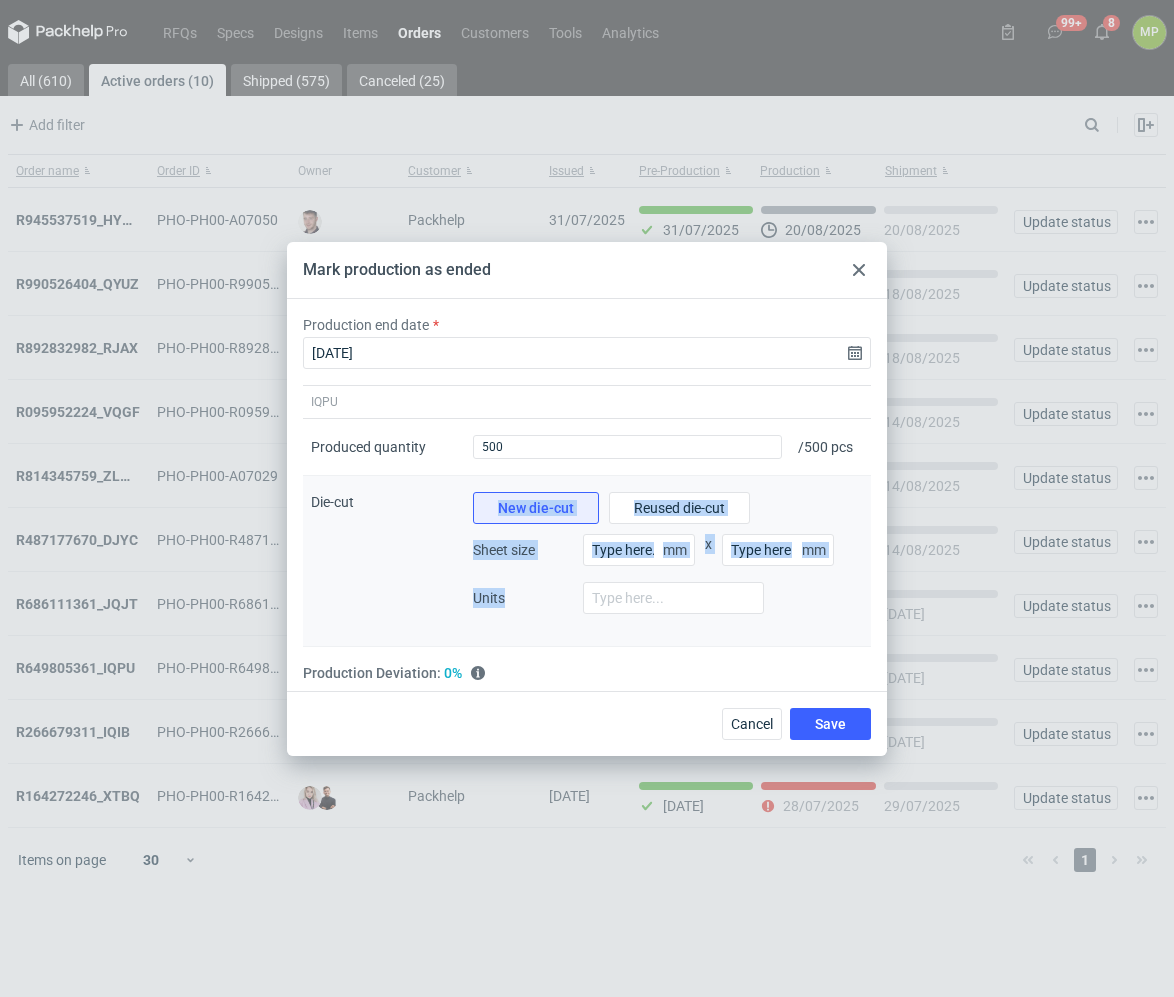 click on "Die-cut New die-cut Reused die-cut Sheet size mm x mm Units" at bounding box center (587, 561) 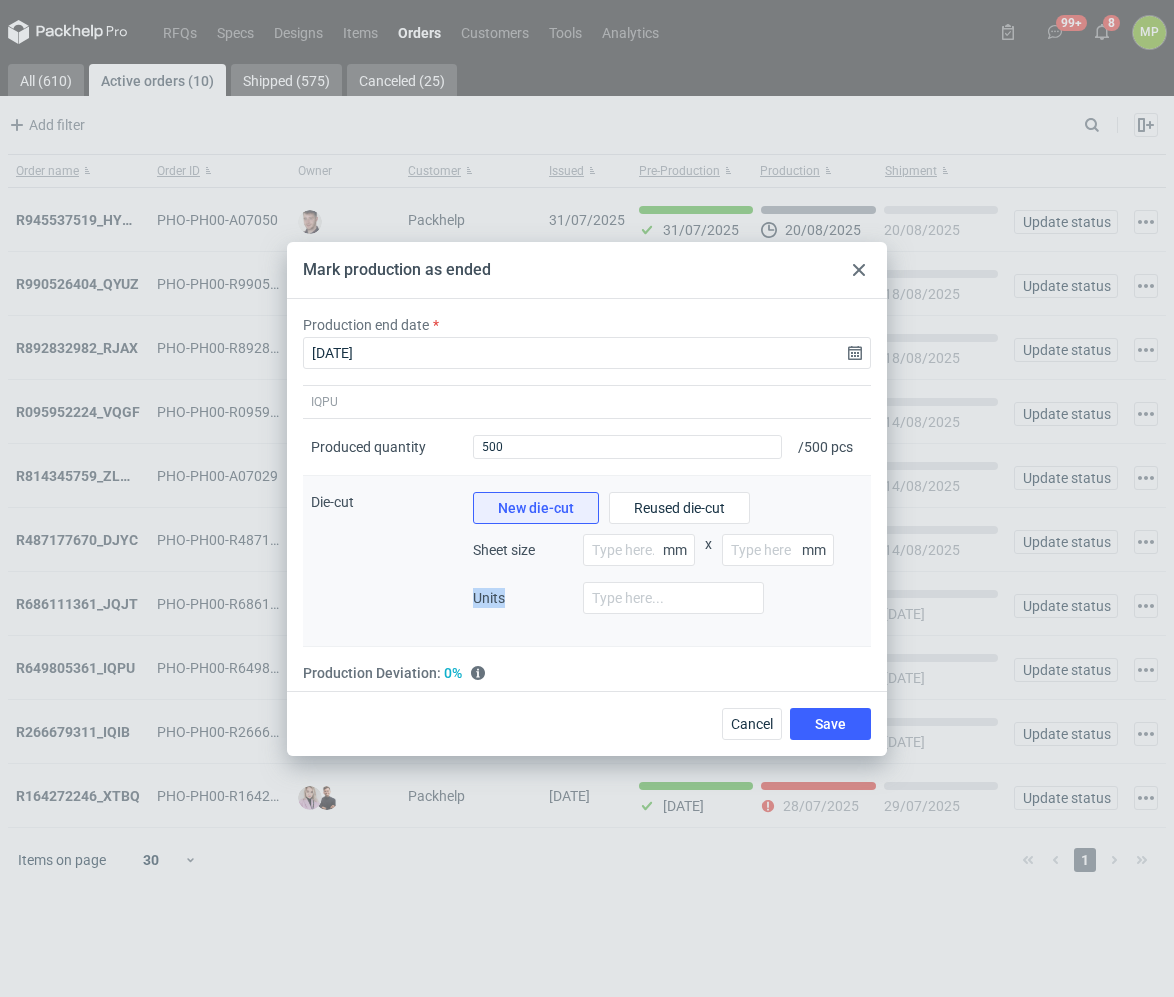 drag, startPoint x: 515, startPoint y: 599, endPoint x: 465, endPoint y: 605, distance: 50.358715 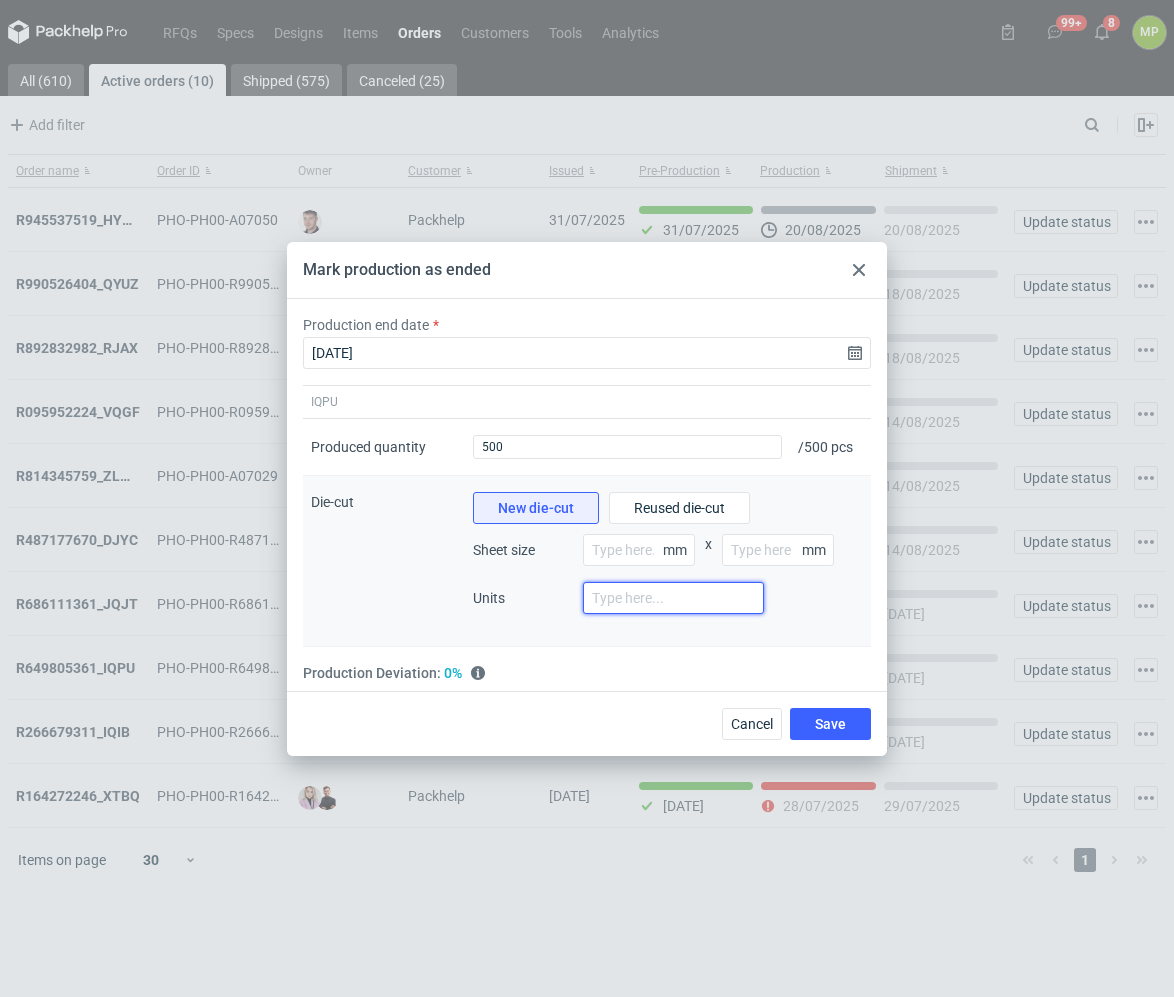 click at bounding box center (673, 598) 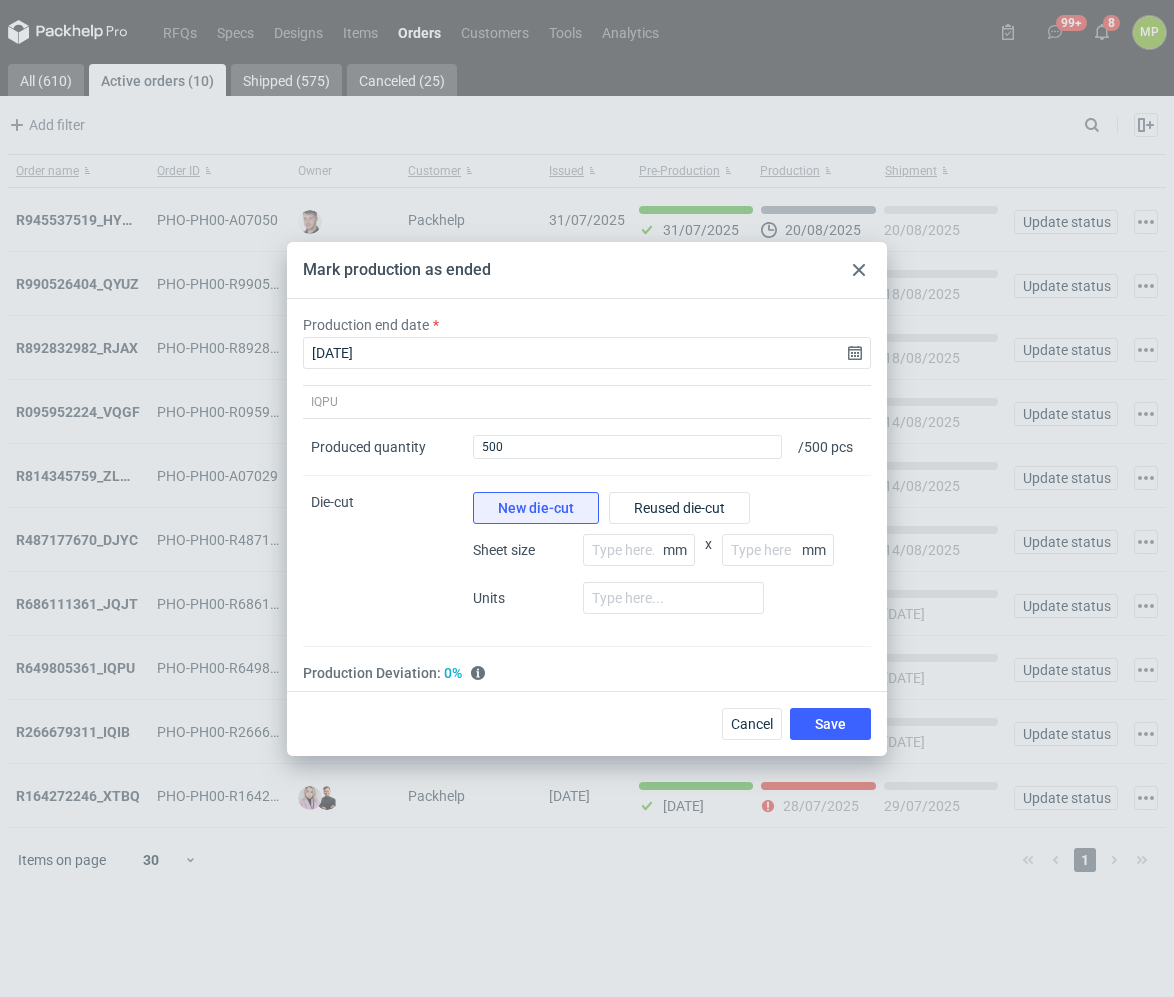 click on "Mark production as ended" at bounding box center [587, 270] 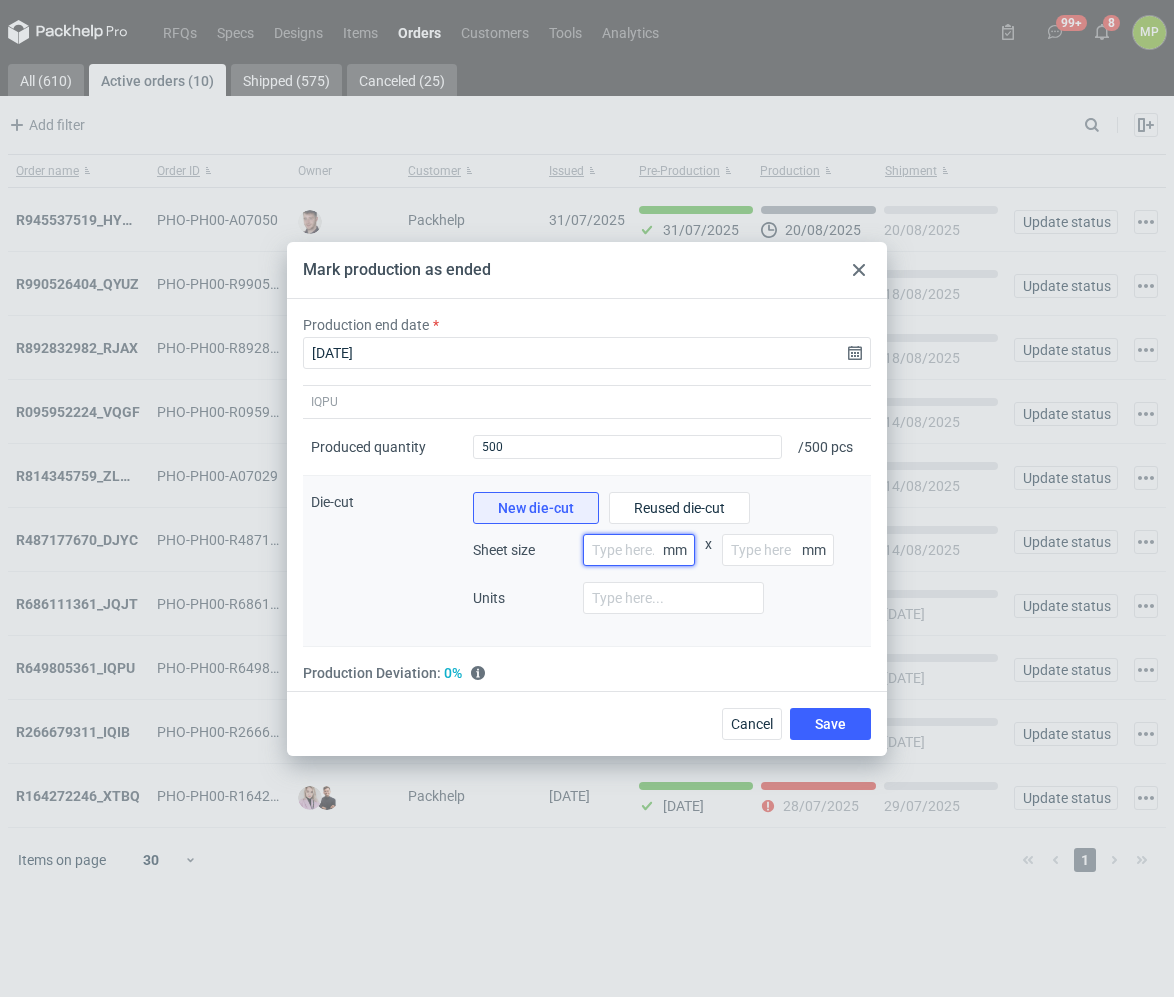 click at bounding box center (639, 550) 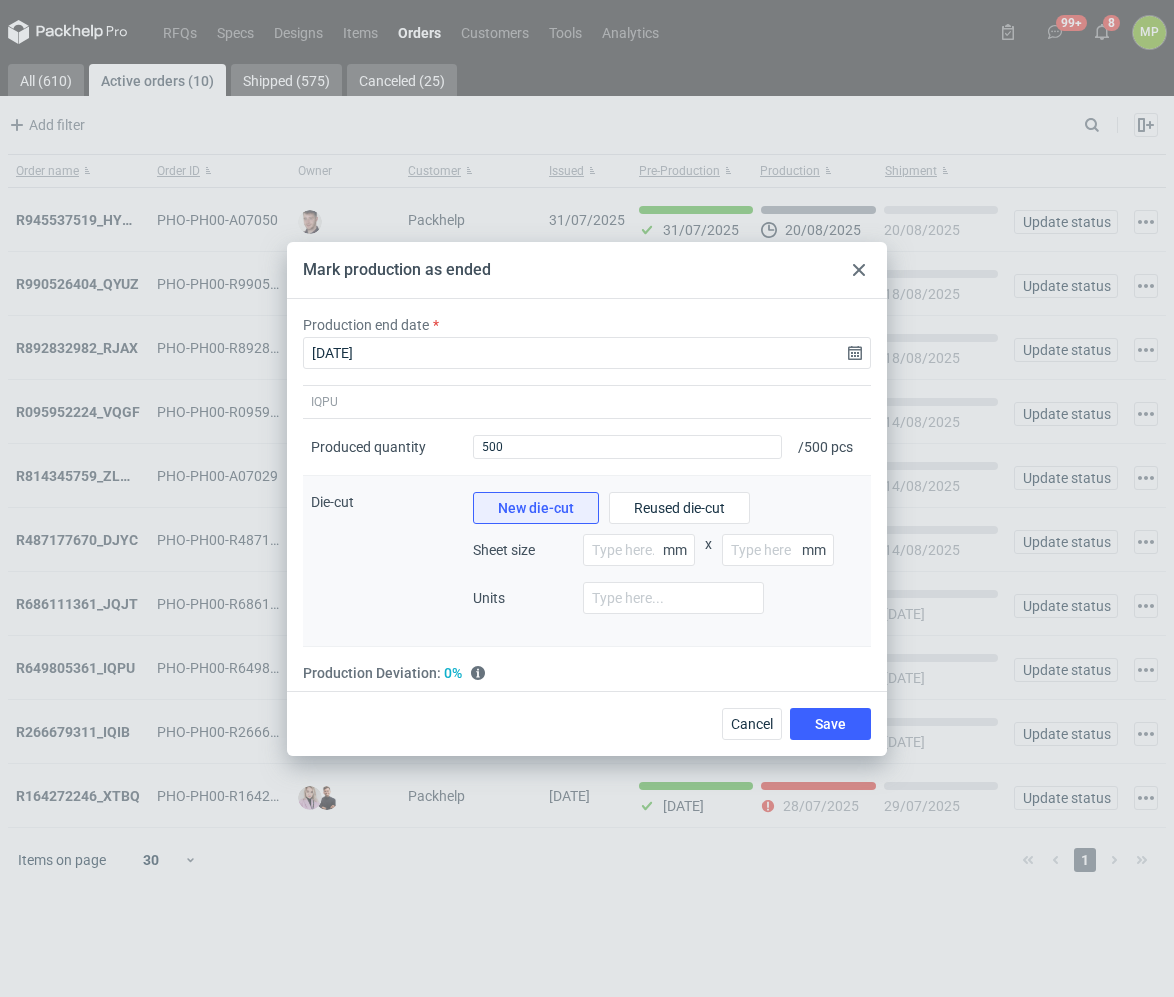 click on "Sheet size" at bounding box center [523, 550] 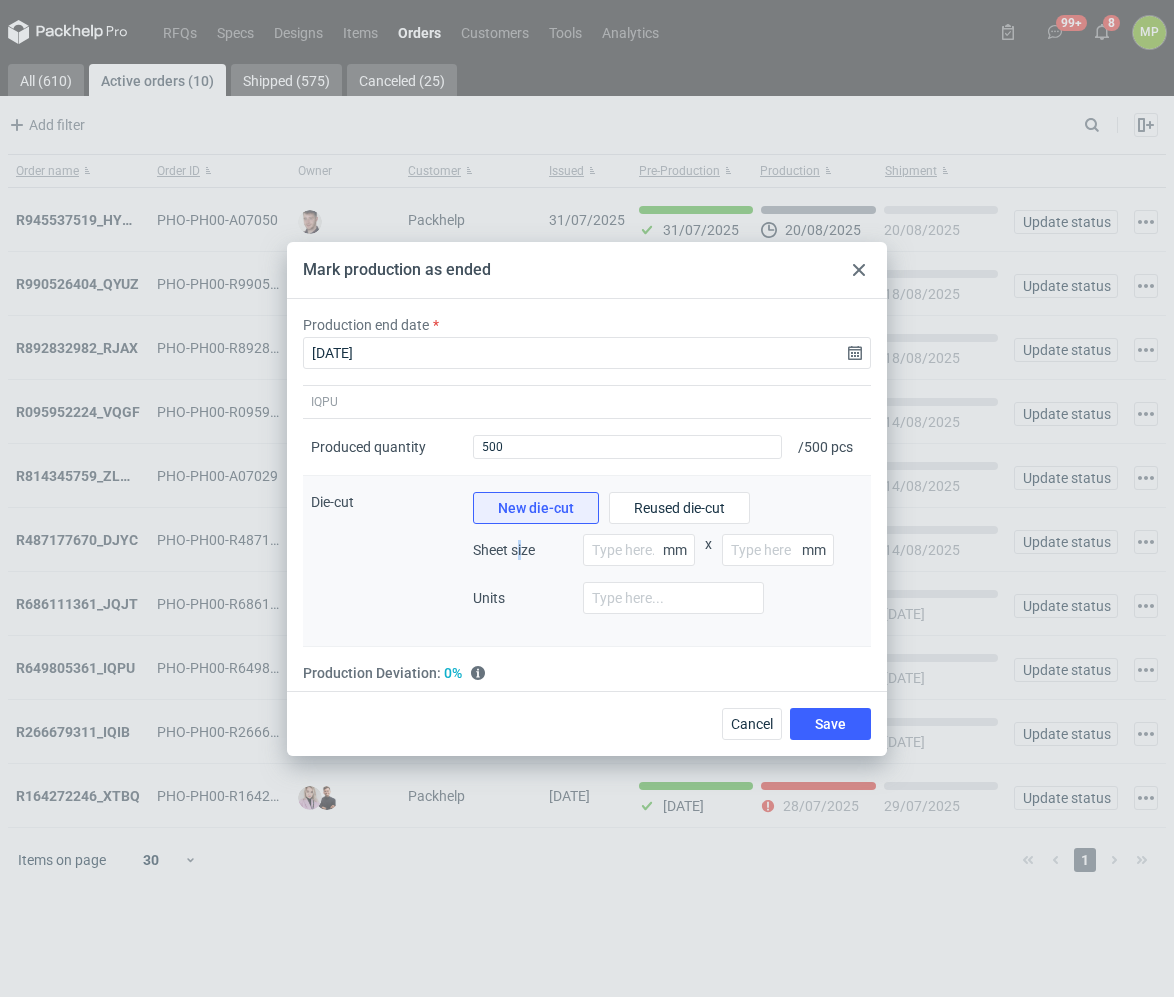 click on "Sheet size" at bounding box center [523, 550] 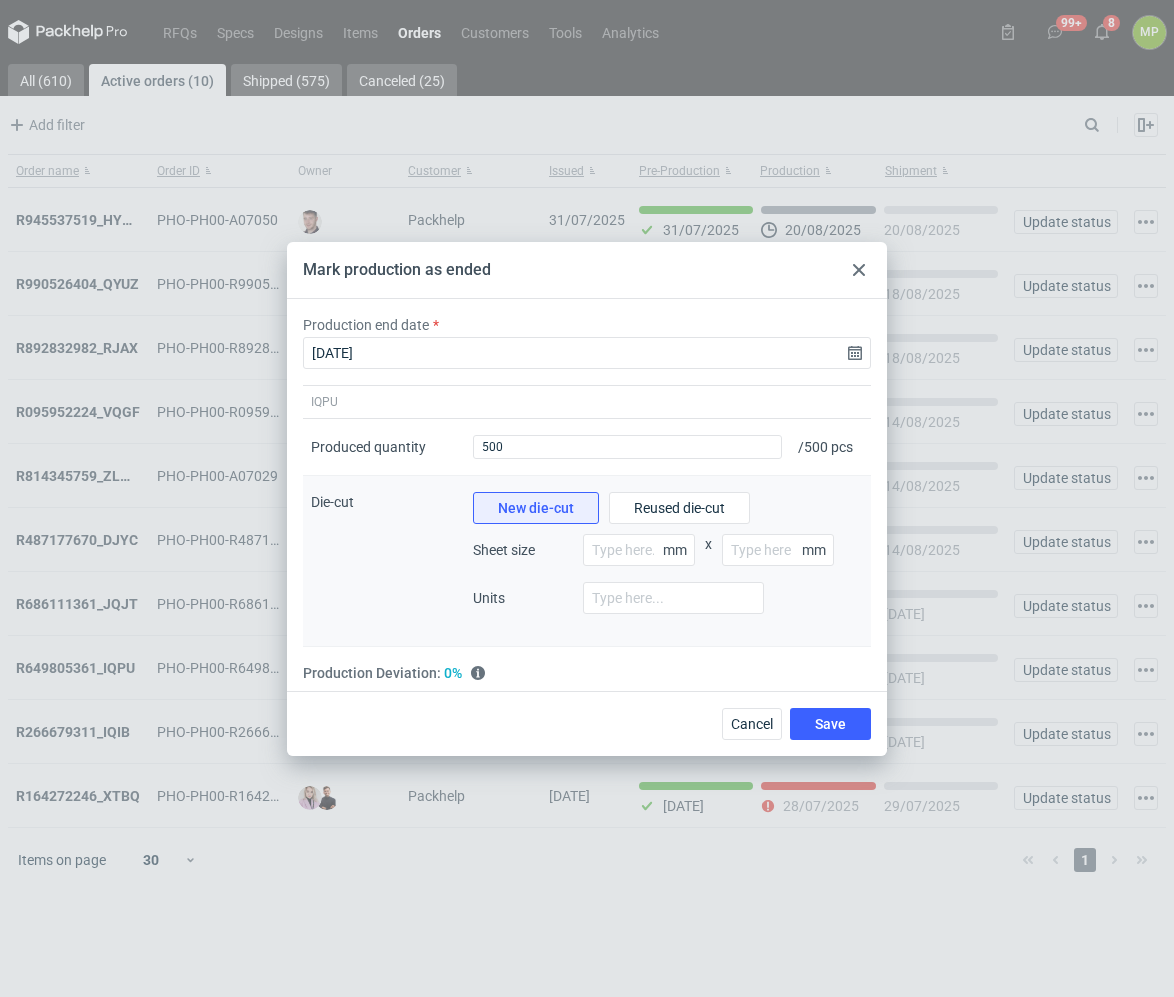 click on "Sheet size" at bounding box center [523, 550] 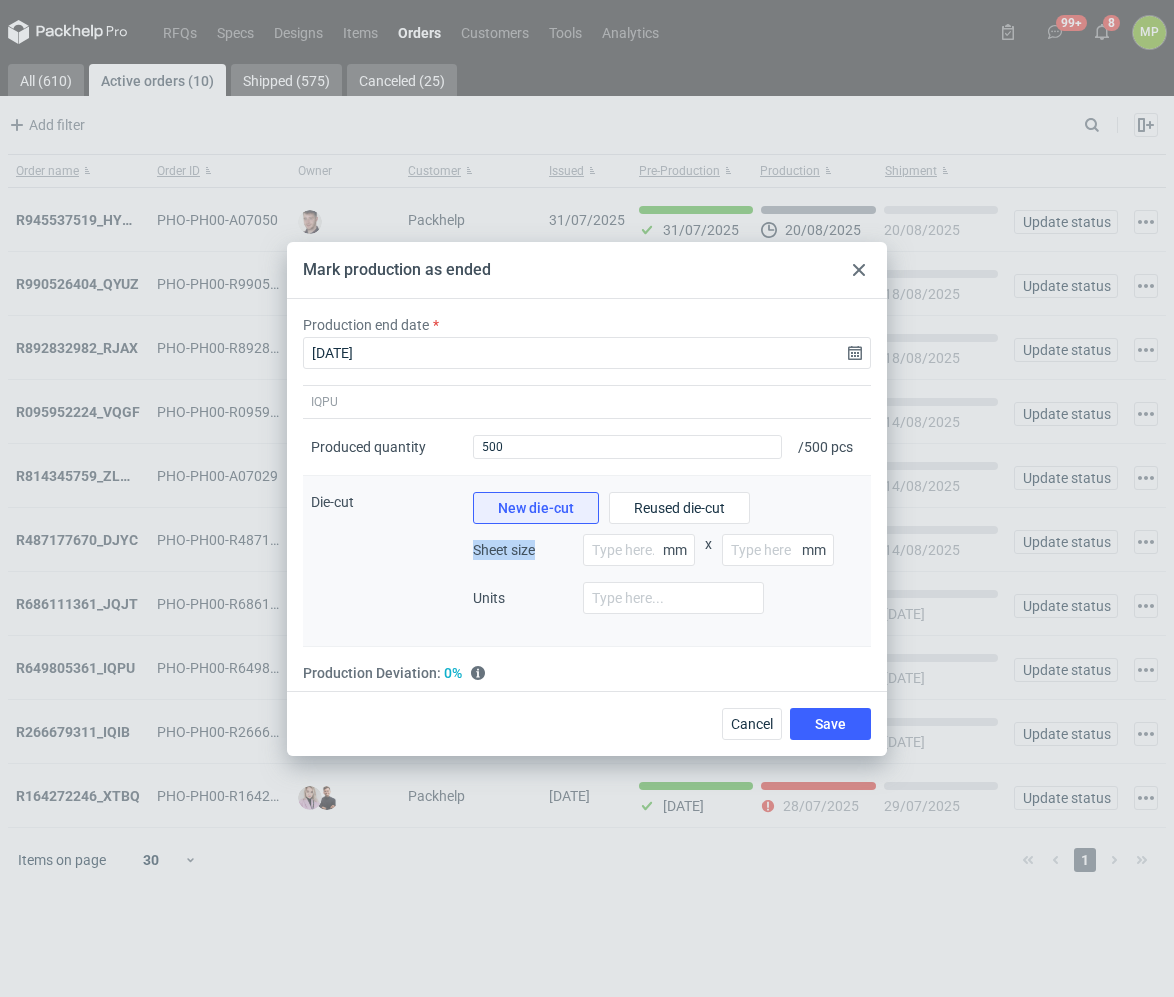 drag, startPoint x: 538, startPoint y: 550, endPoint x: 469, endPoint y: 550, distance: 69 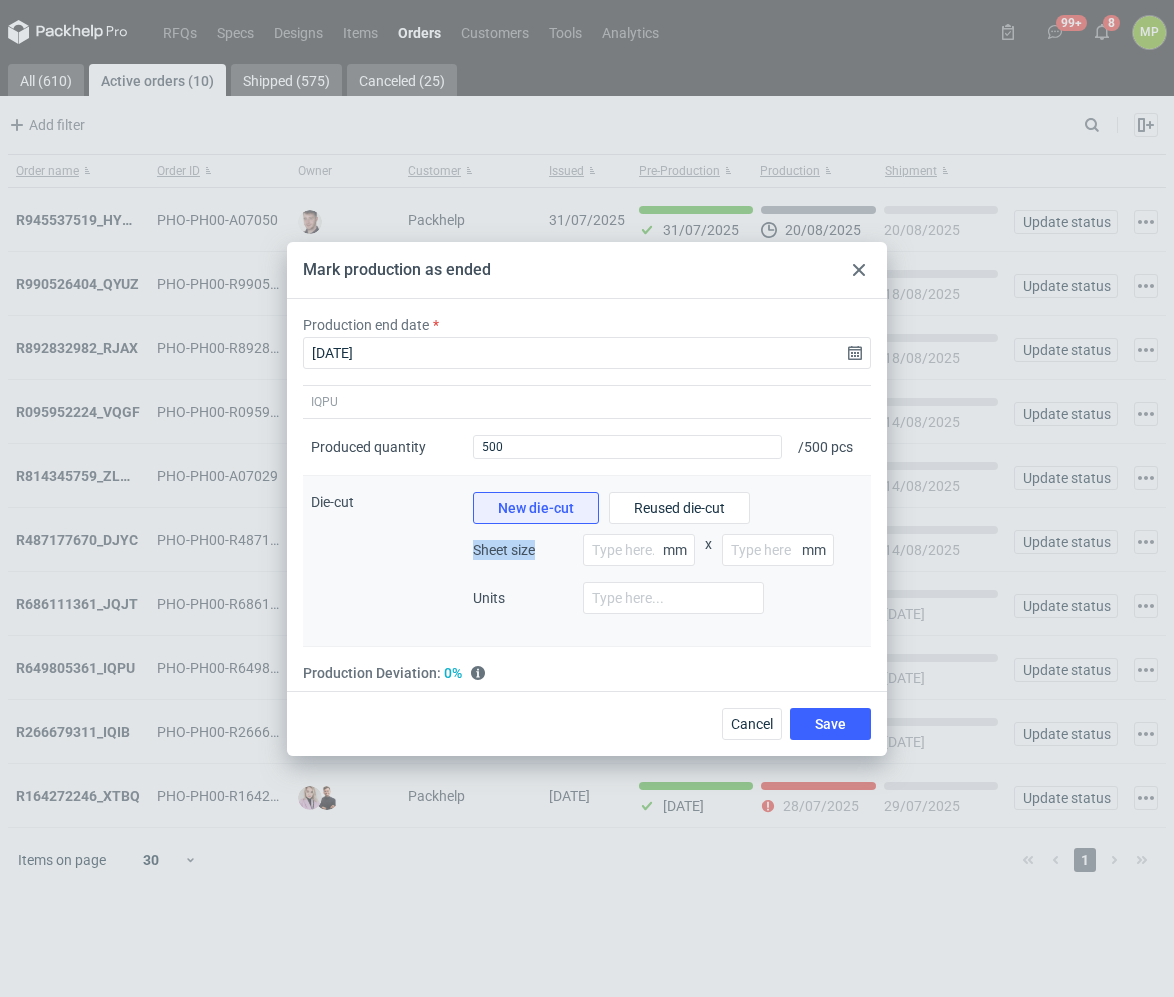 copy on "Sheet size" 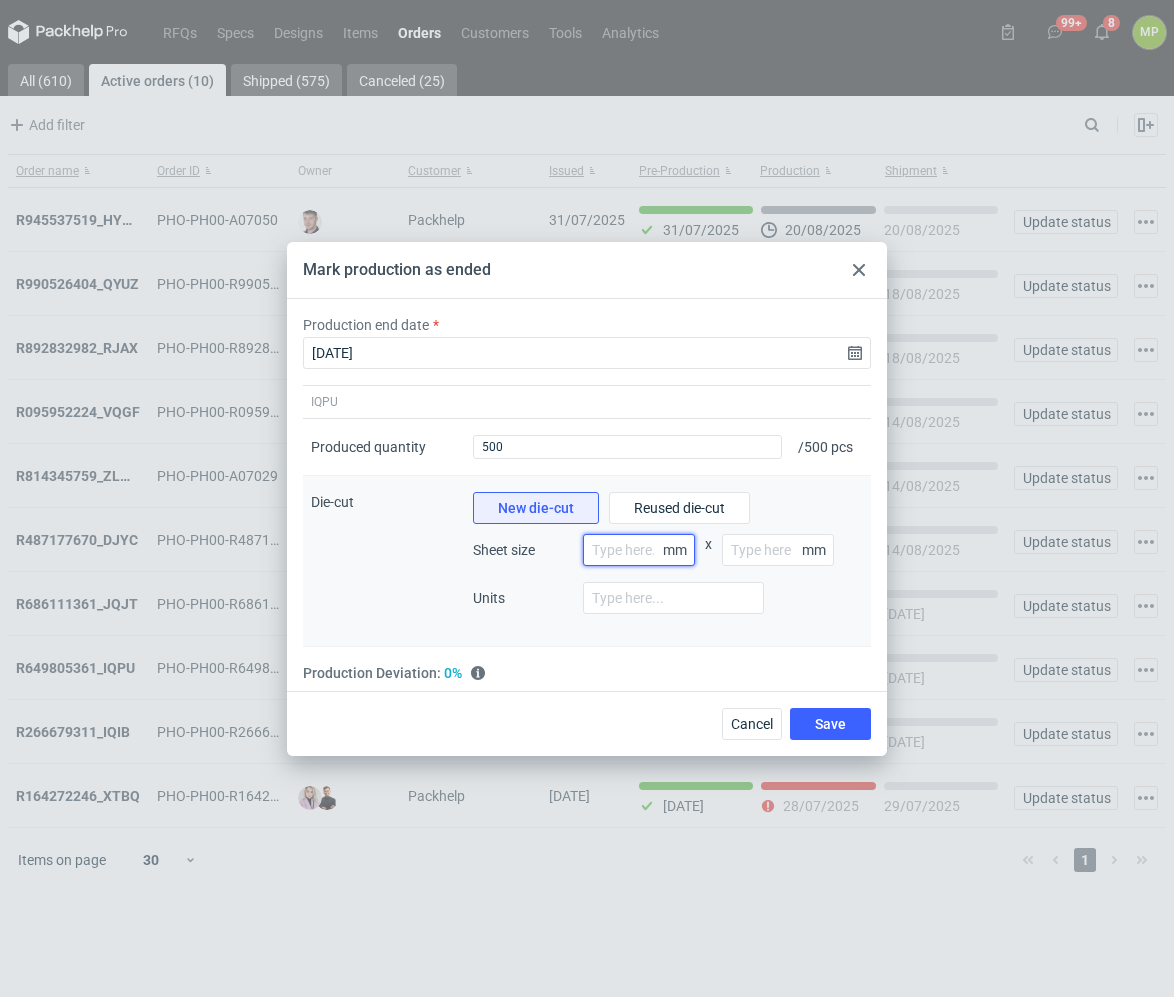 click at bounding box center [639, 550] 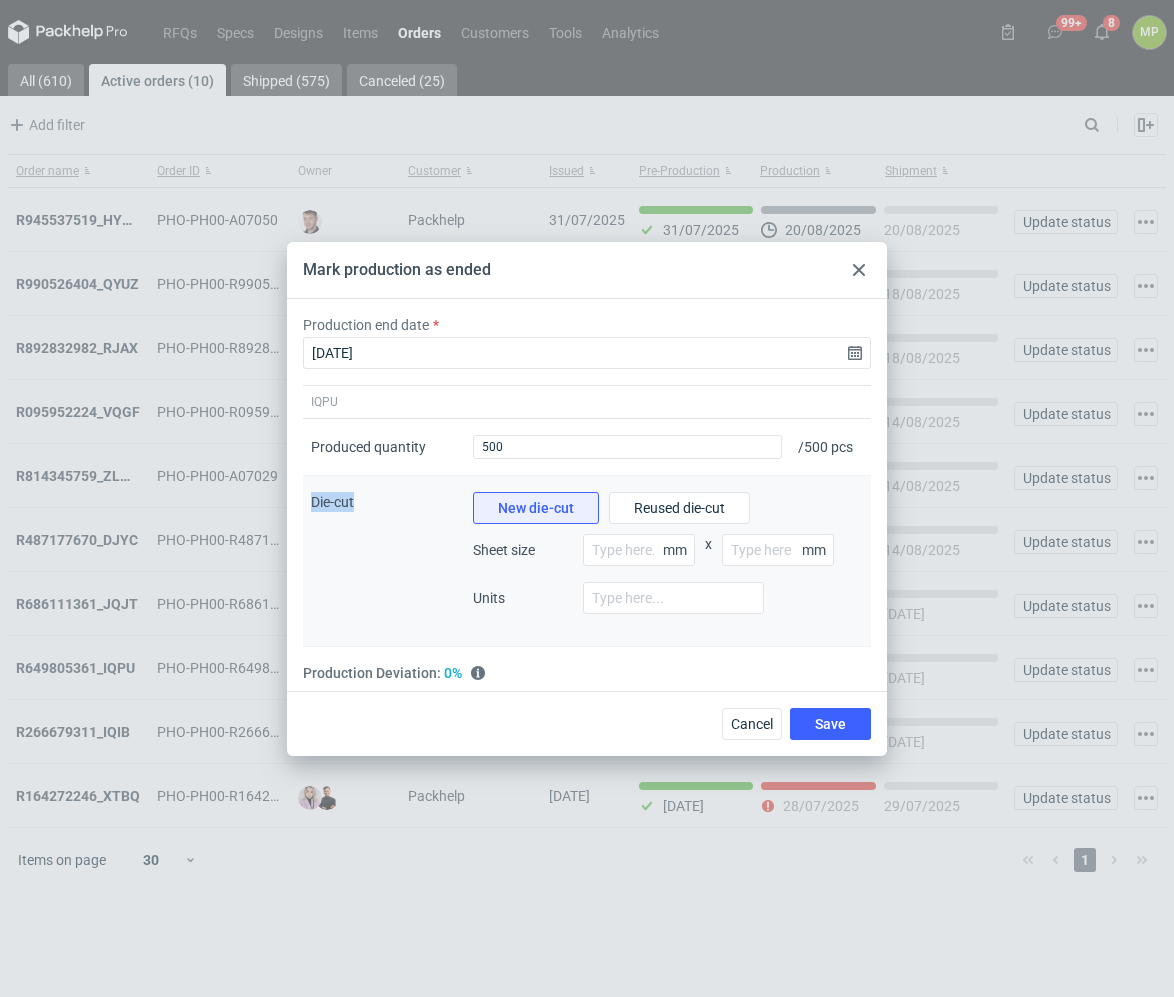drag, startPoint x: 356, startPoint y: 498, endPoint x: 314, endPoint y: 502, distance: 42.190044 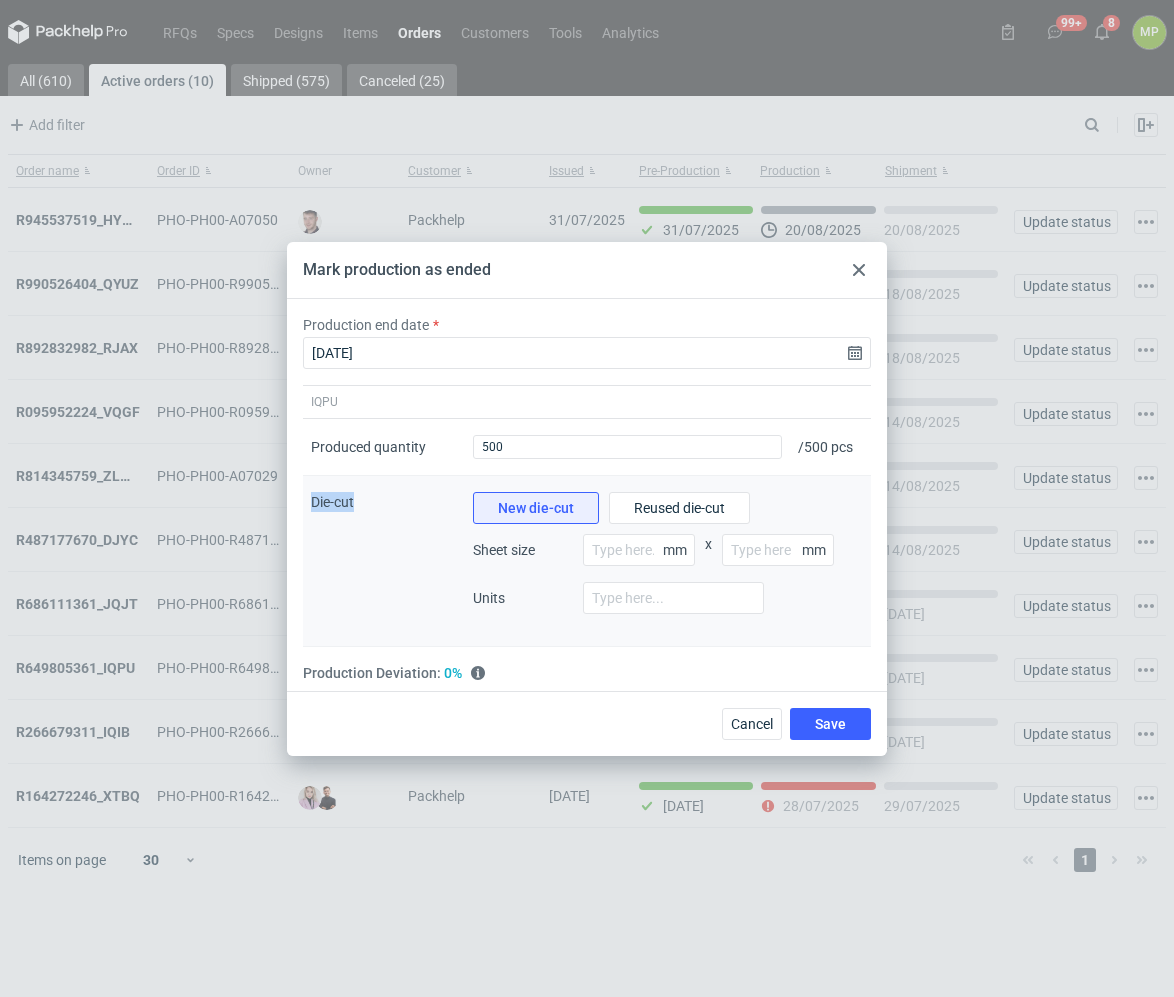 click on "Die-cut" at bounding box center [384, 561] 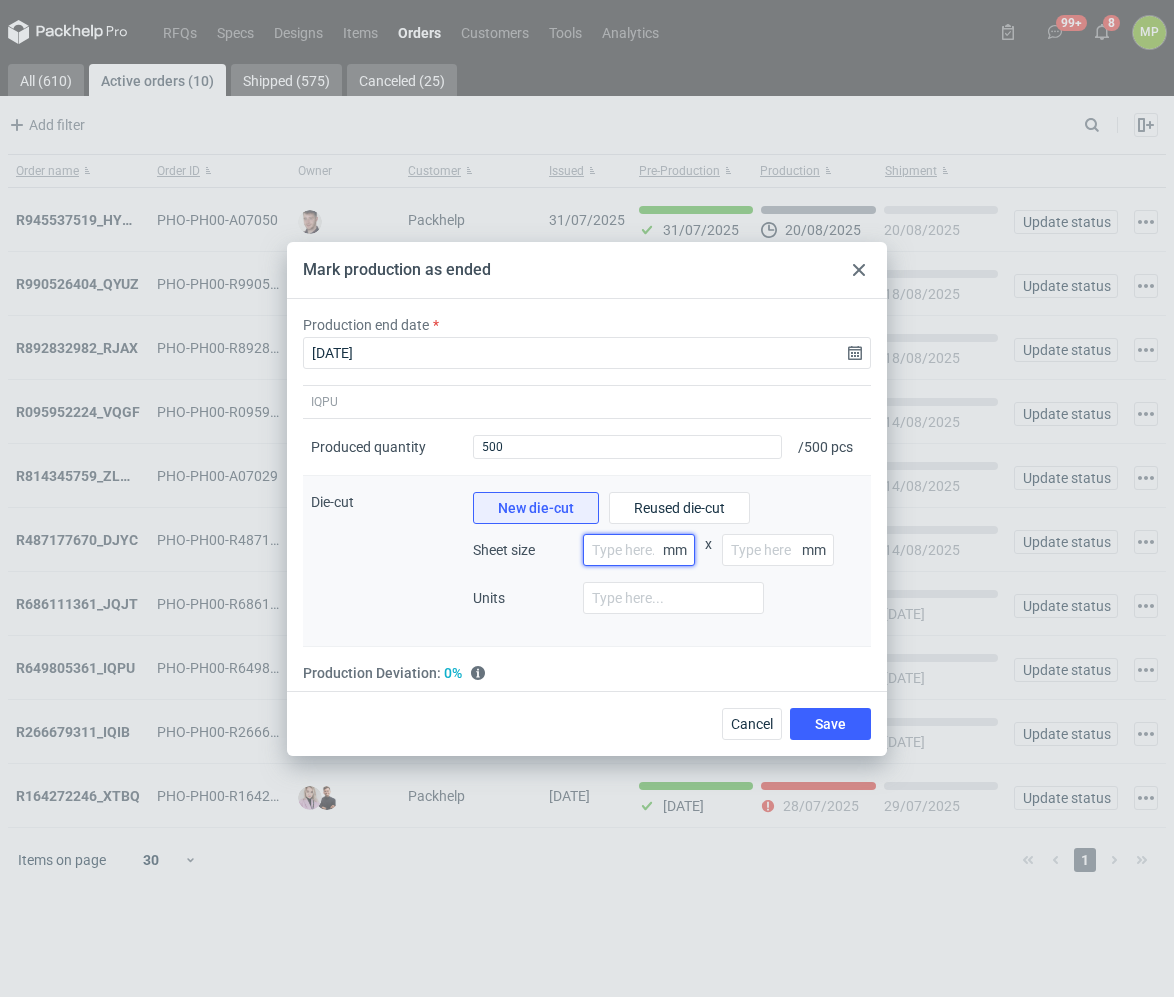 click at bounding box center [639, 550] 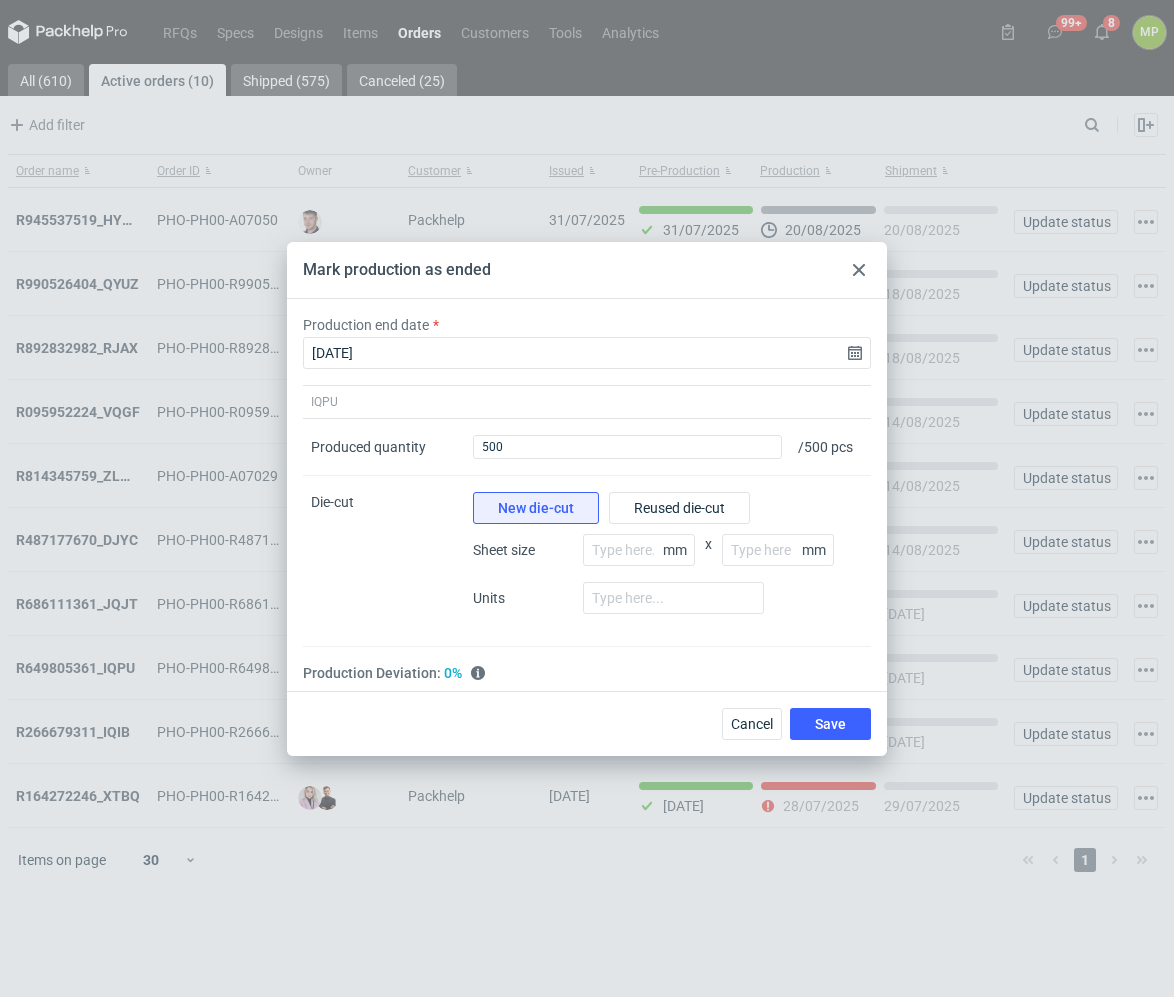 click at bounding box center [859, 270] 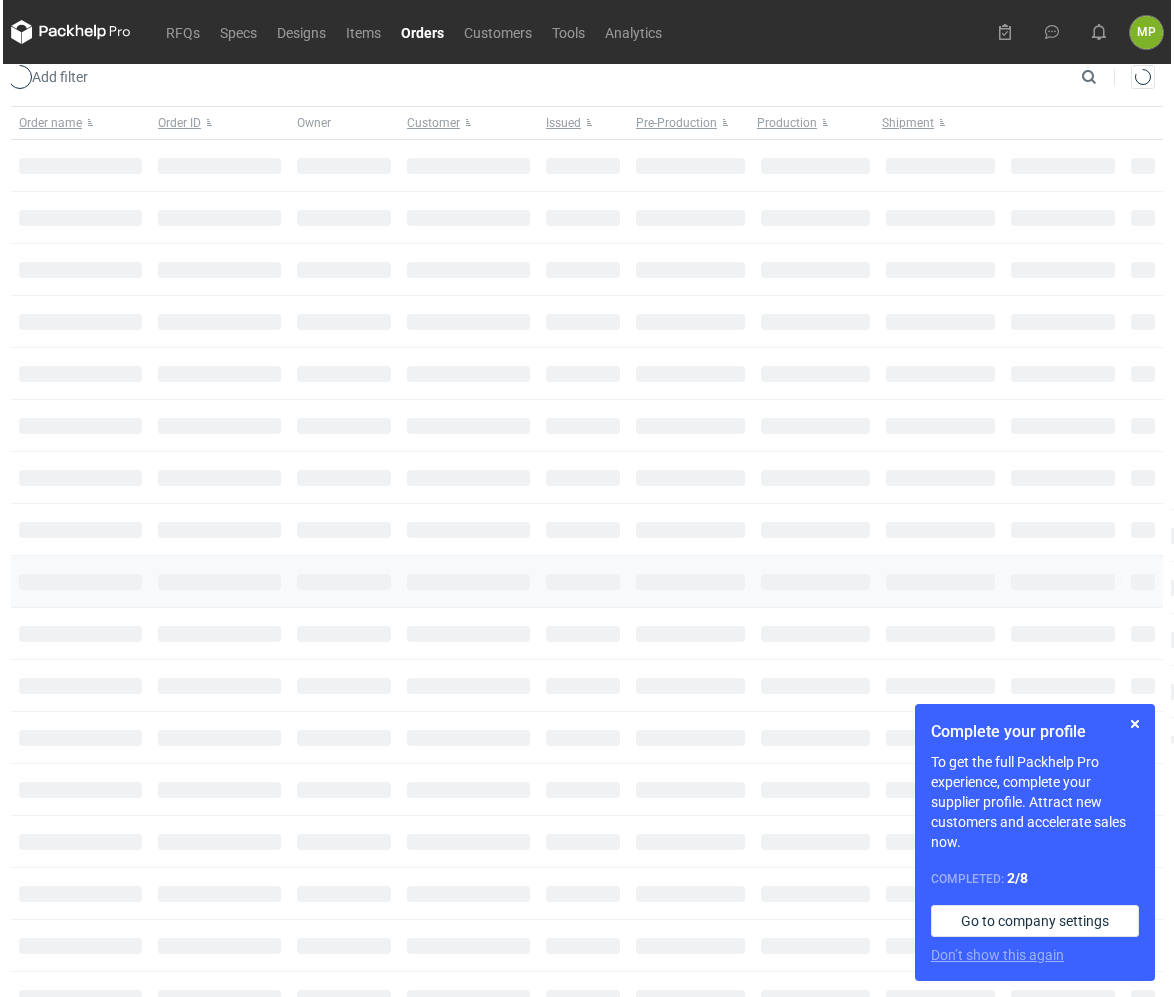 scroll, scrollTop: 0, scrollLeft: 0, axis: both 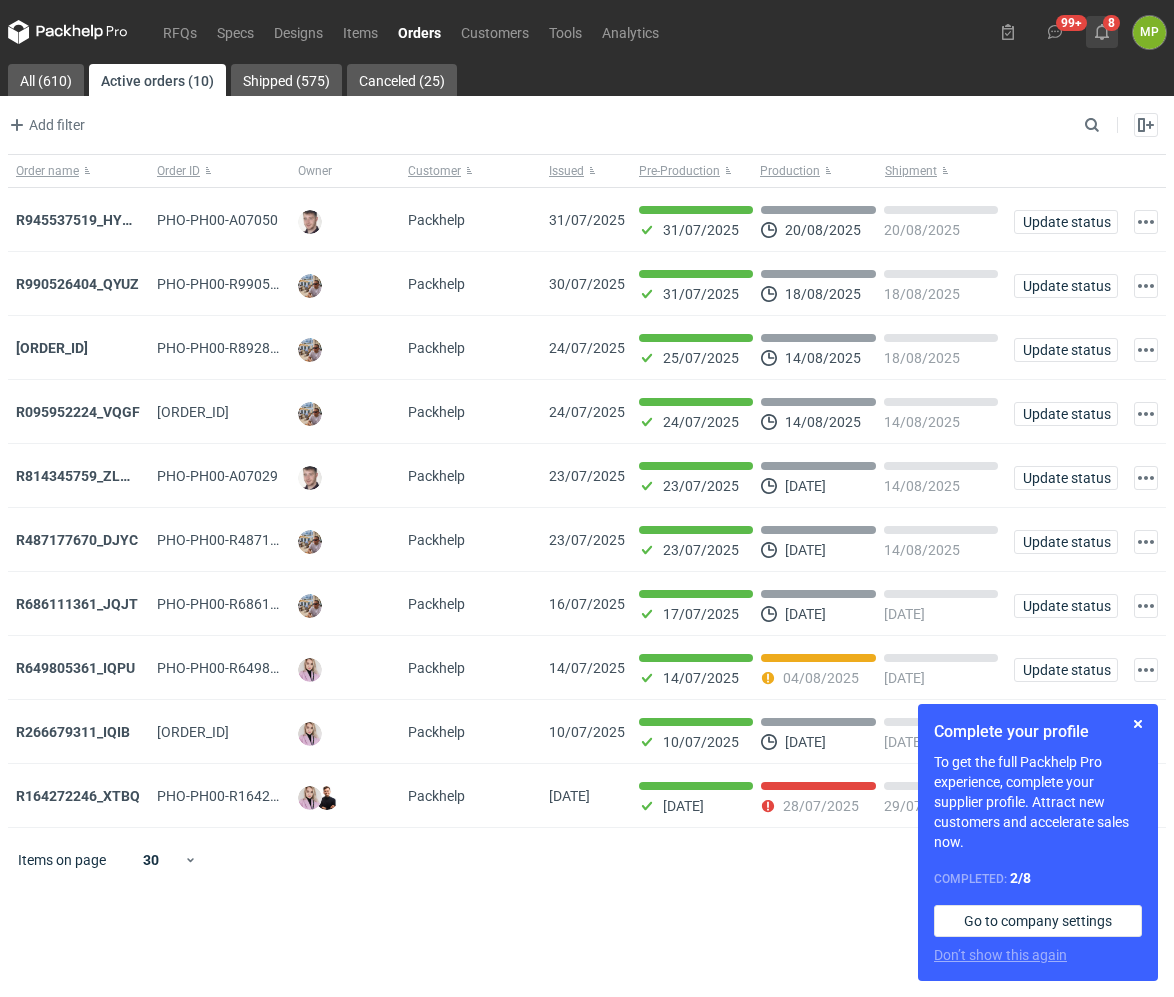 click 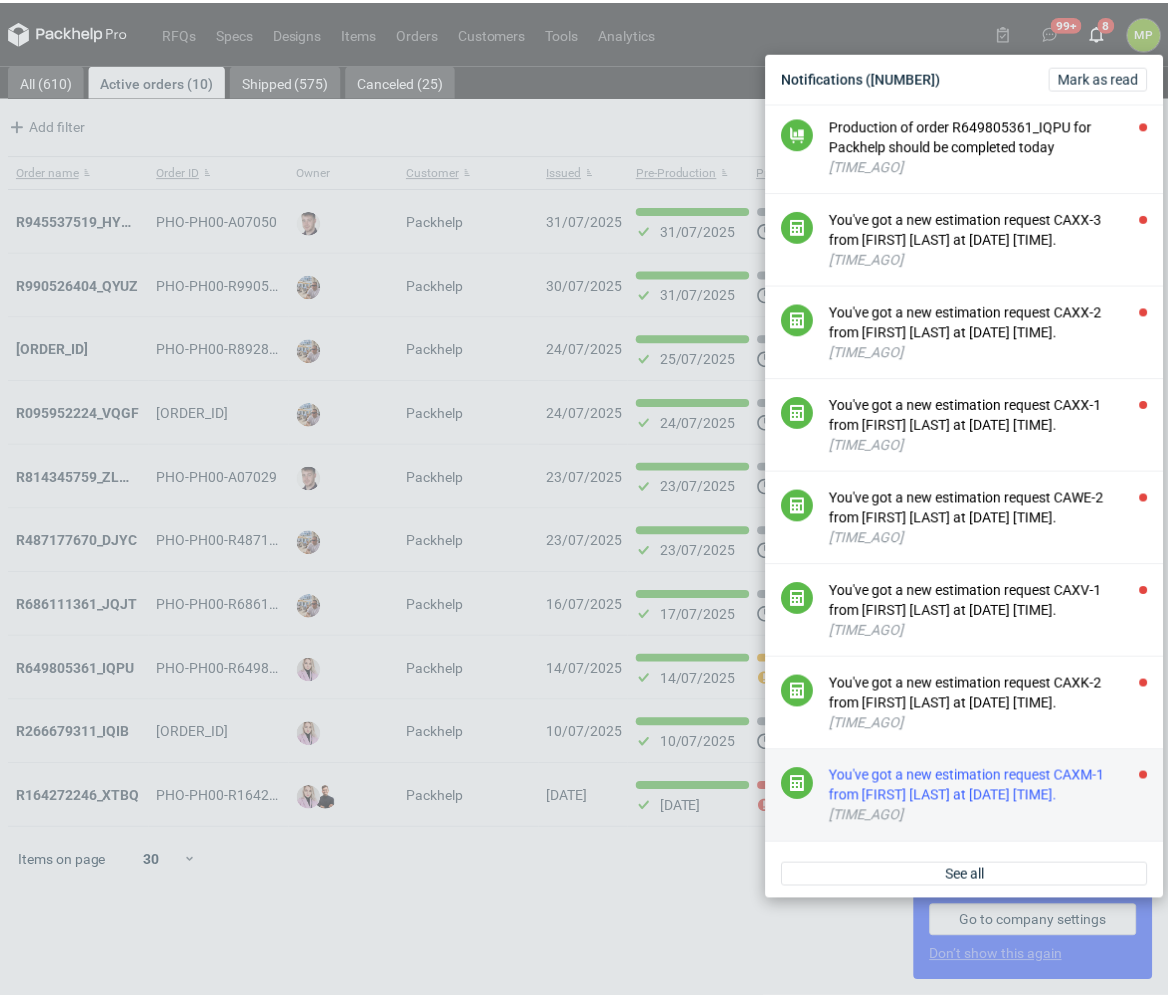 scroll, scrollTop: 44, scrollLeft: 0, axis: vertical 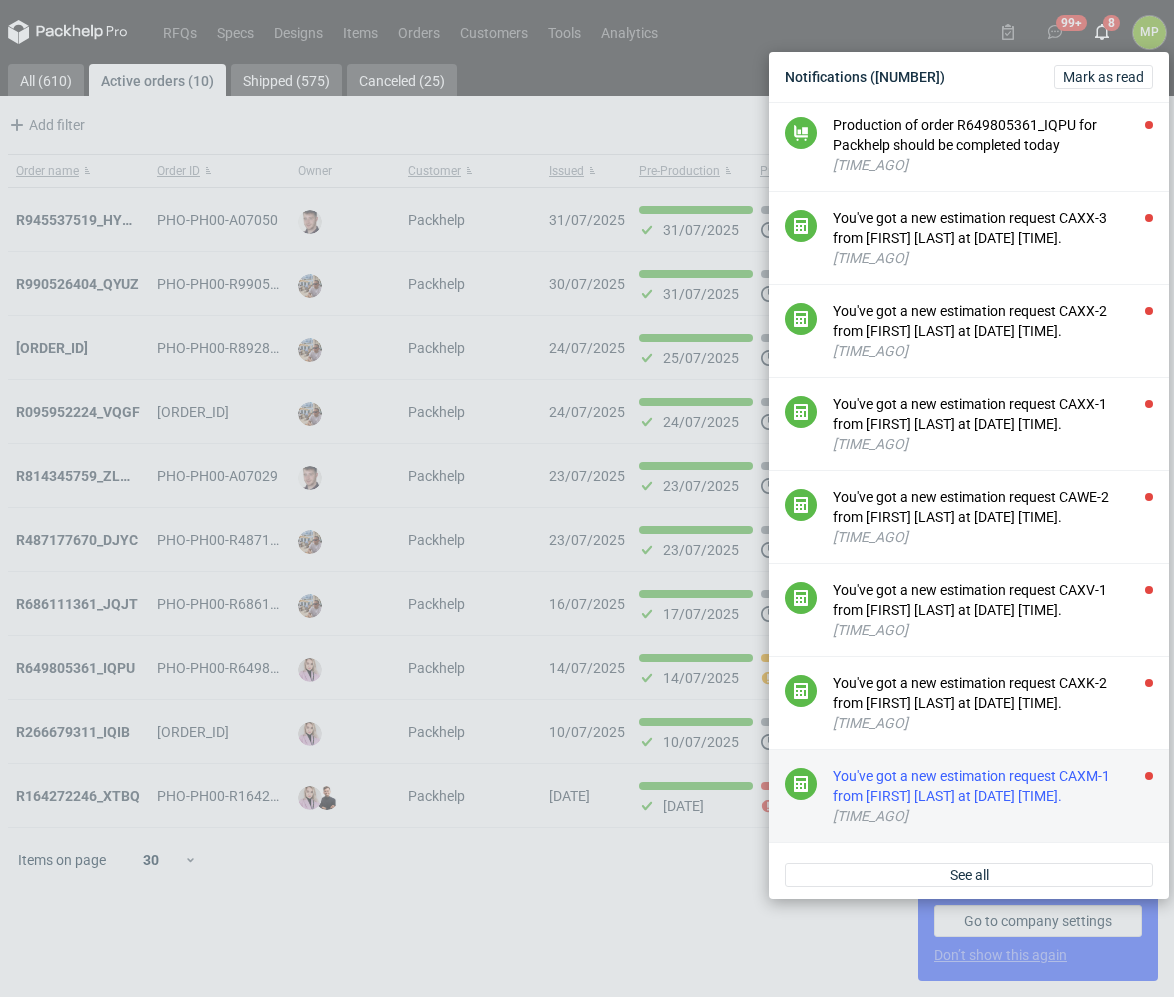 click on "You've got a new estimation request CAXM-1 from [FIRST] [LAST] at [DATE] [TIME]." at bounding box center (993, 786) 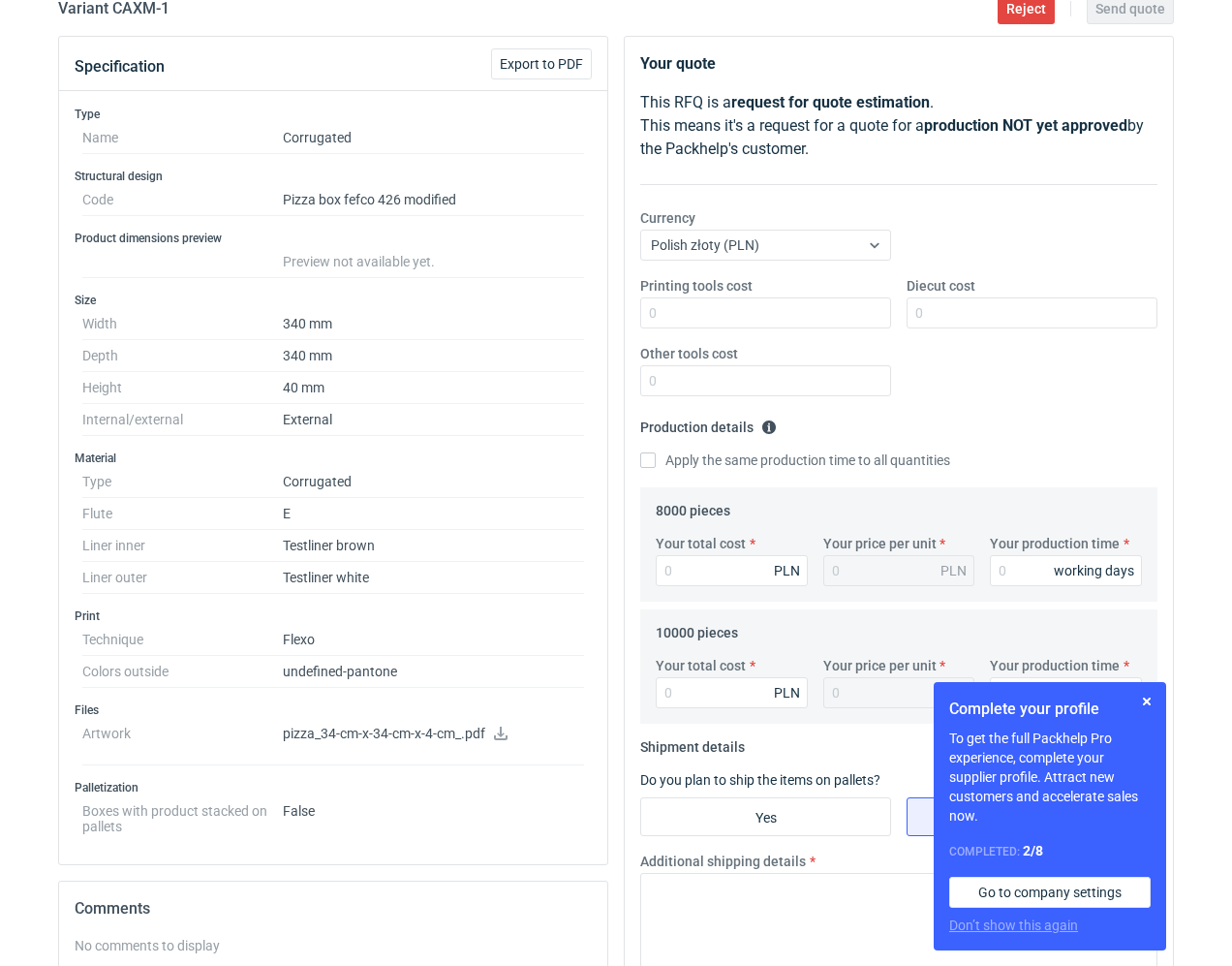 scroll, scrollTop: 178, scrollLeft: 0, axis: vertical 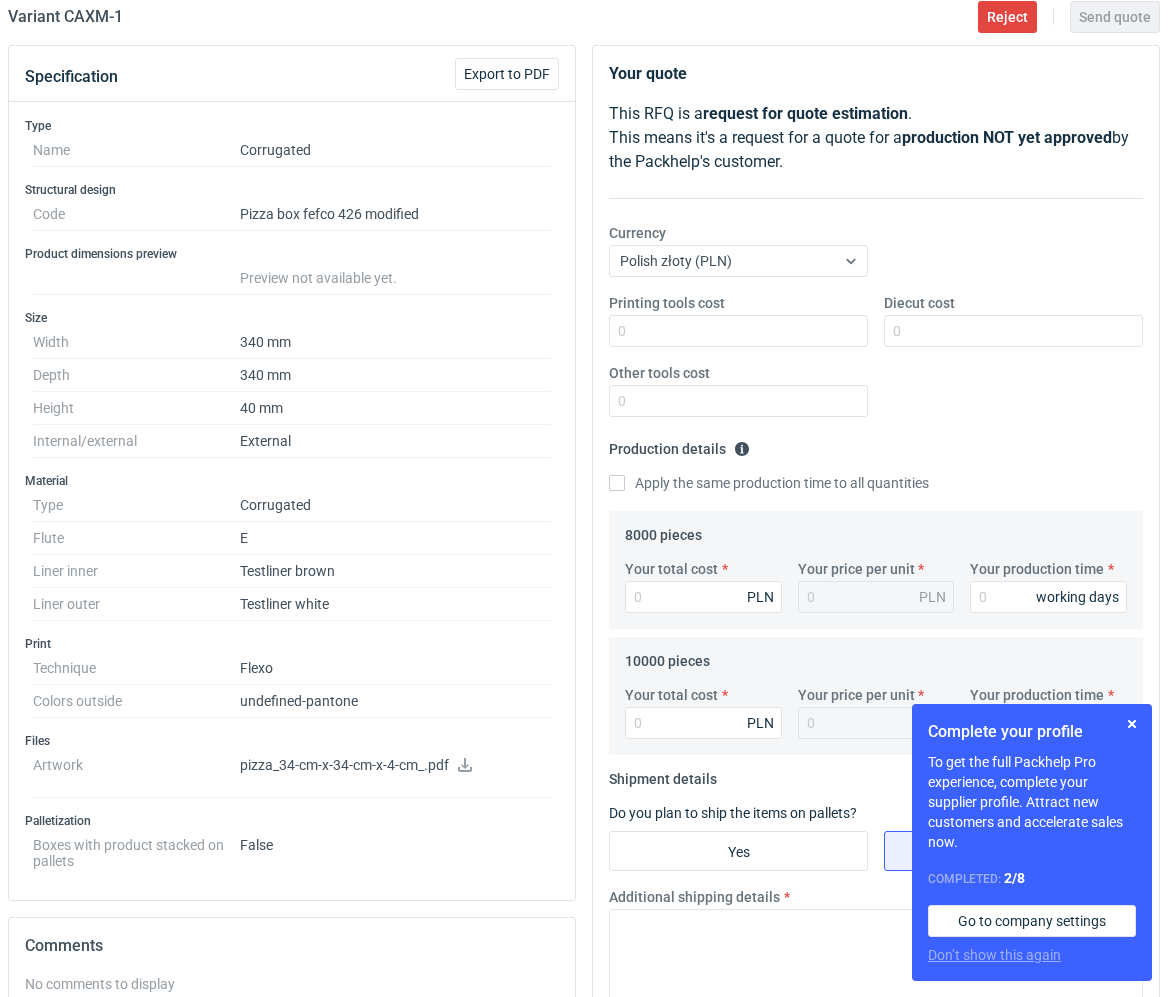 click 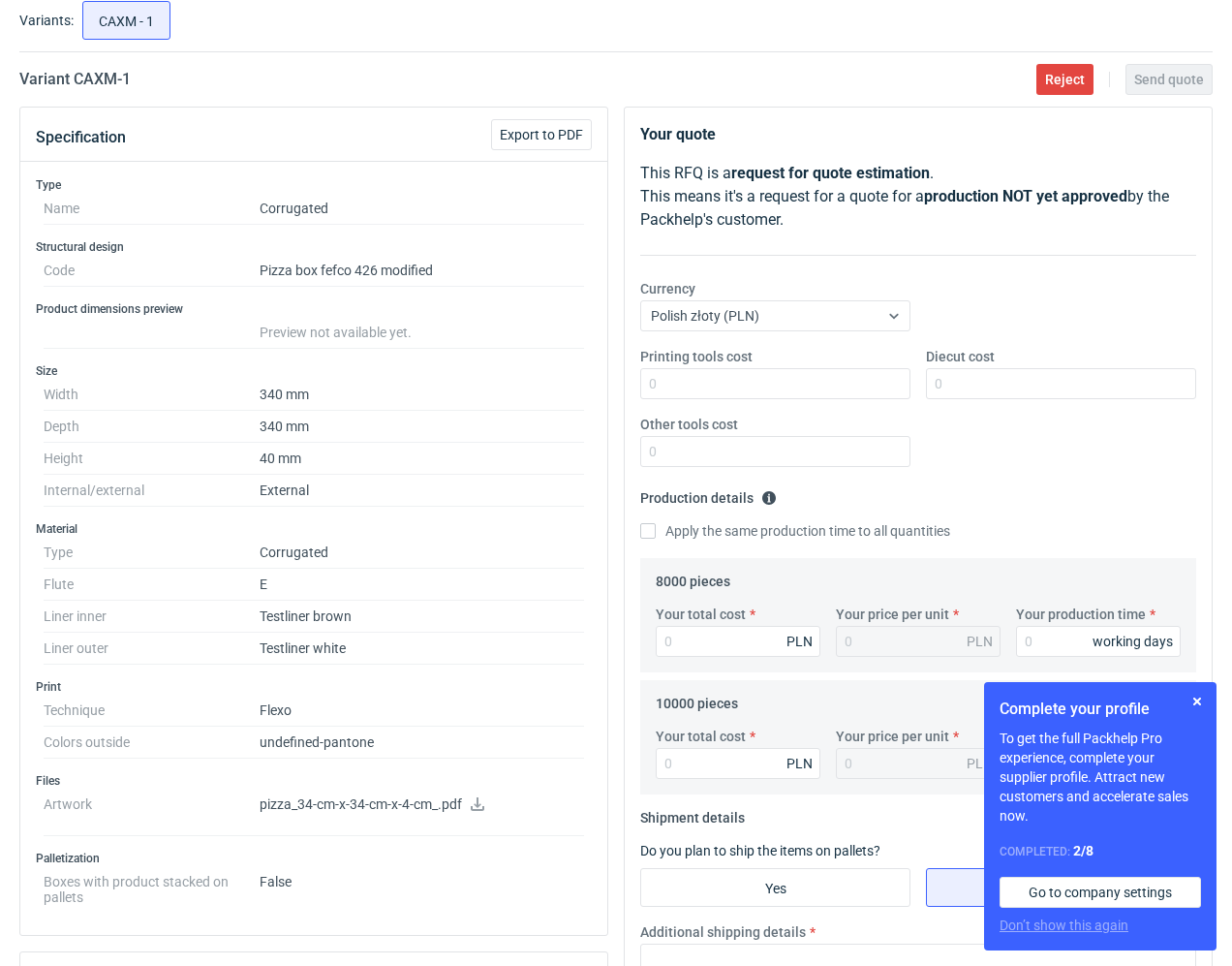 scroll, scrollTop: 81, scrollLeft: 0, axis: vertical 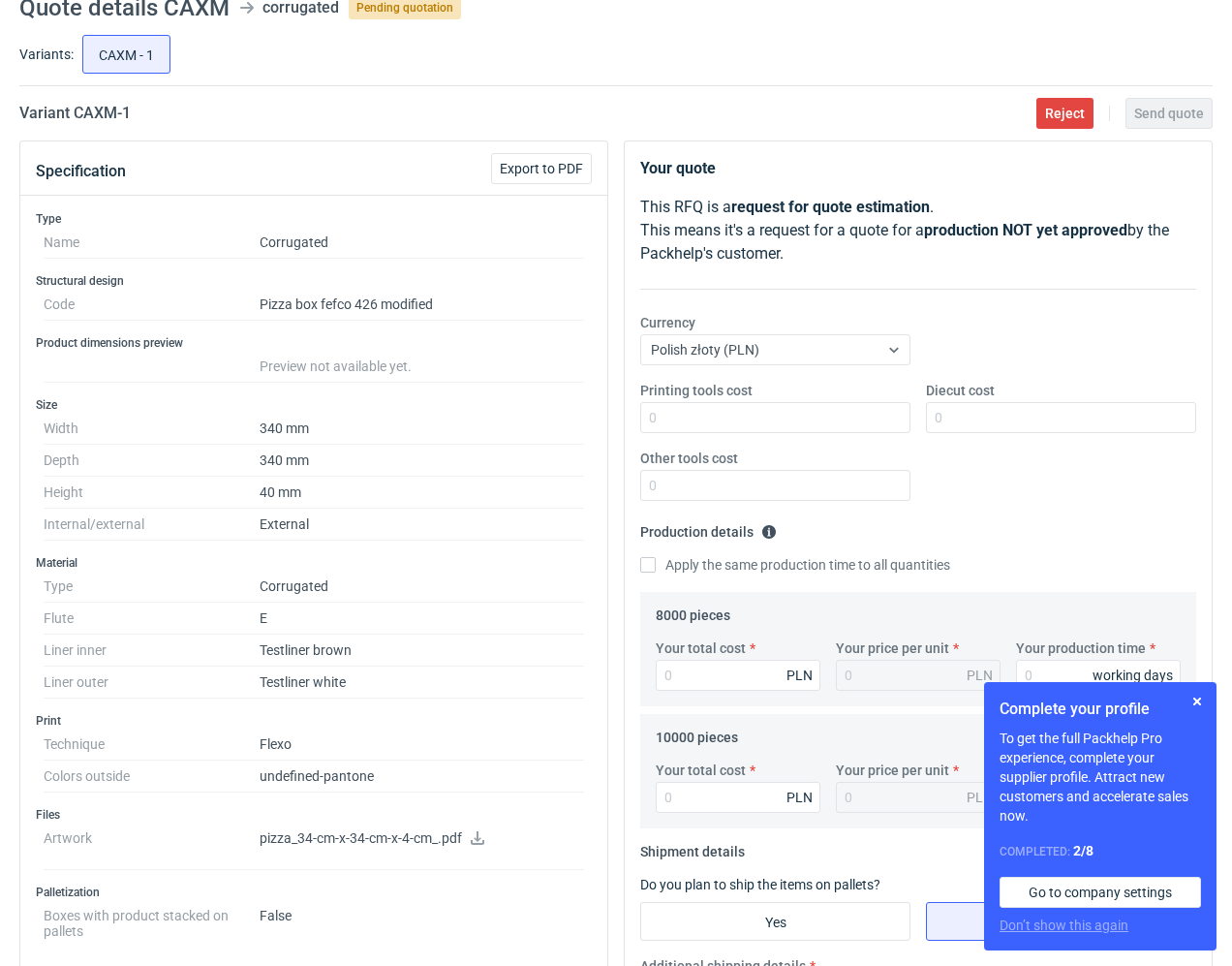 click on "Corrugated" at bounding box center (421, 242) 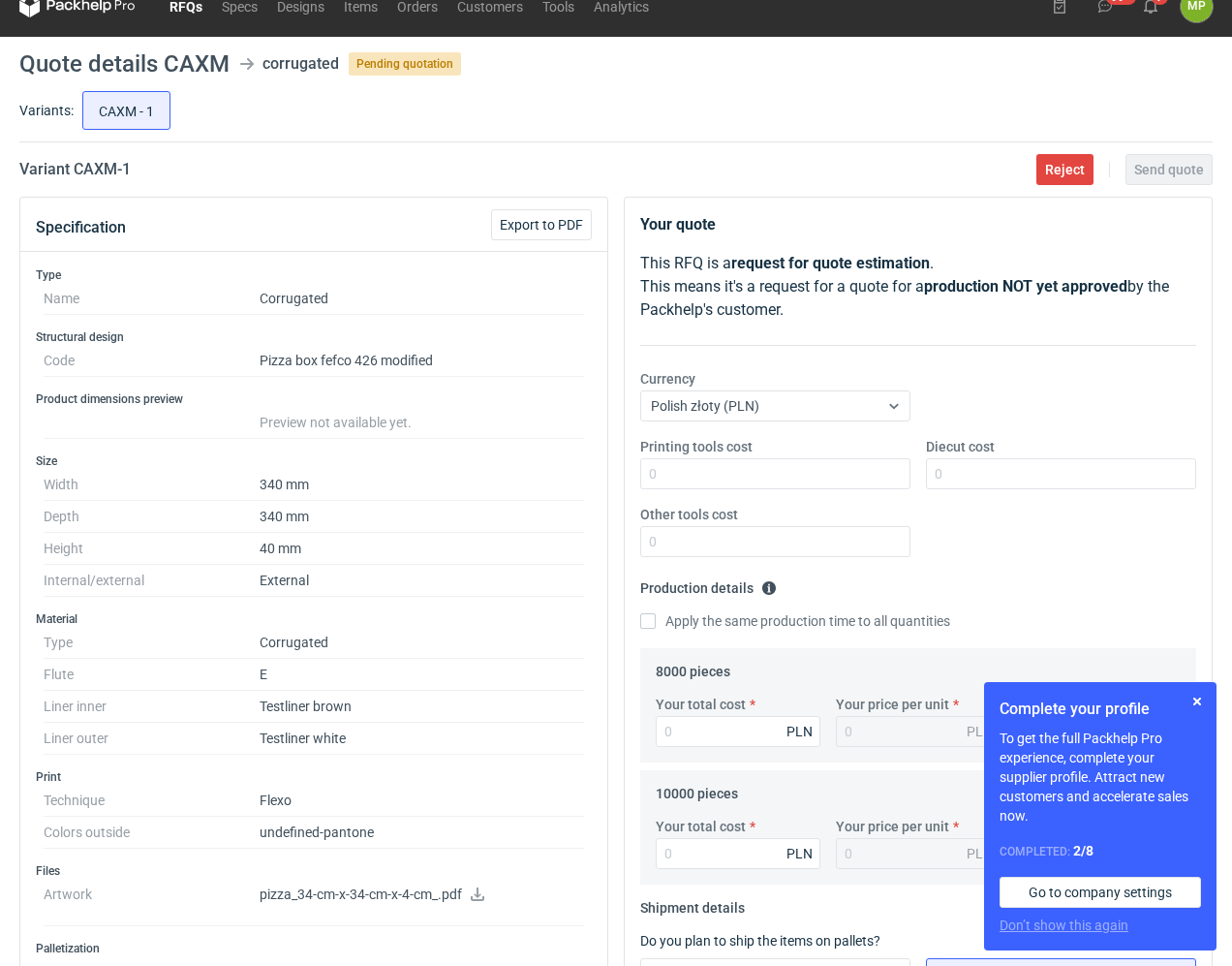 scroll, scrollTop: 0, scrollLeft: 0, axis: both 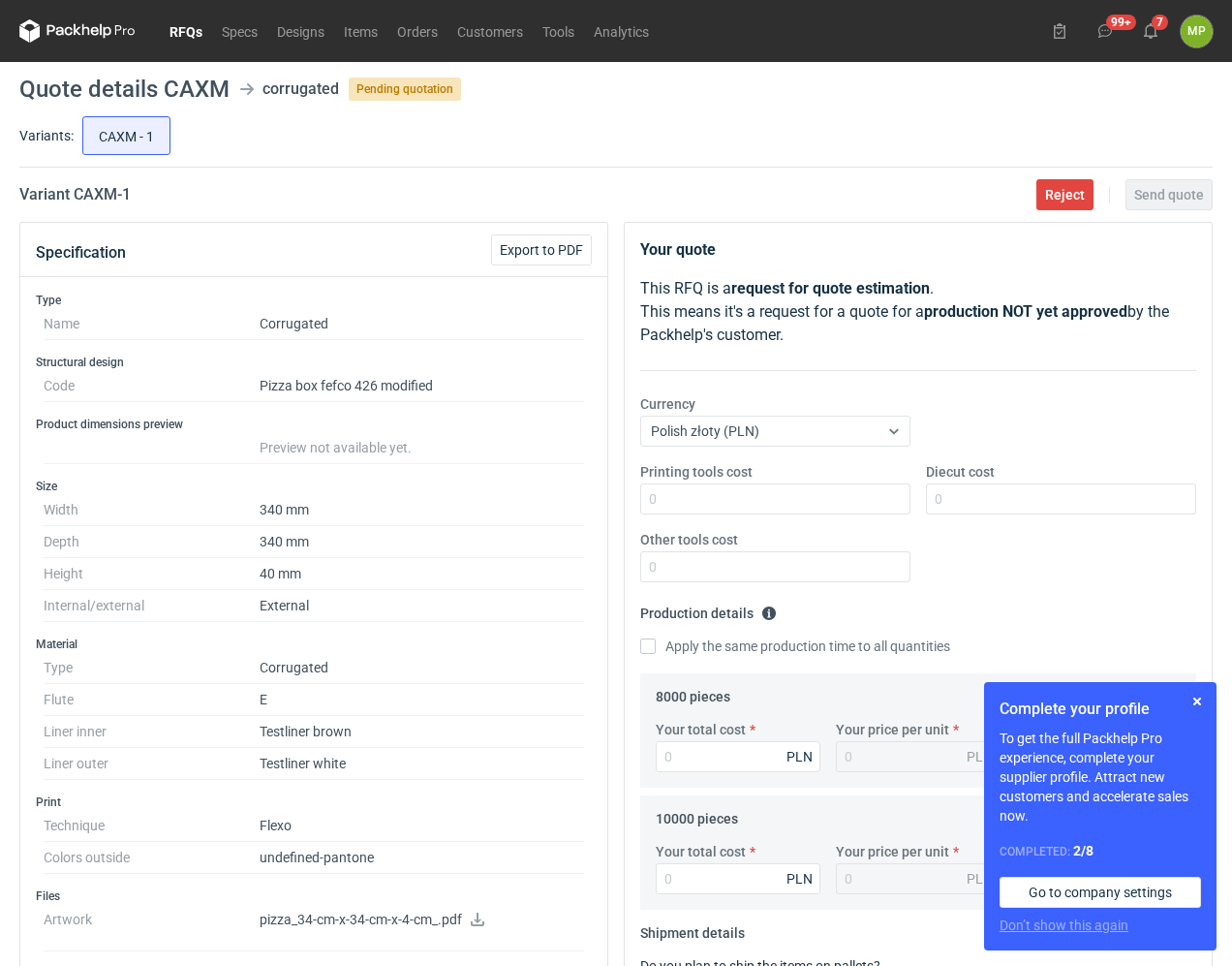 click on "RFQs" at bounding box center (186, 31) 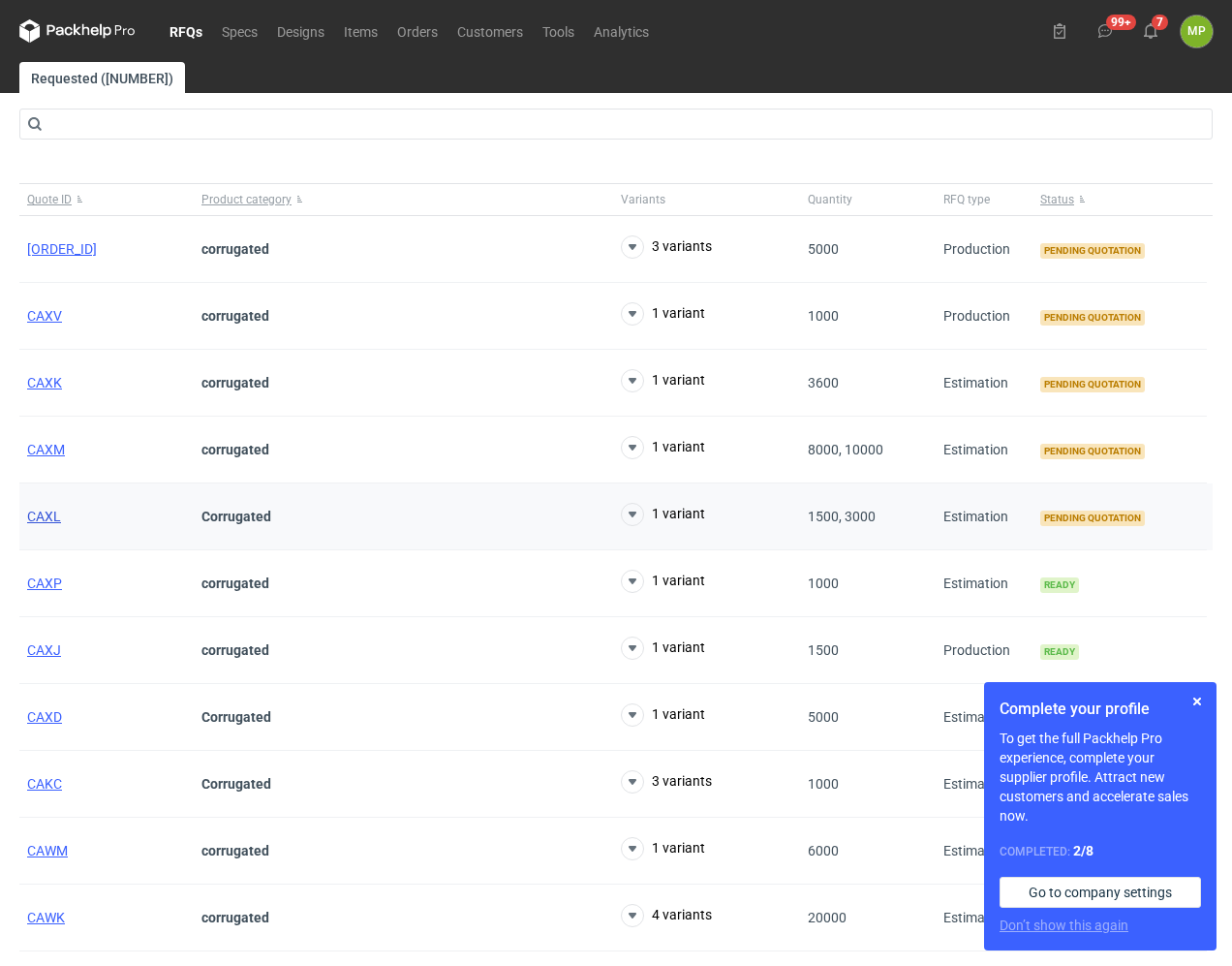 click on "CAXL" at bounding box center [44, 516] 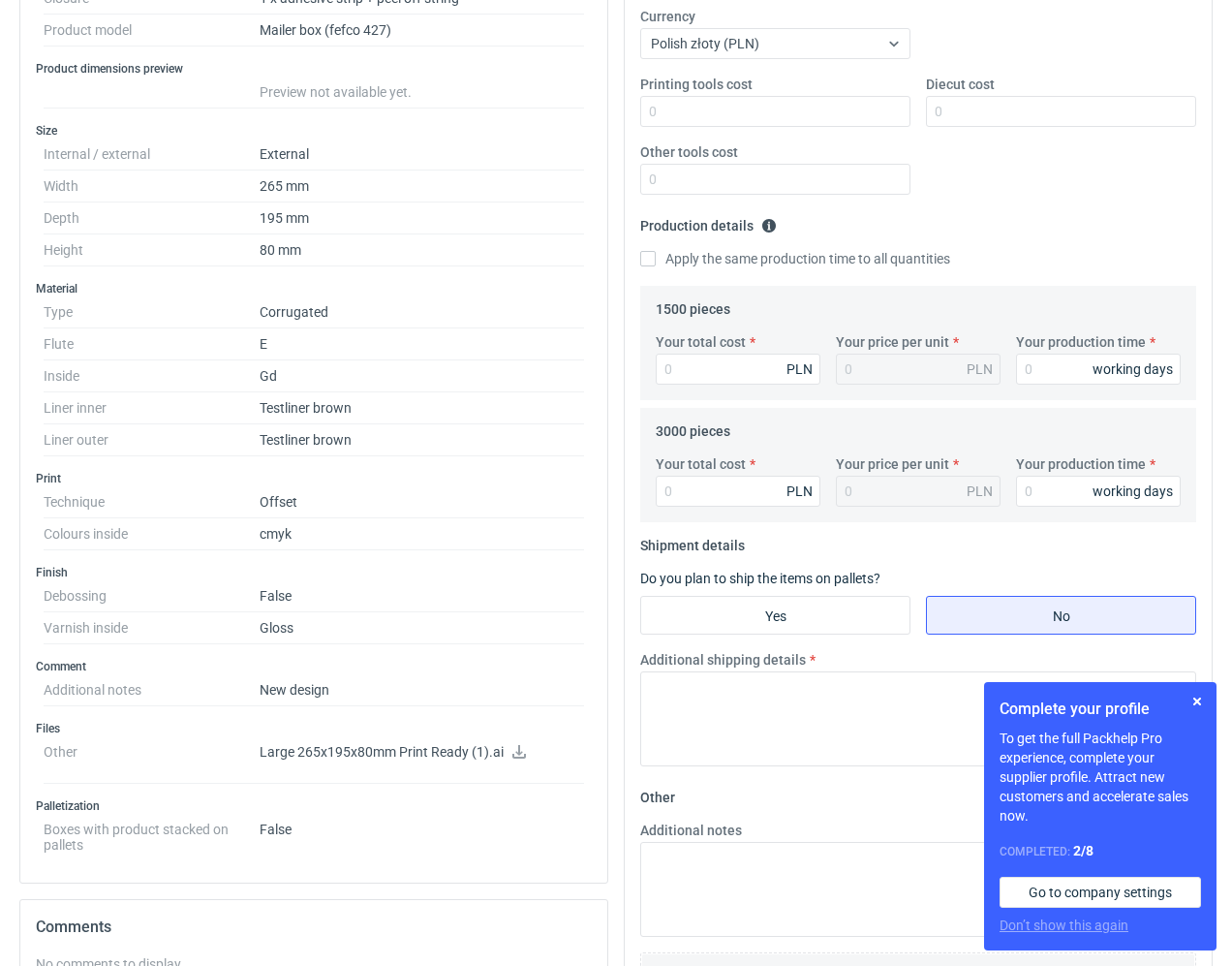 scroll, scrollTop: 291, scrollLeft: 0, axis: vertical 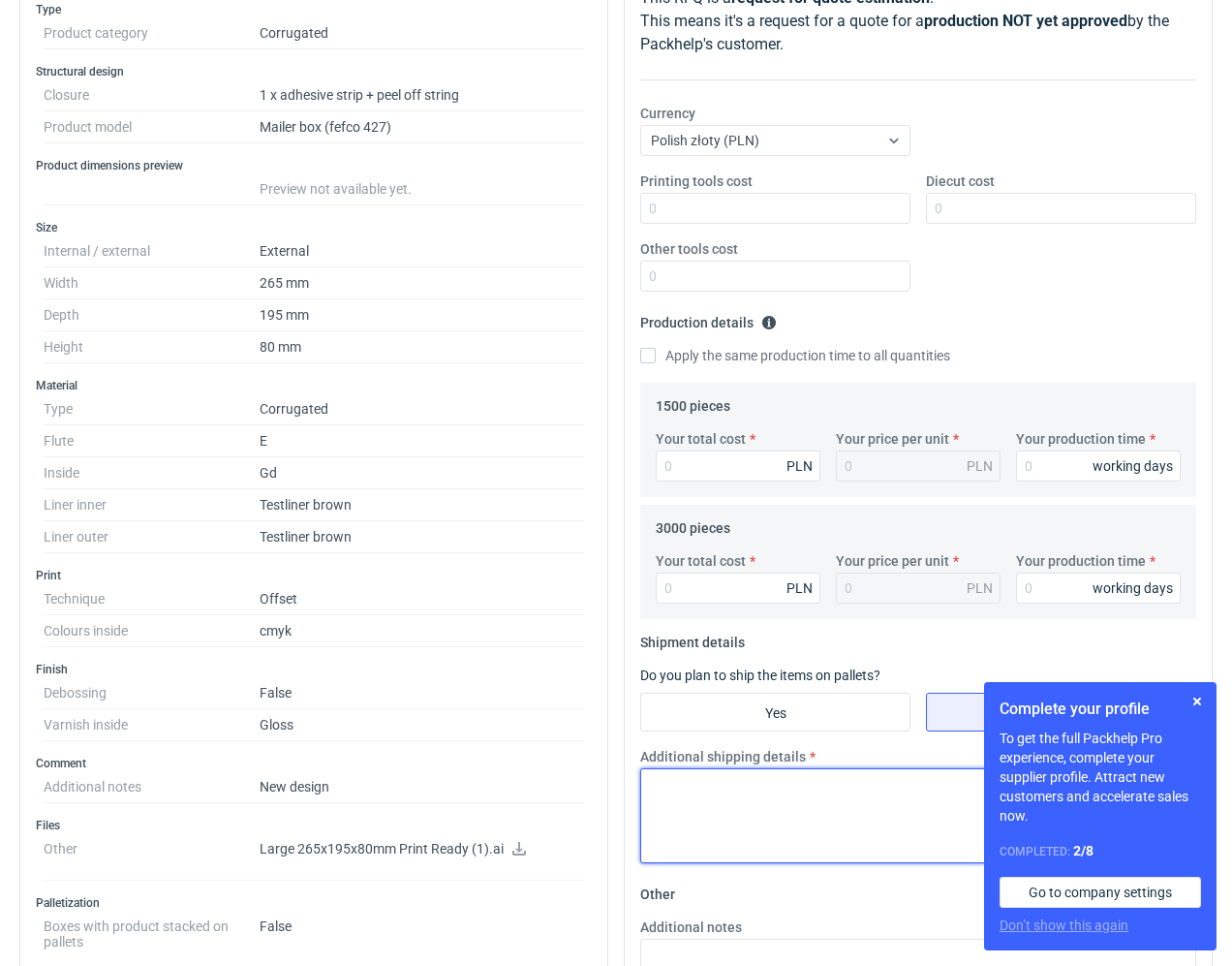 click on "Additional shipping details" at bounding box center [918, 816] 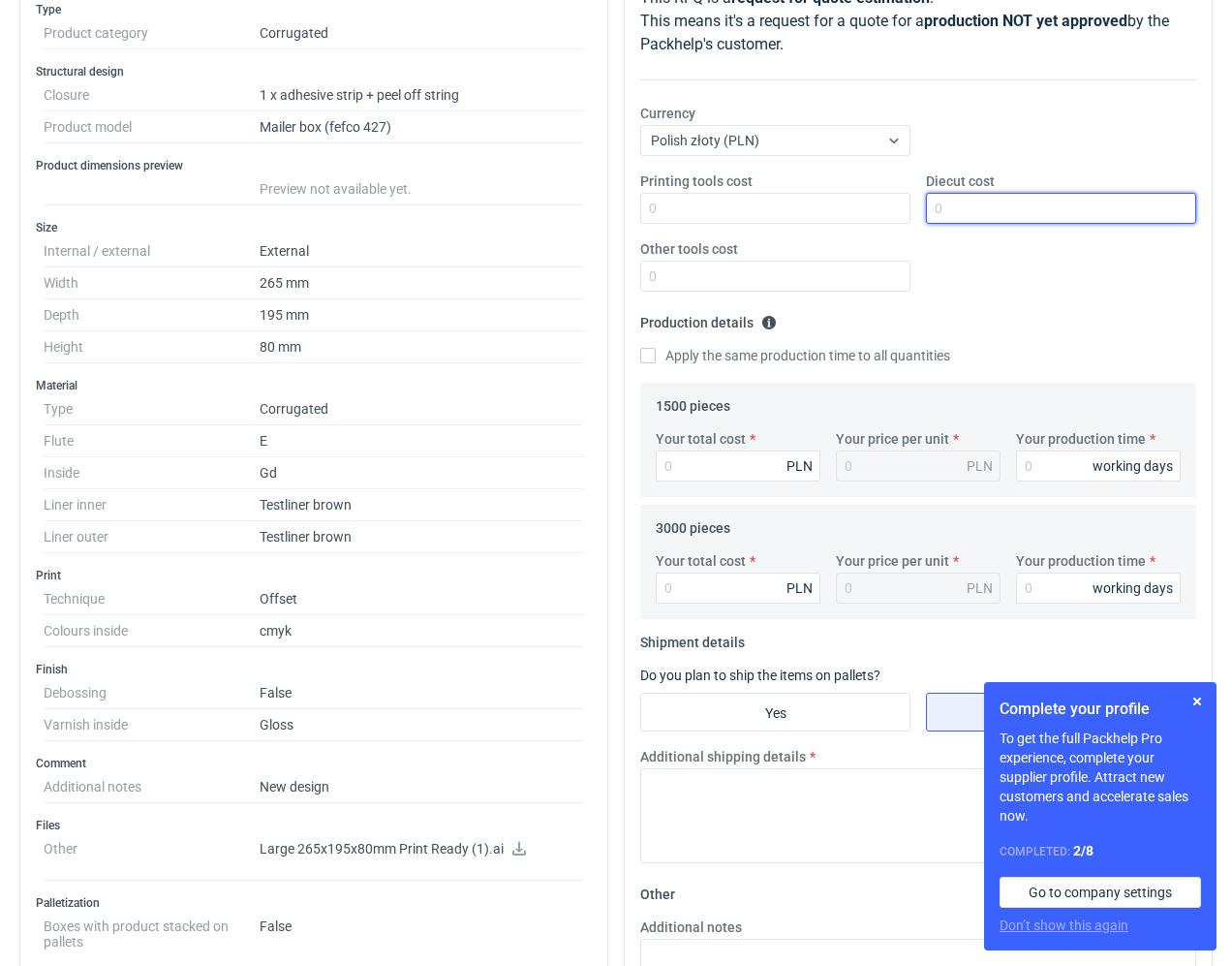 click on "Diecut cost" at bounding box center (1061, 208) 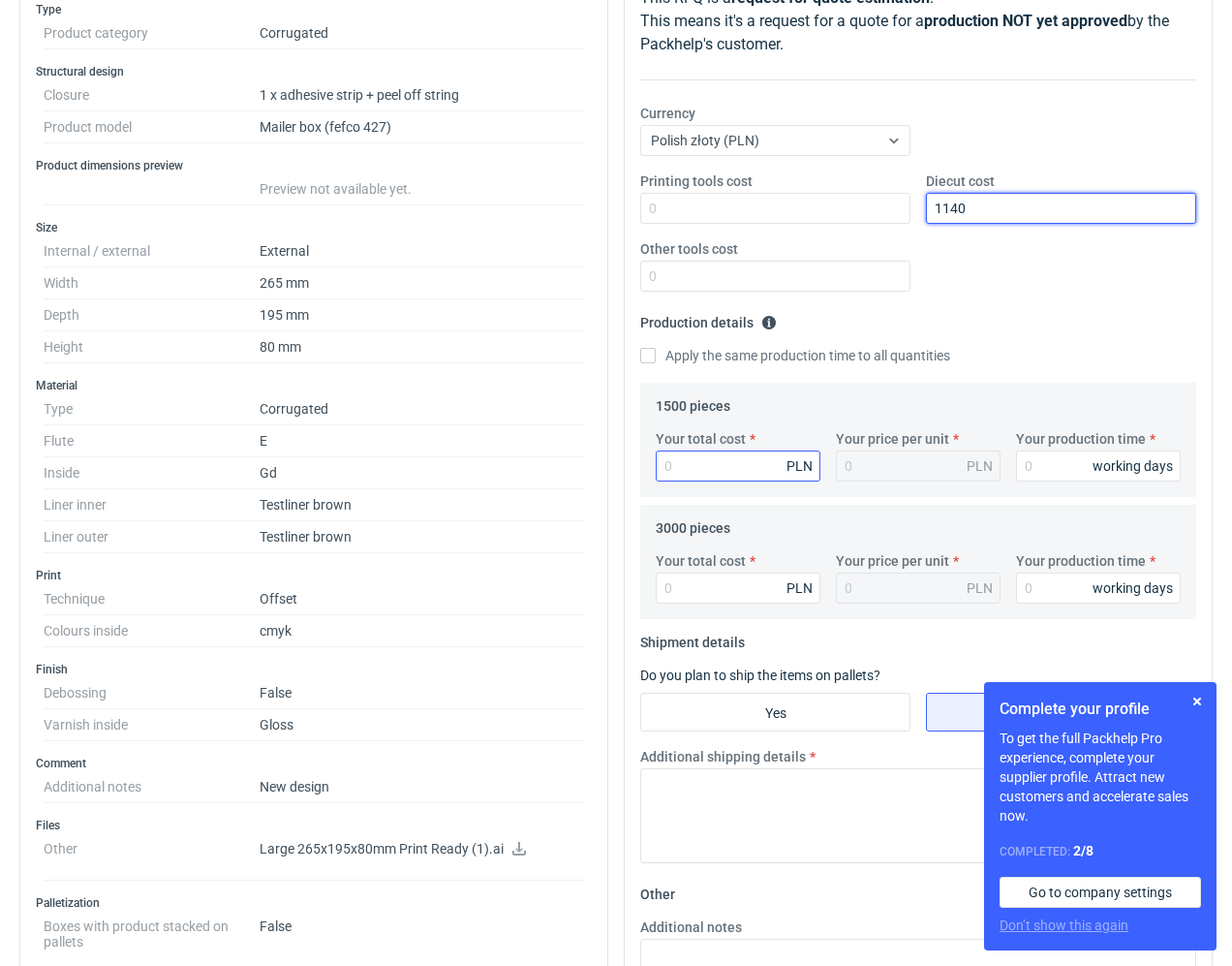 type on "1140" 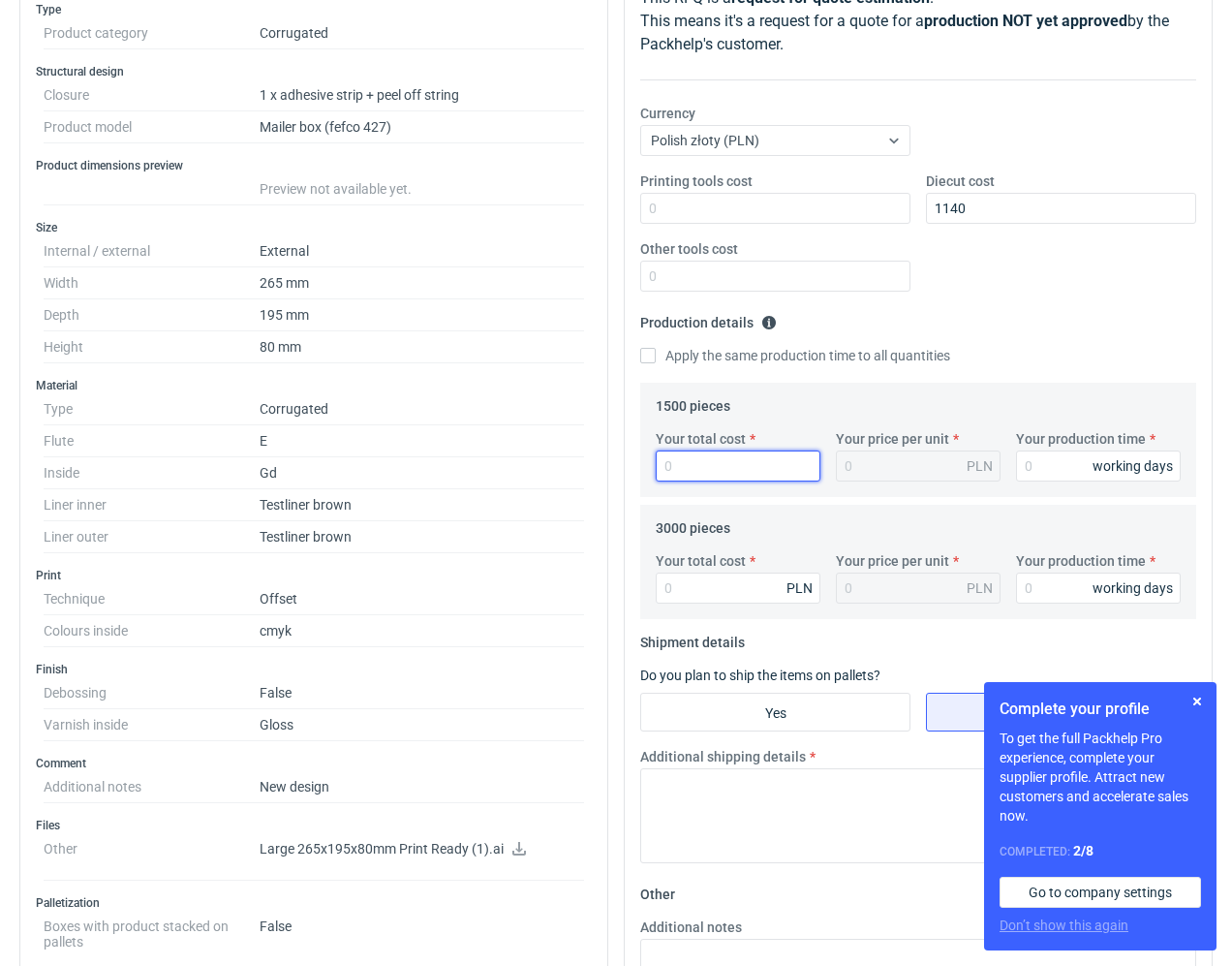 click on "Your total cost" at bounding box center [738, 466] 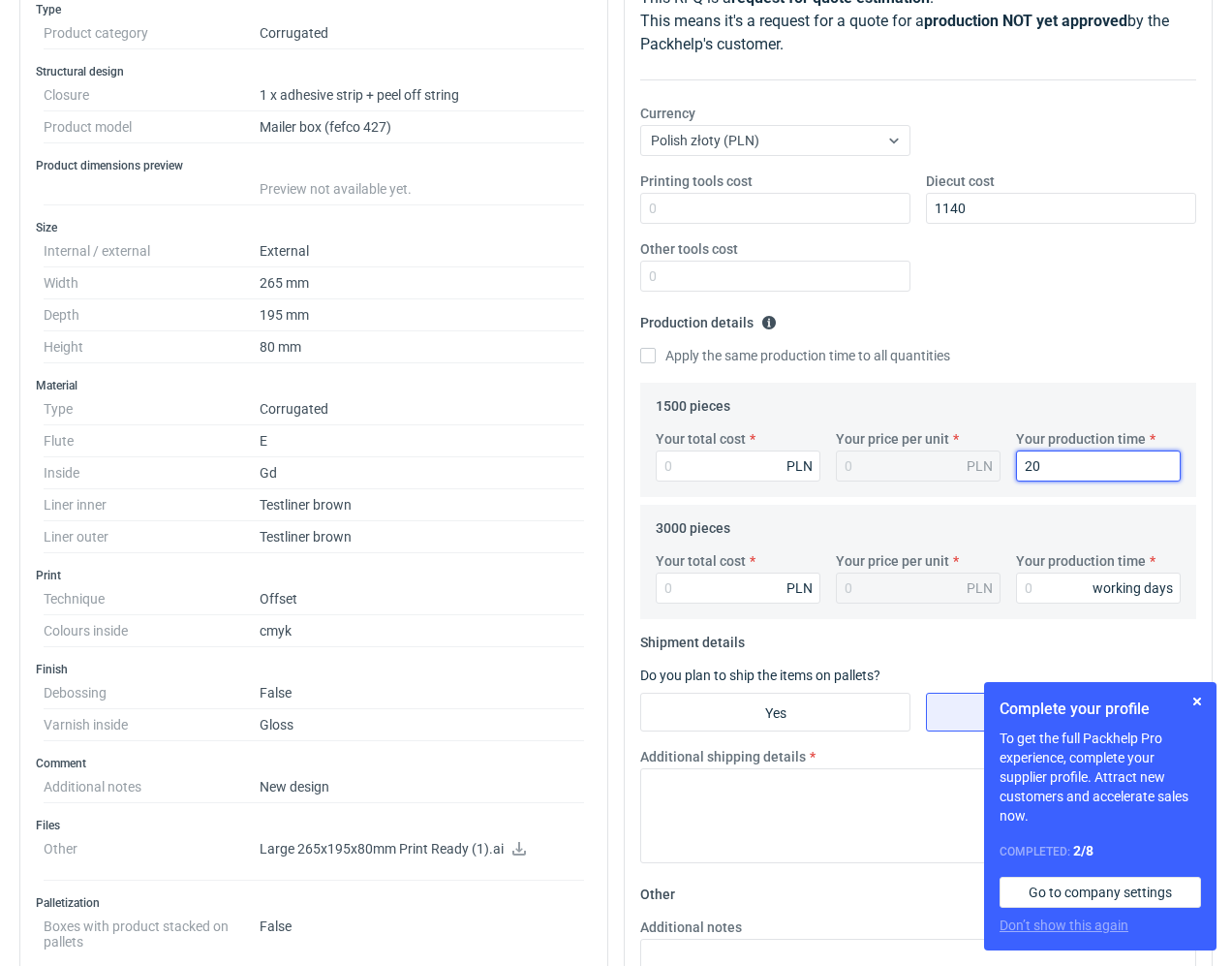 type on "20" 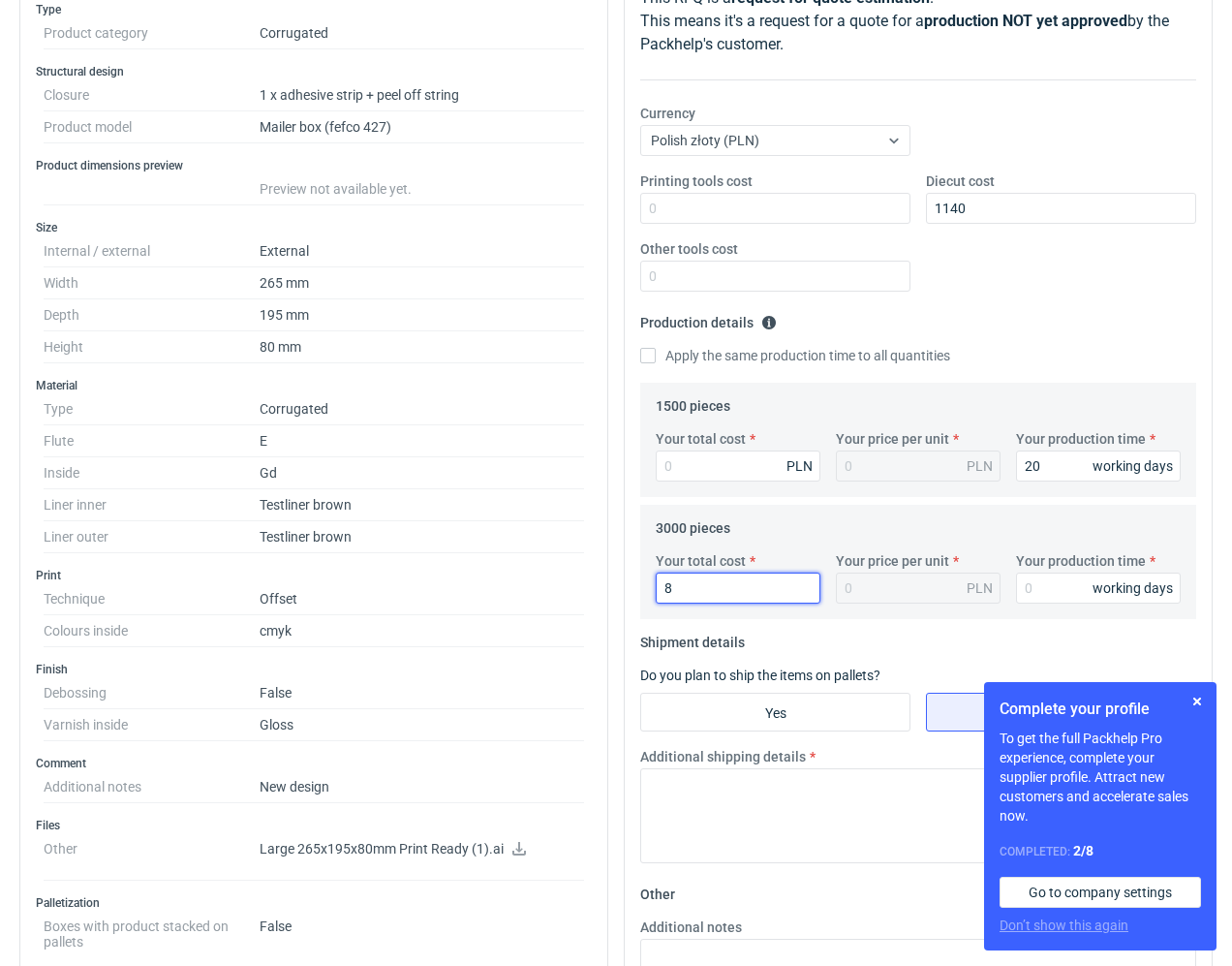 type on "[NUMBER]" 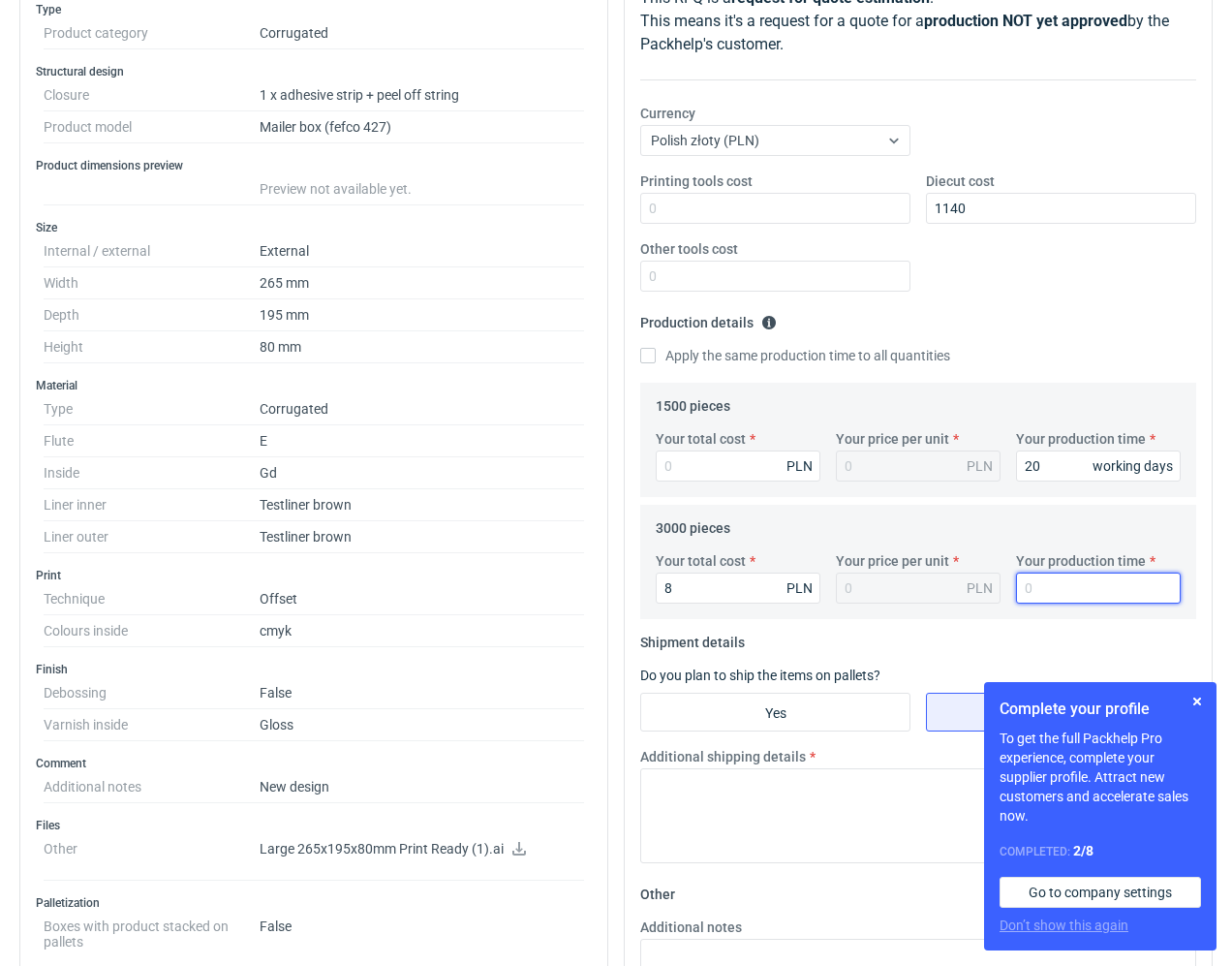 type on "[PRICE]" 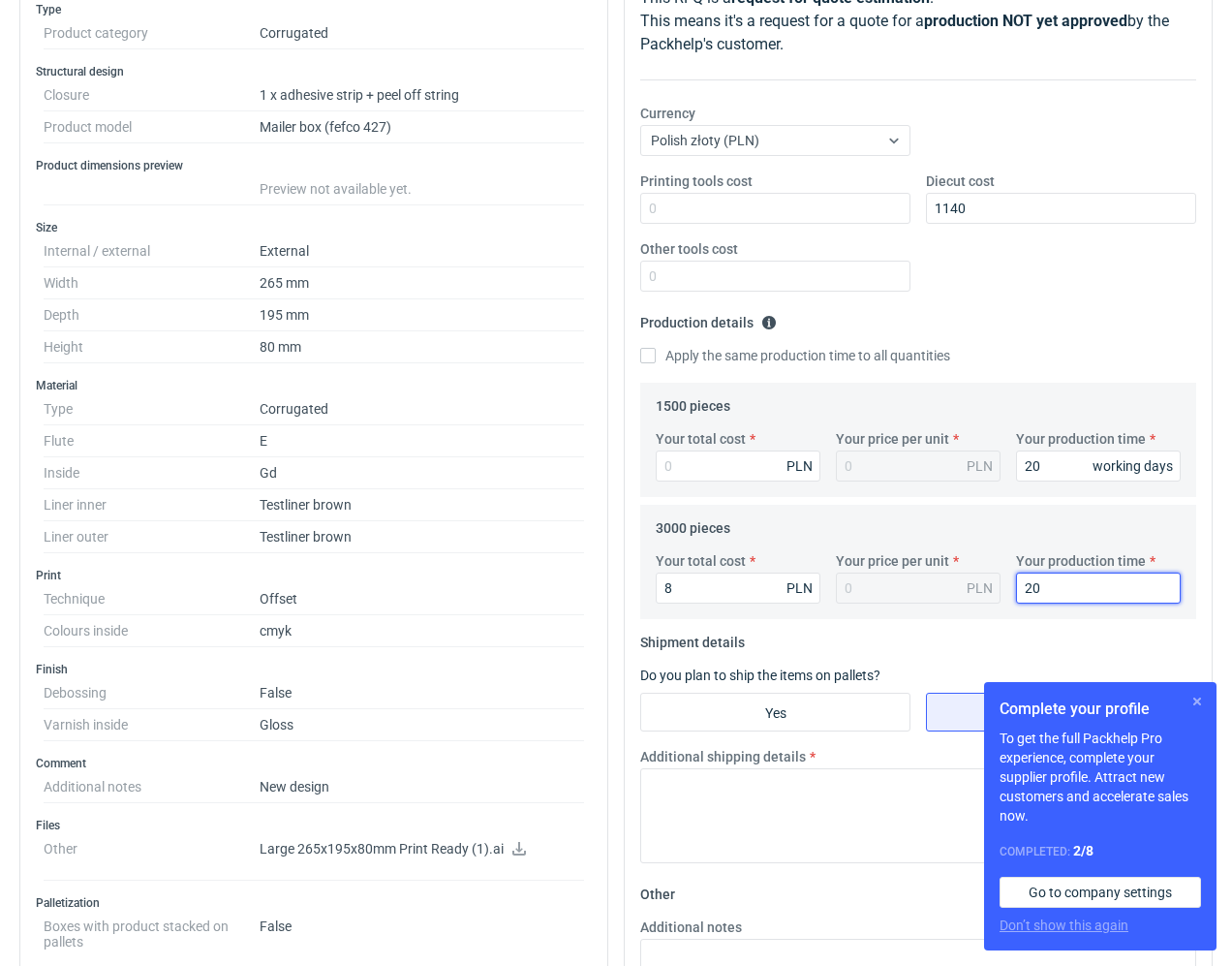 type on "20" 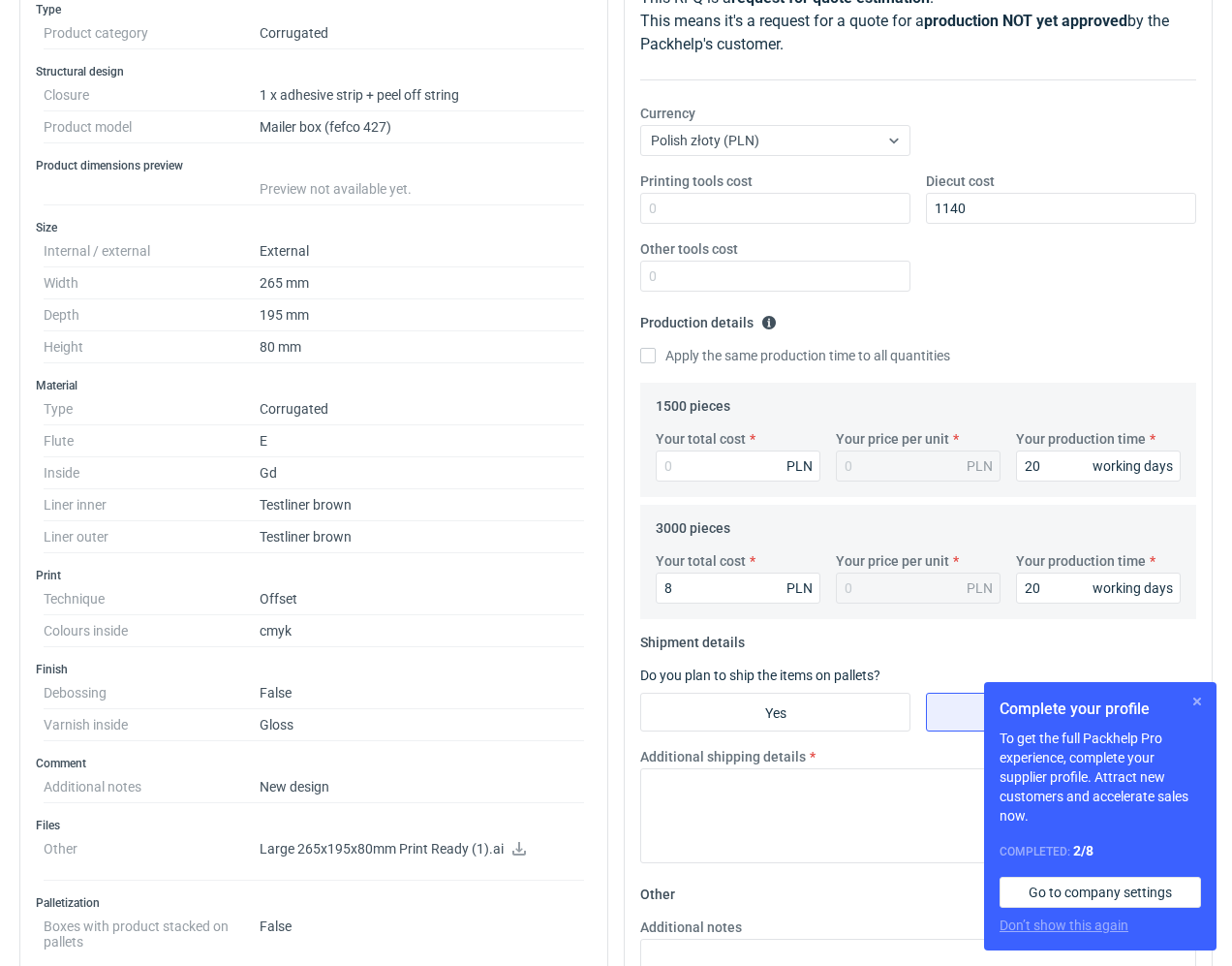 click at bounding box center [1197, 701] 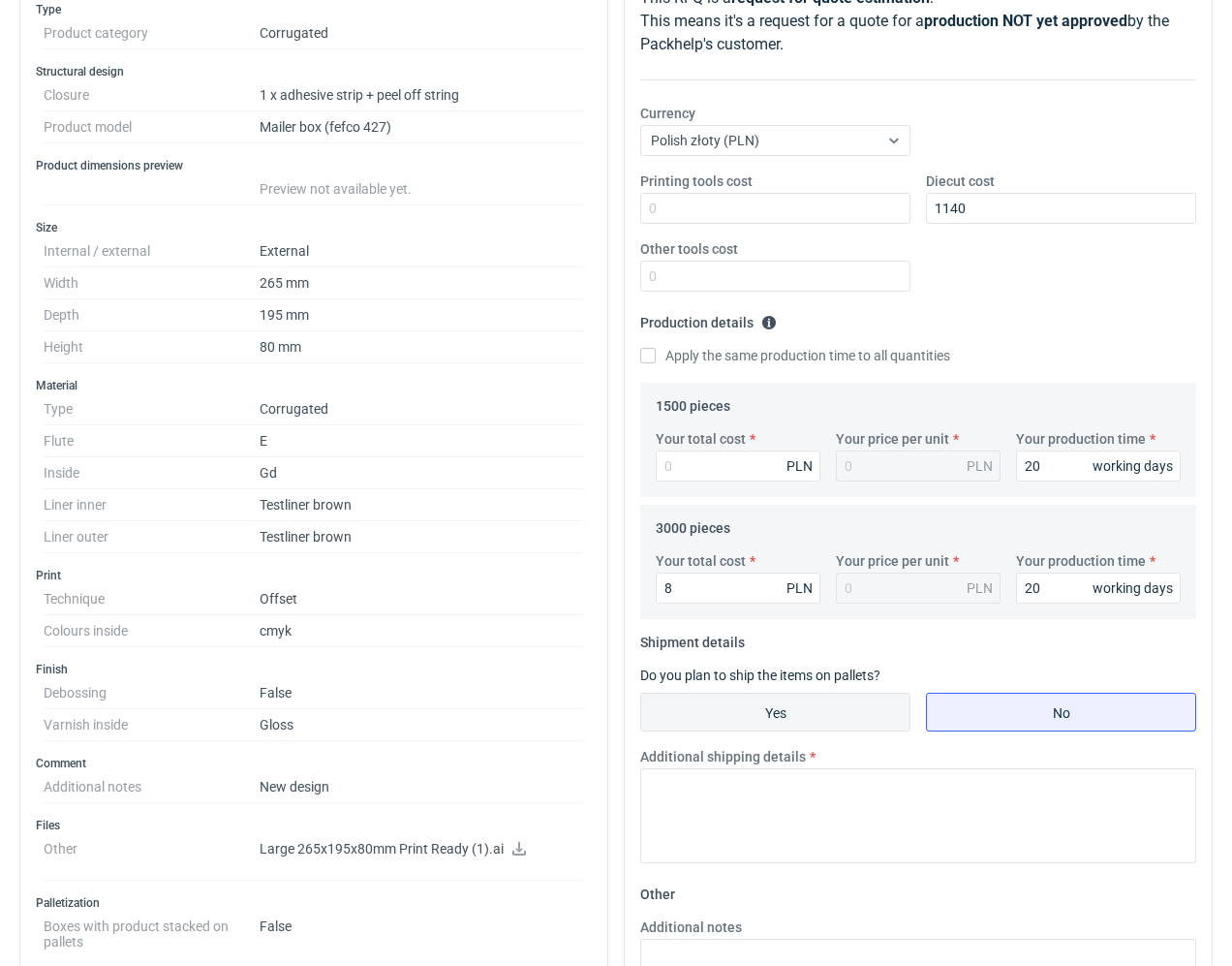 click on "Yes" at bounding box center [775, 712] 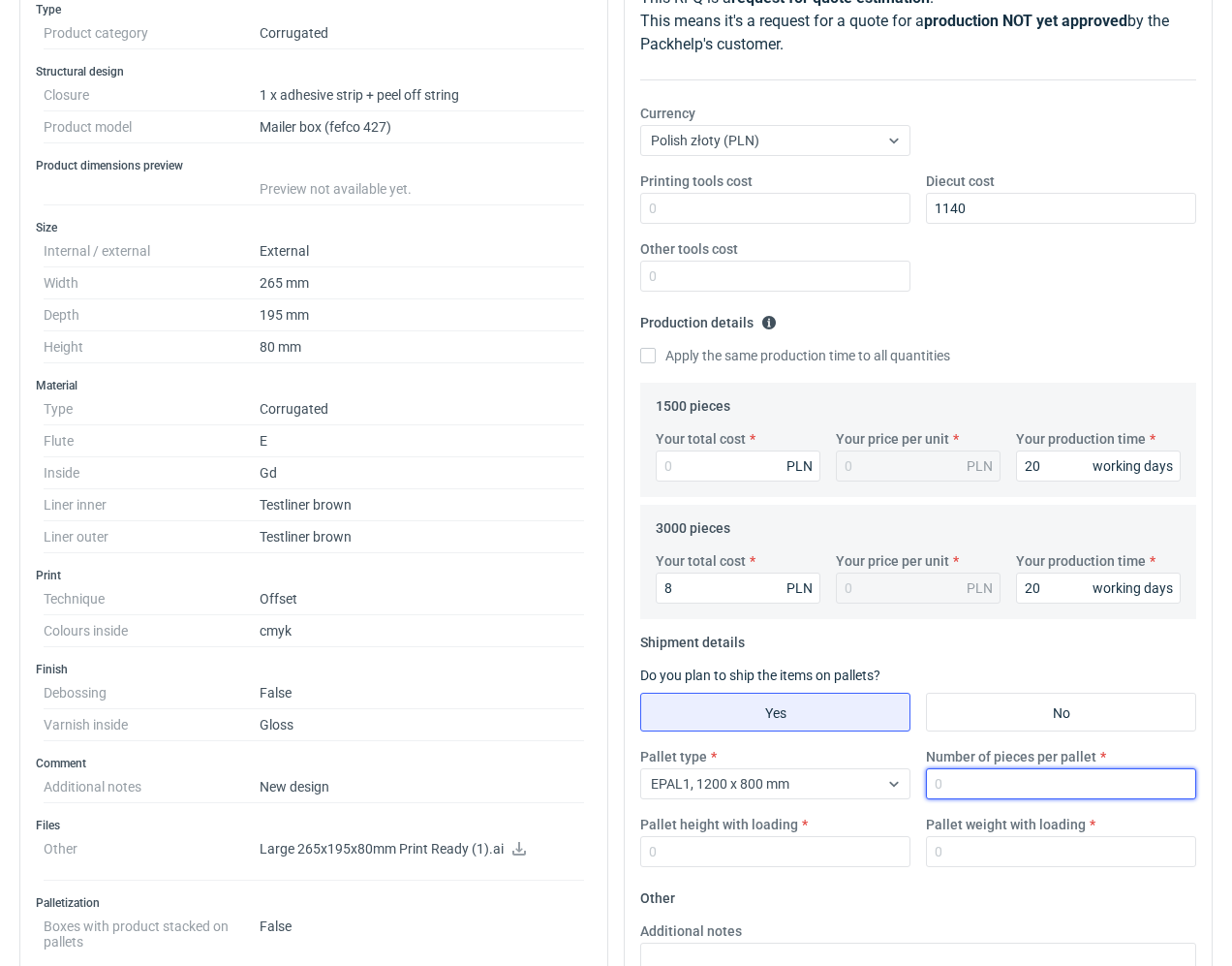 click on "Number of pieces per pallet" at bounding box center [1061, 784] 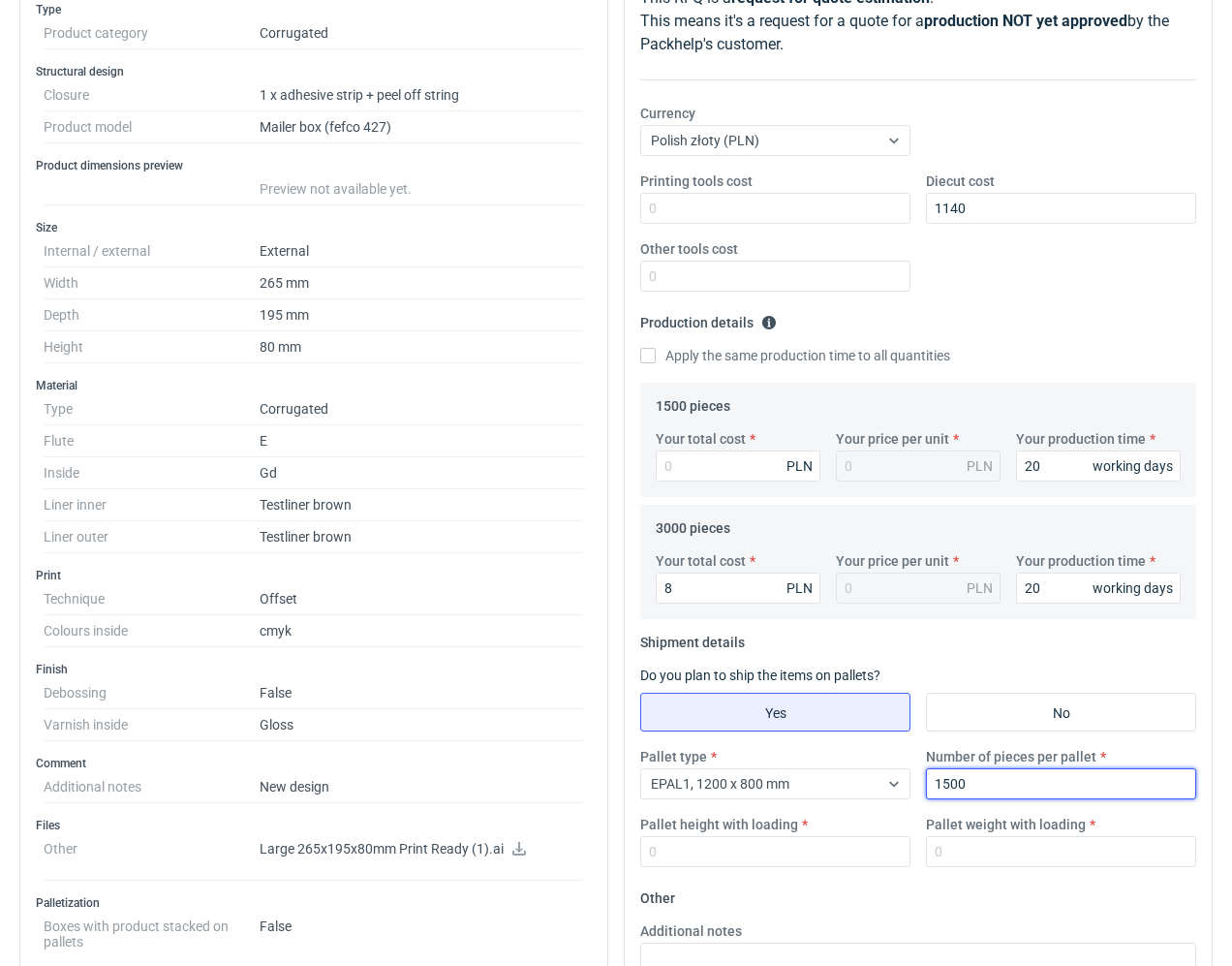 type on "1500" 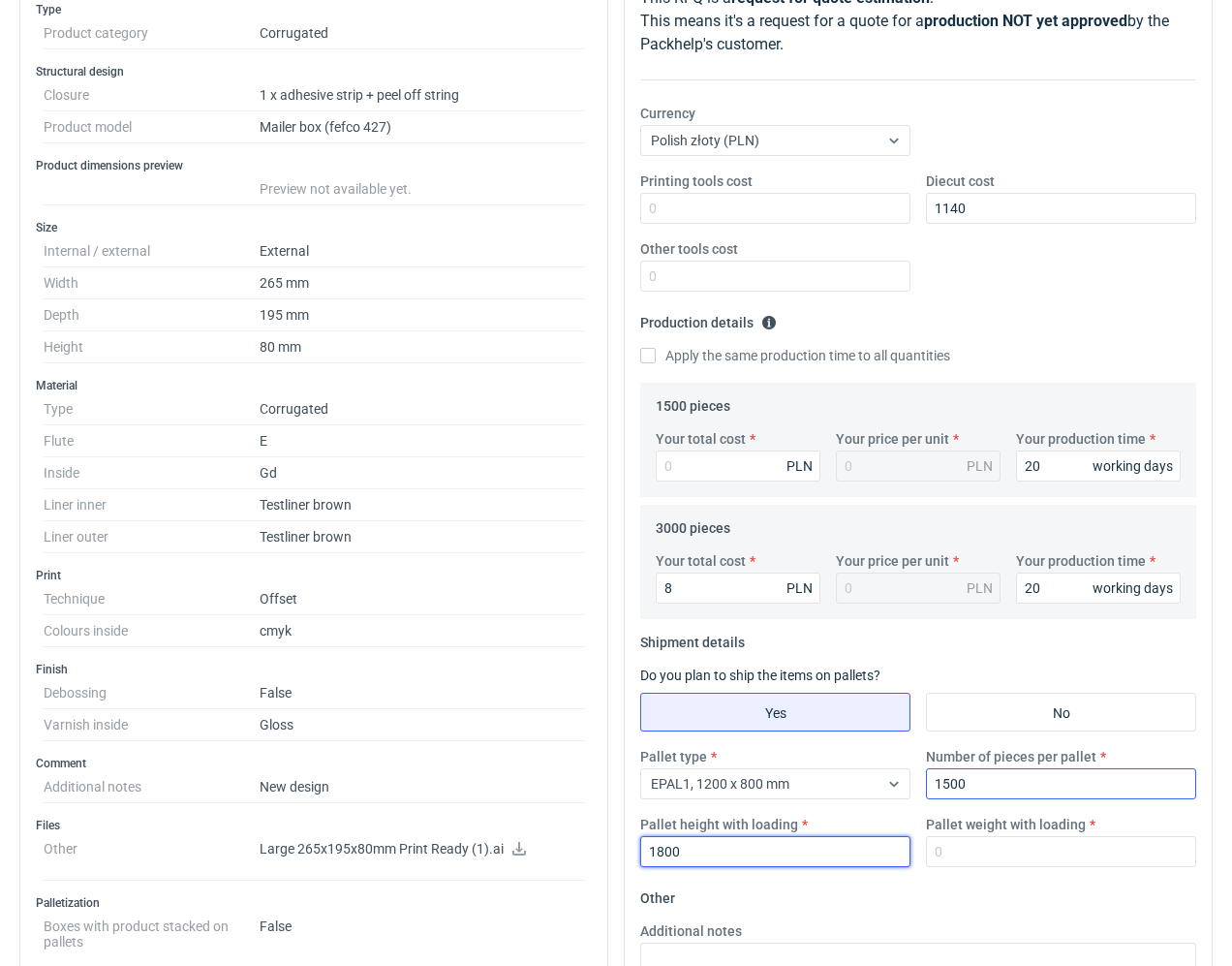 type on "1800" 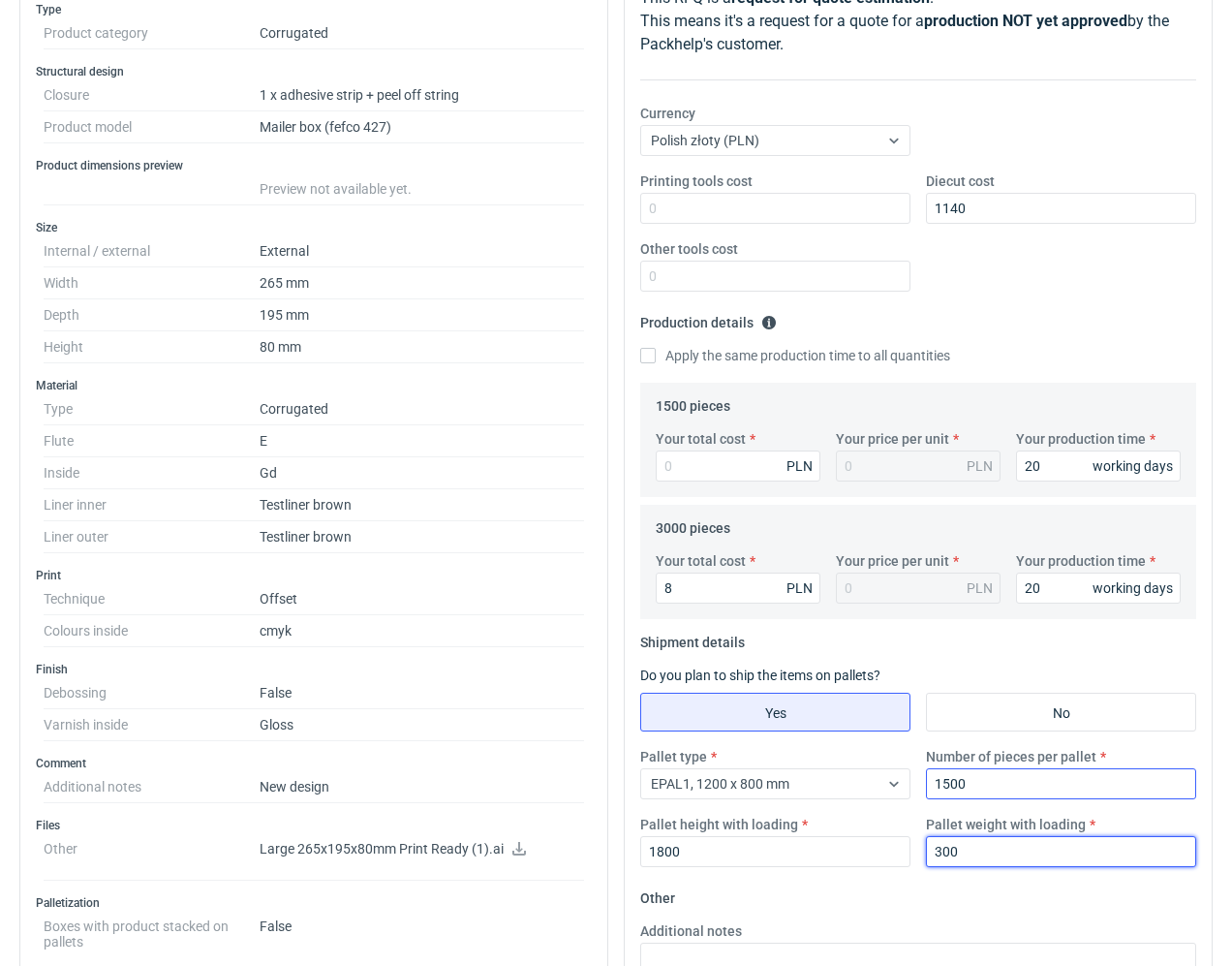 type on "300" 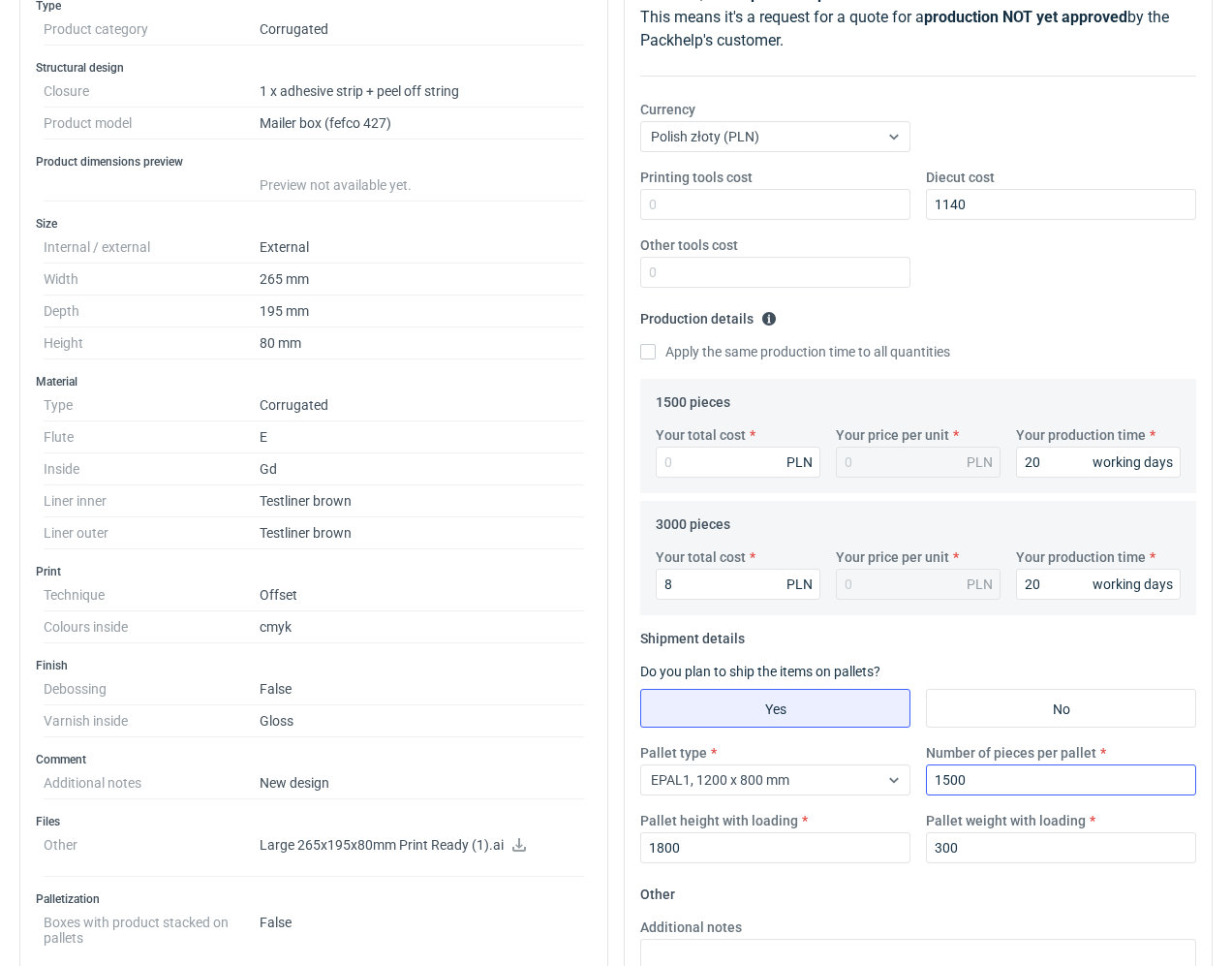 scroll, scrollTop: 786, scrollLeft: 0, axis: vertical 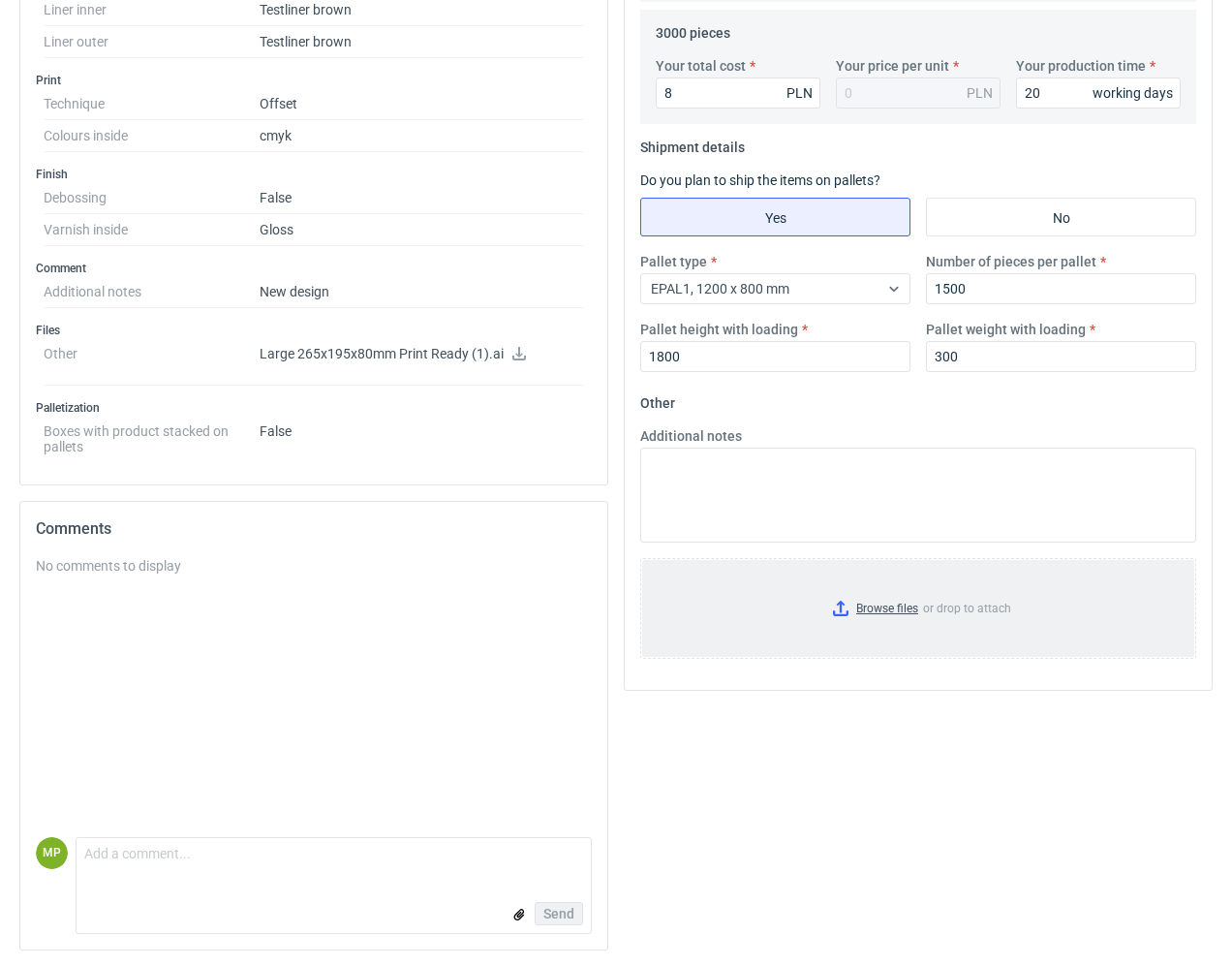 click on "Browse files  or drop to attach" at bounding box center (918, 608) 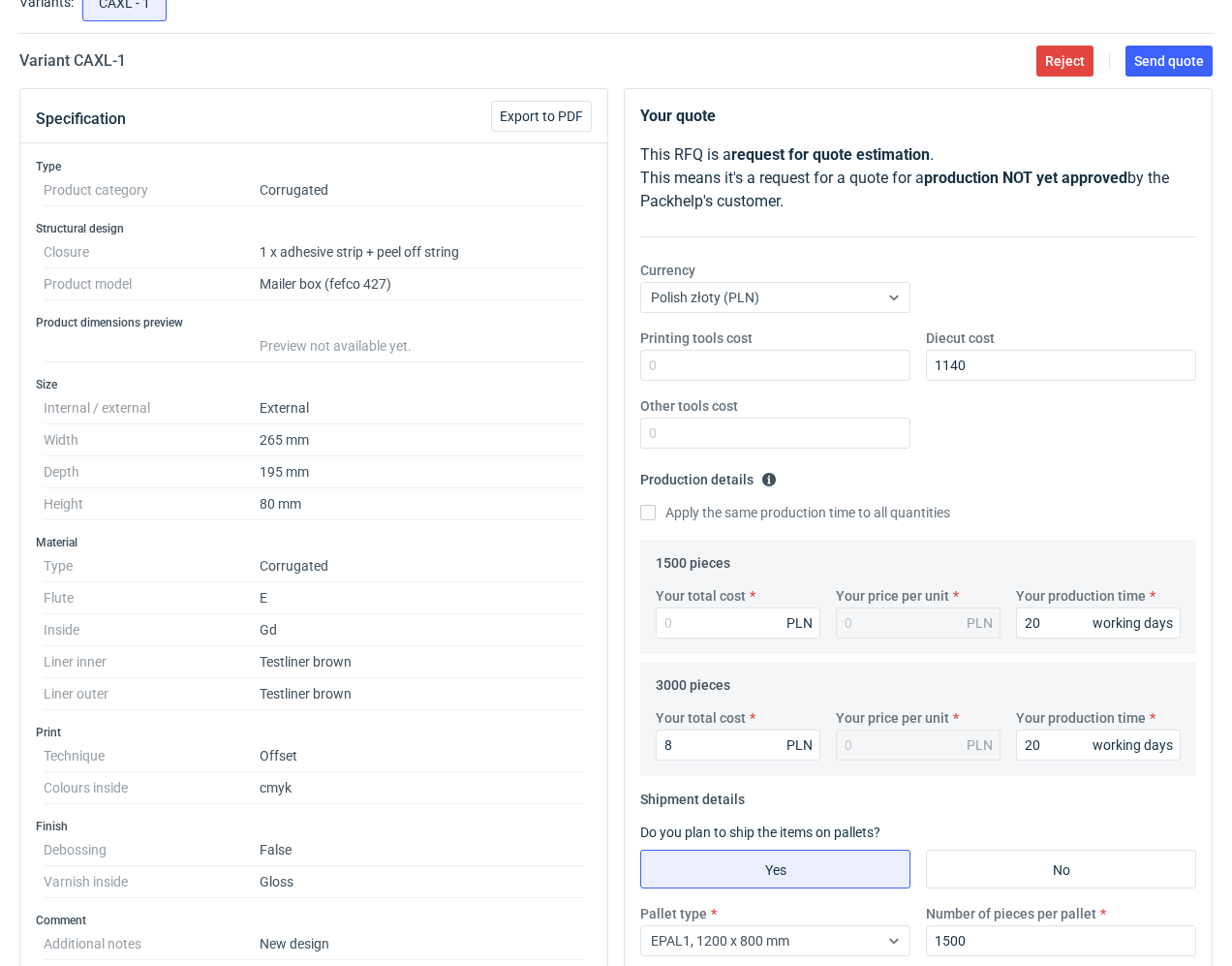 scroll, scrollTop: 0, scrollLeft: 0, axis: both 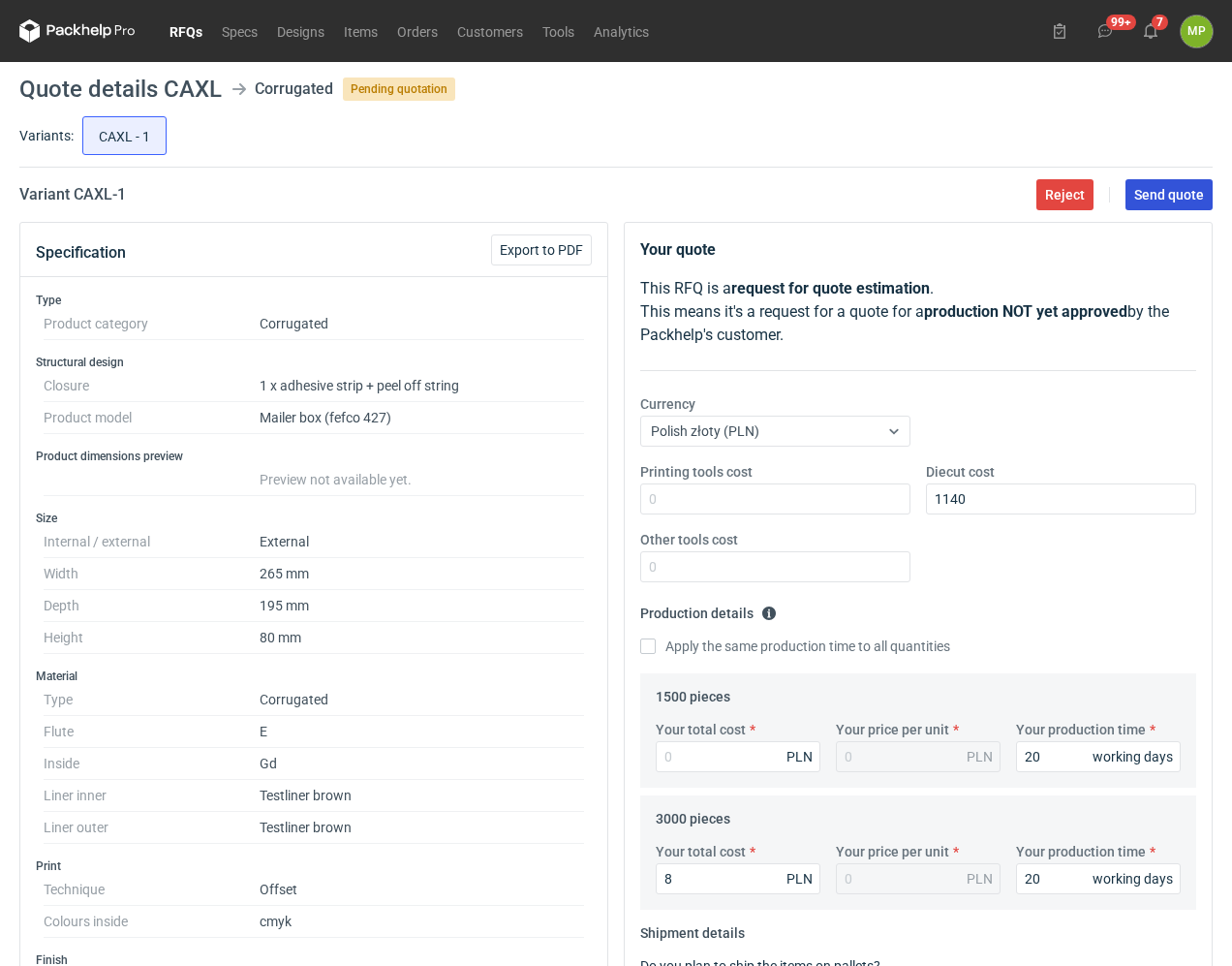 click on "Send quote" at bounding box center [1169, 195] 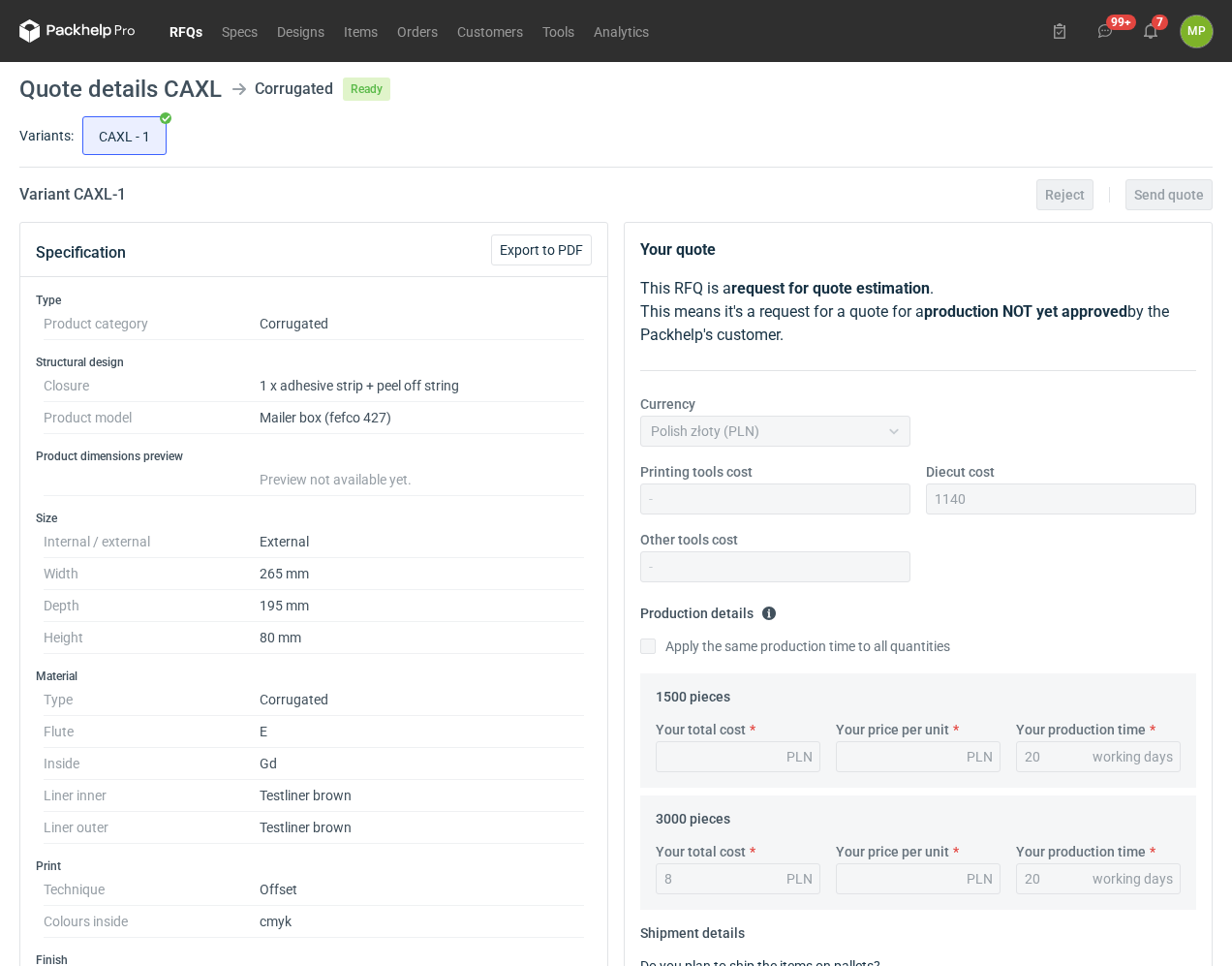 click on "RFQs" at bounding box center [186, 31] 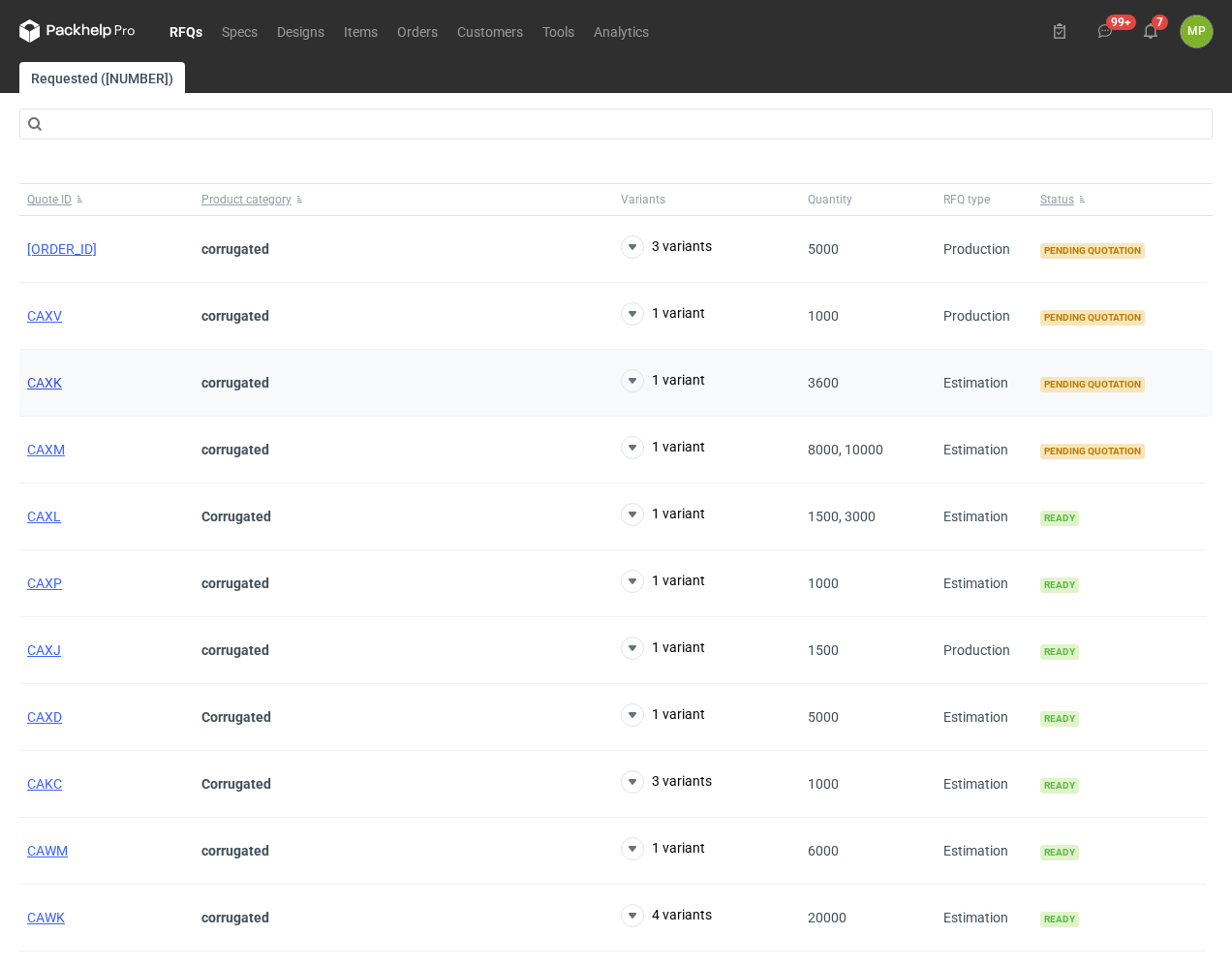 click on "CAXK" at bounding box center (45, 383) 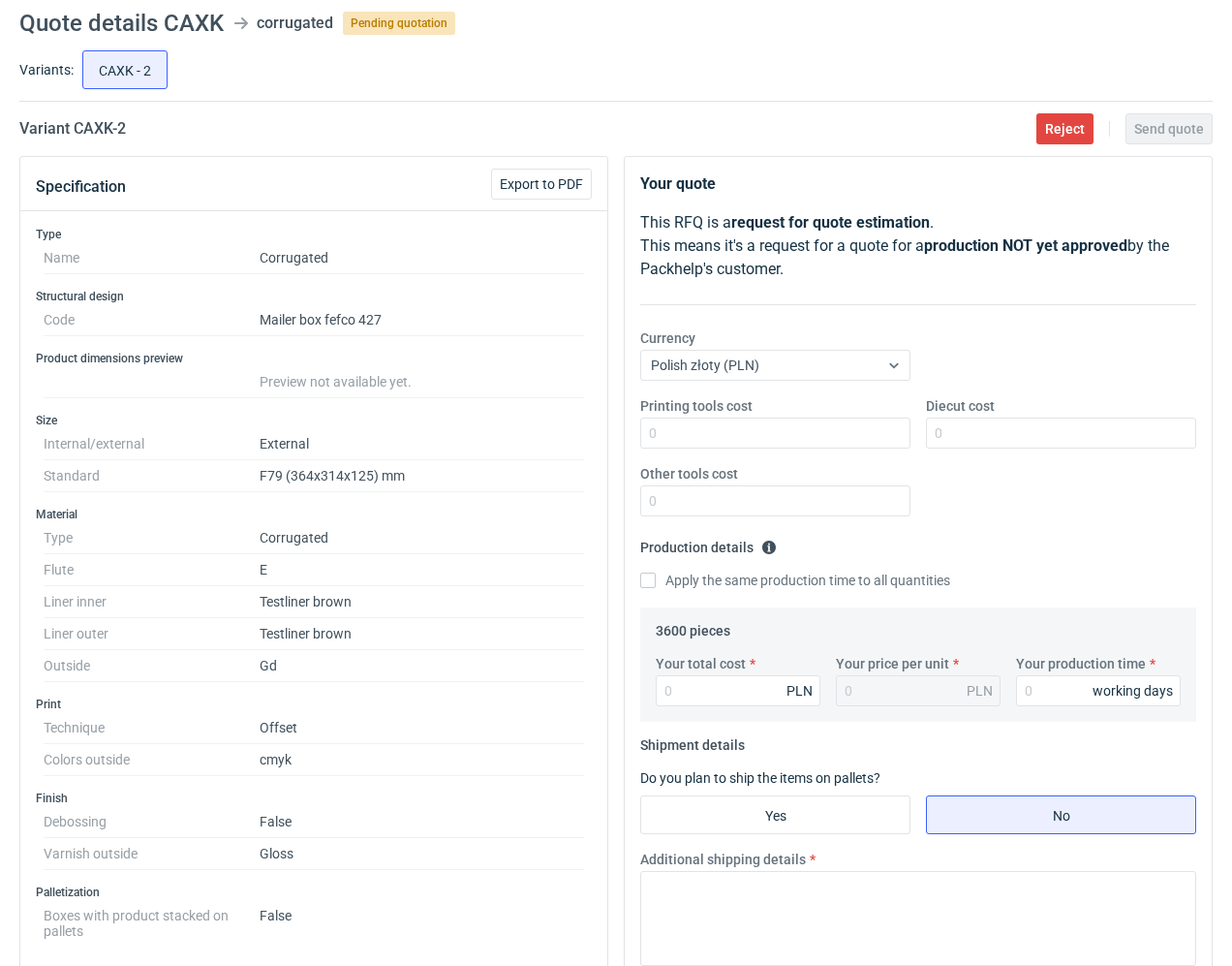 scroll, scrollTop: 97, scrollLeft: 0, axis: vertical 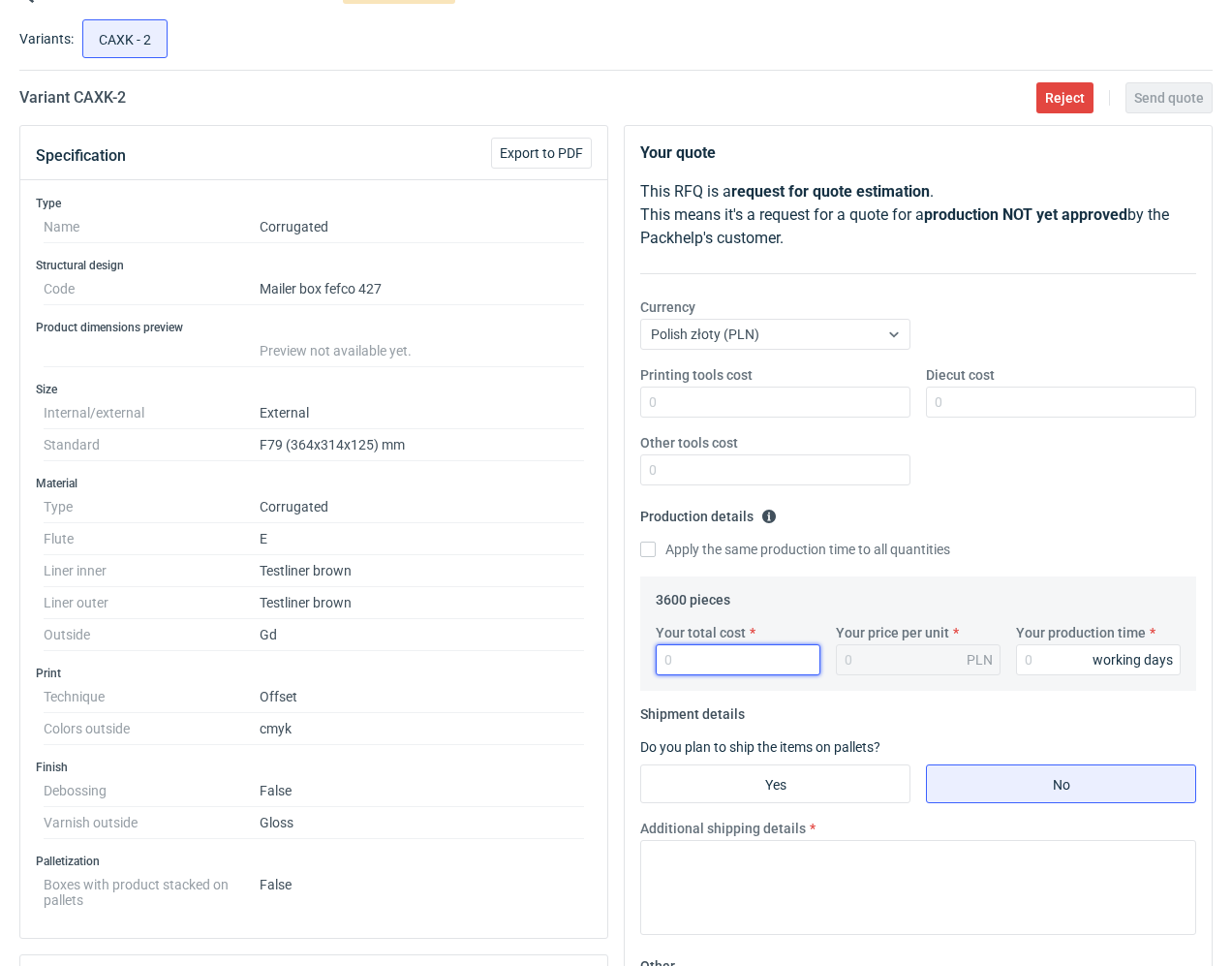 click on "Your total cost" at bounding box center (738, 660) 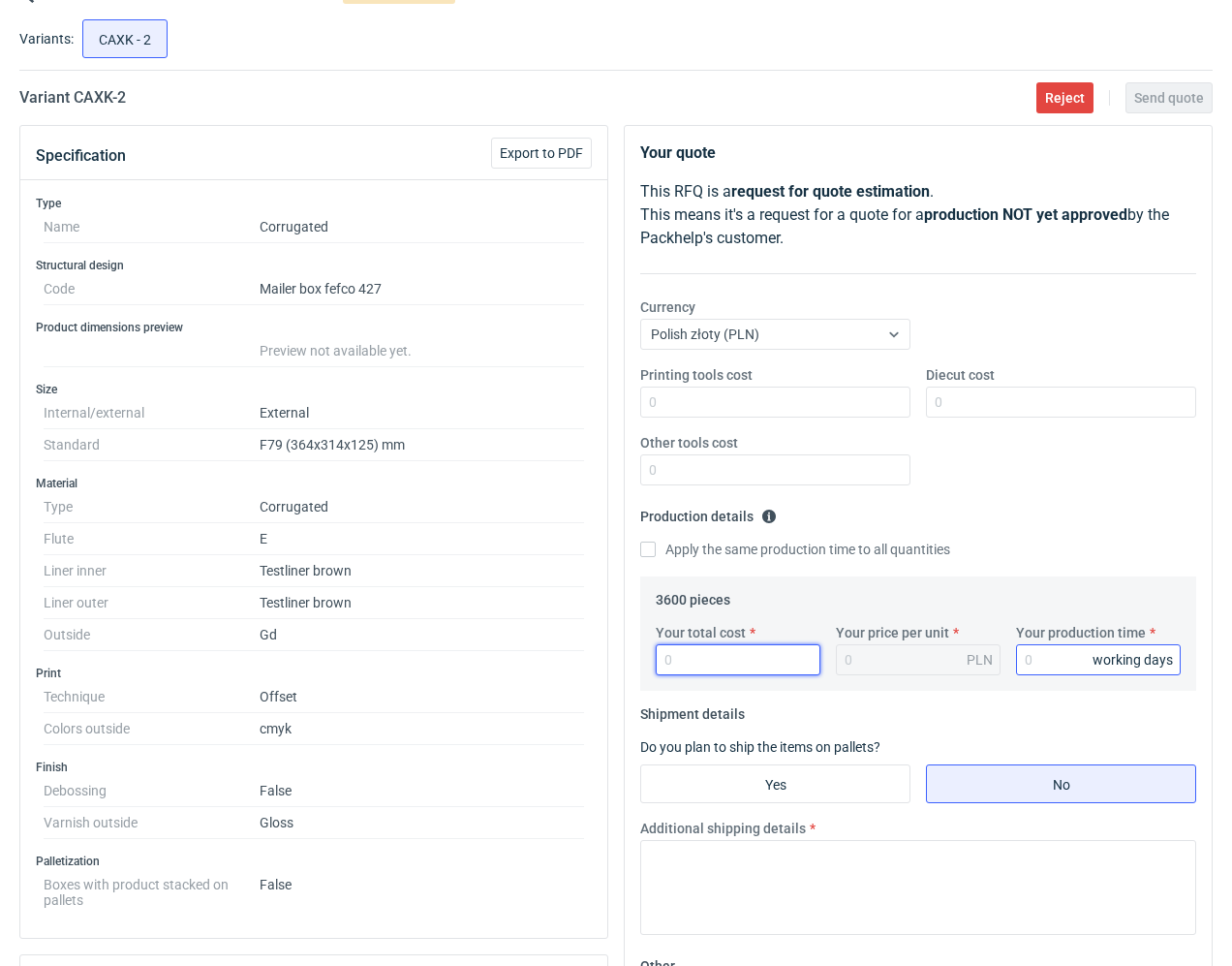 type on "[NUMBER]" 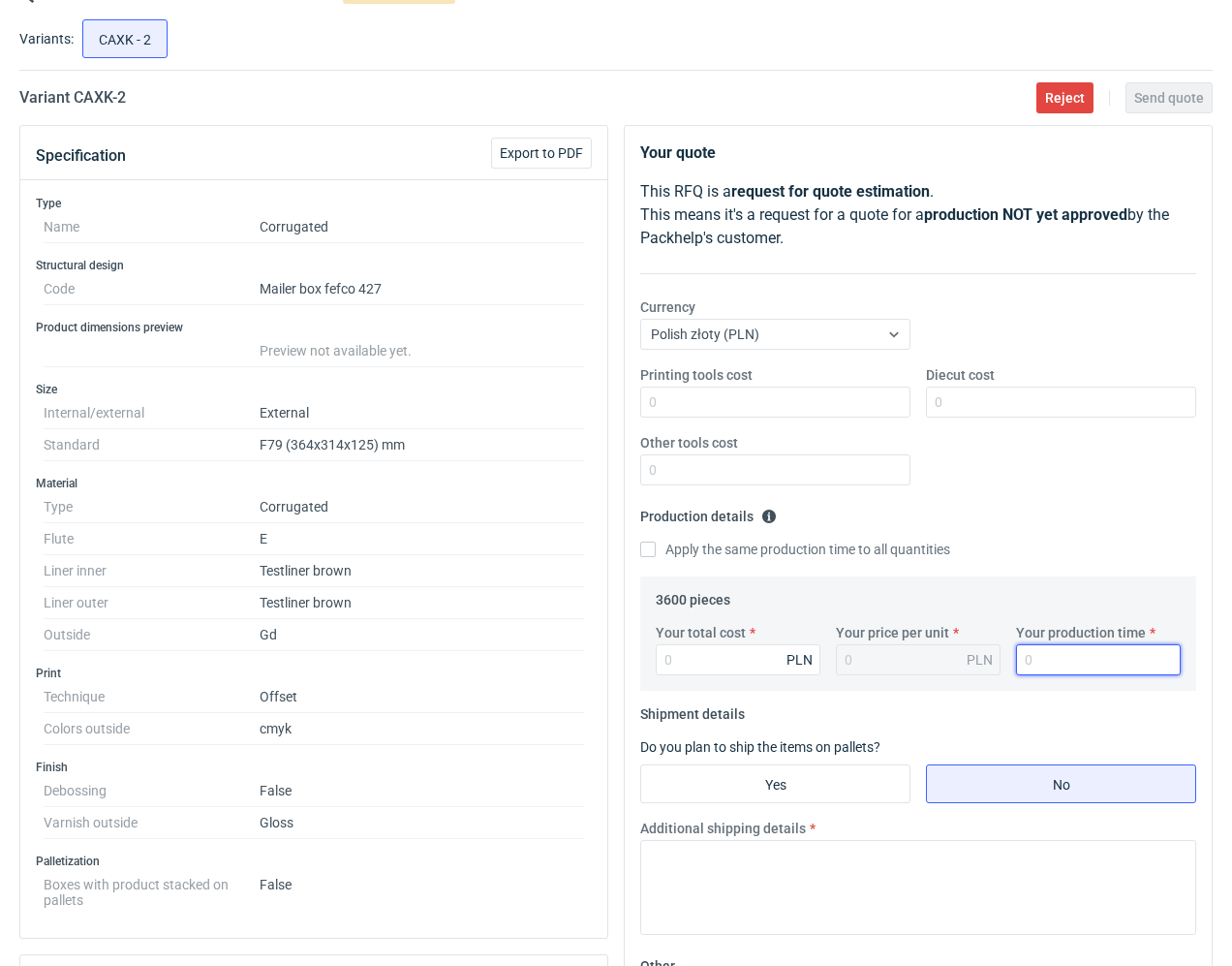 click on "Your production time" at bounding box center (1098, 660) 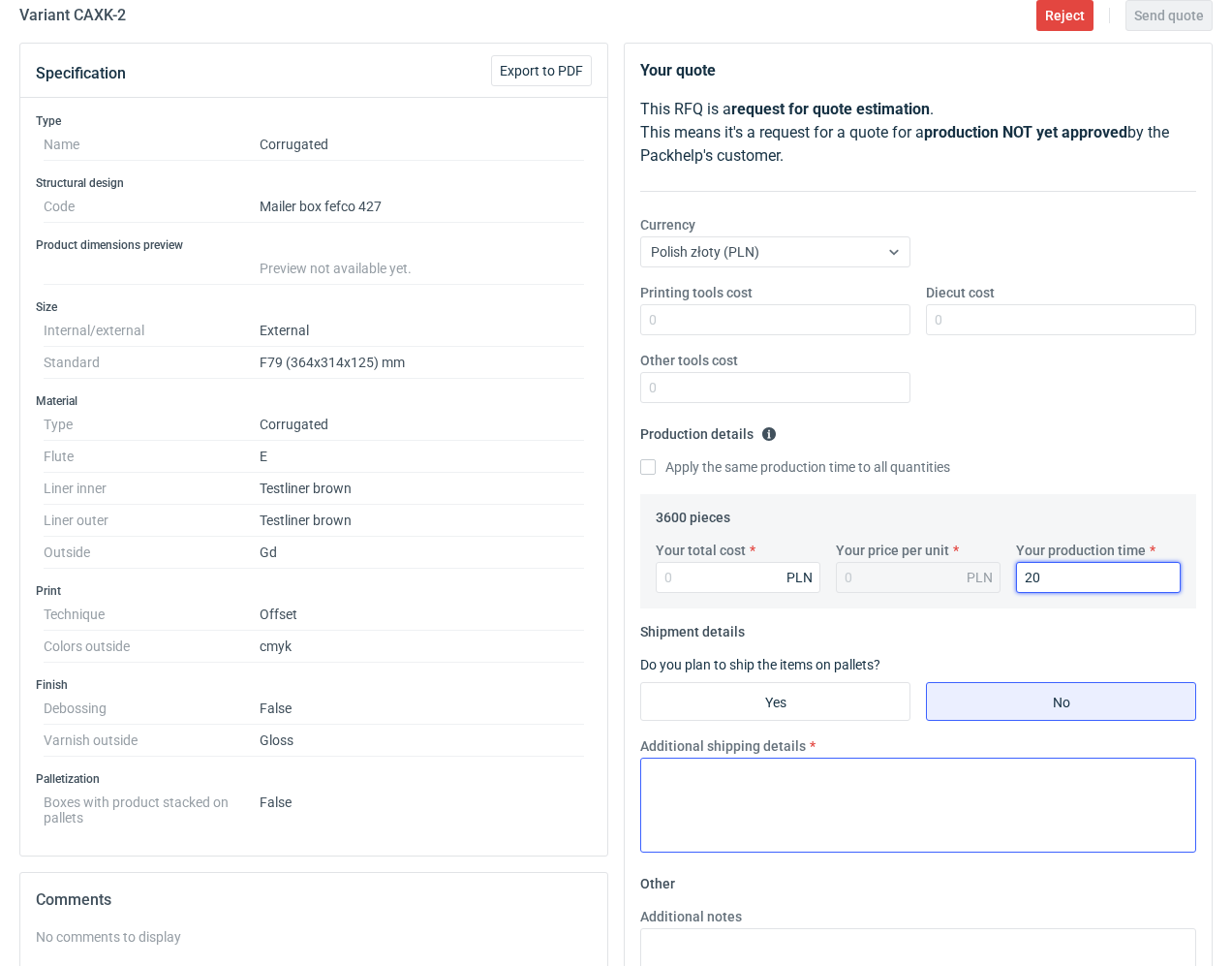 scroll, scrollTop: 291, scrollLeft: 0, axis: vertical 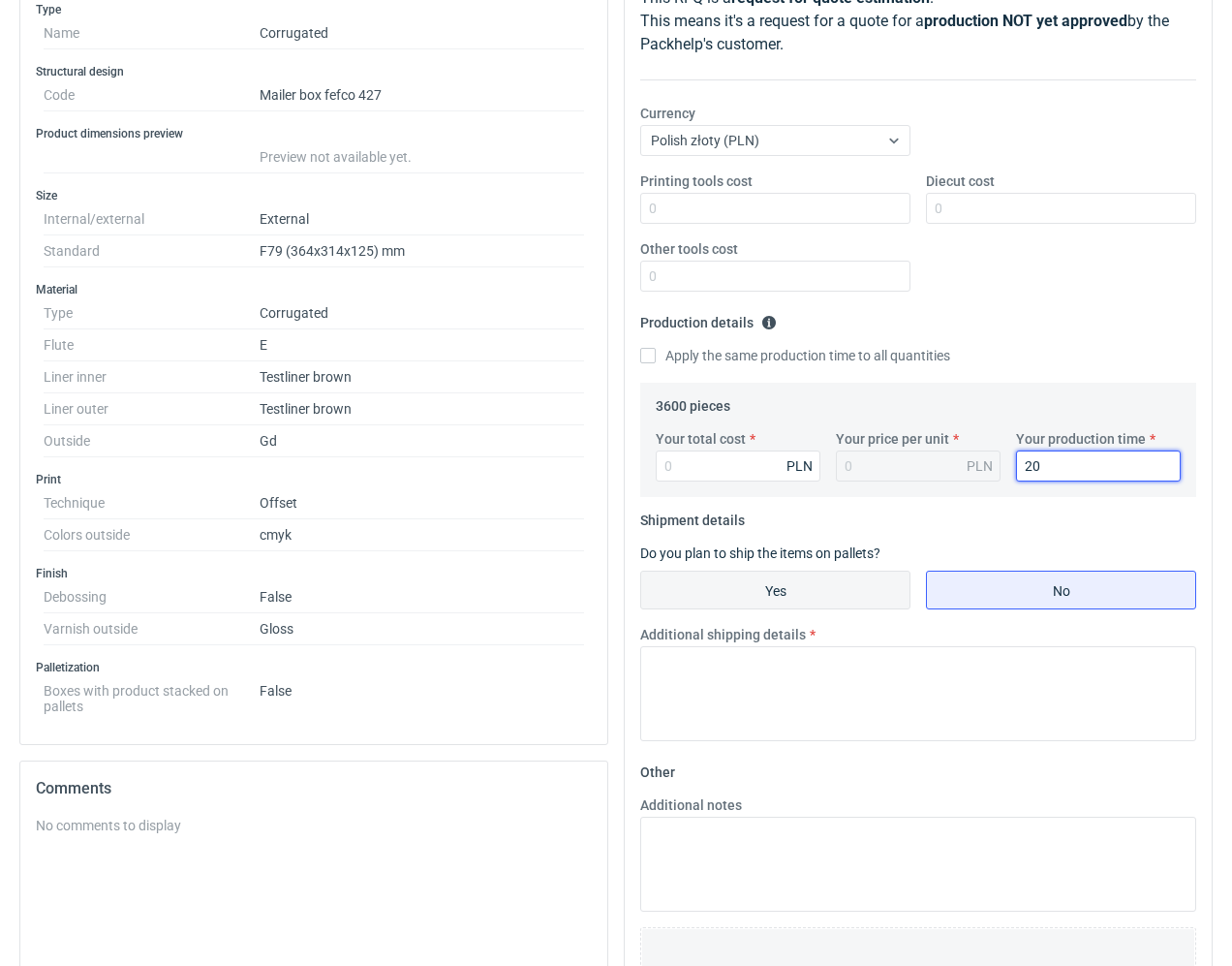 type on "20" 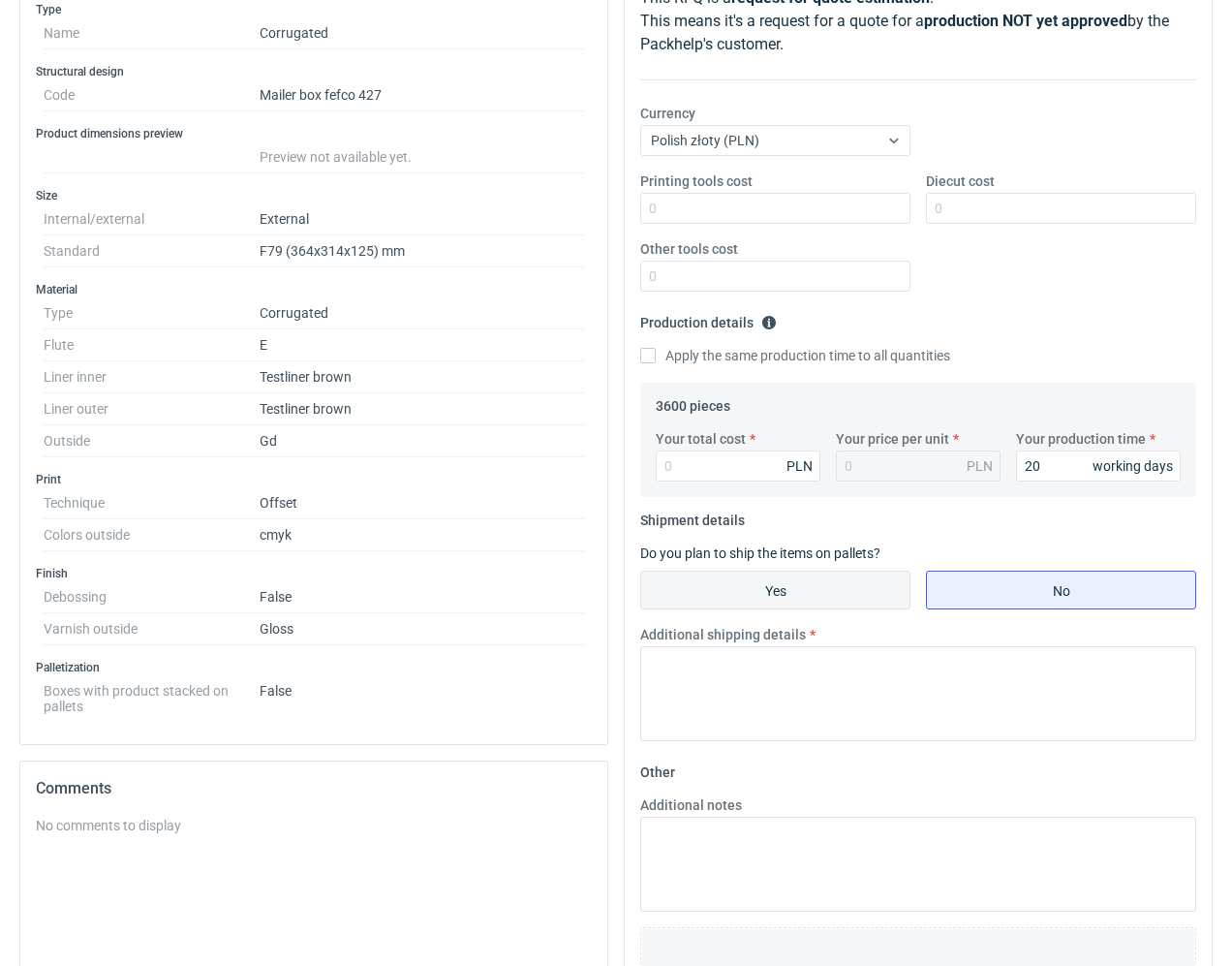 click on "Yes" at bounding box center [775, 590] 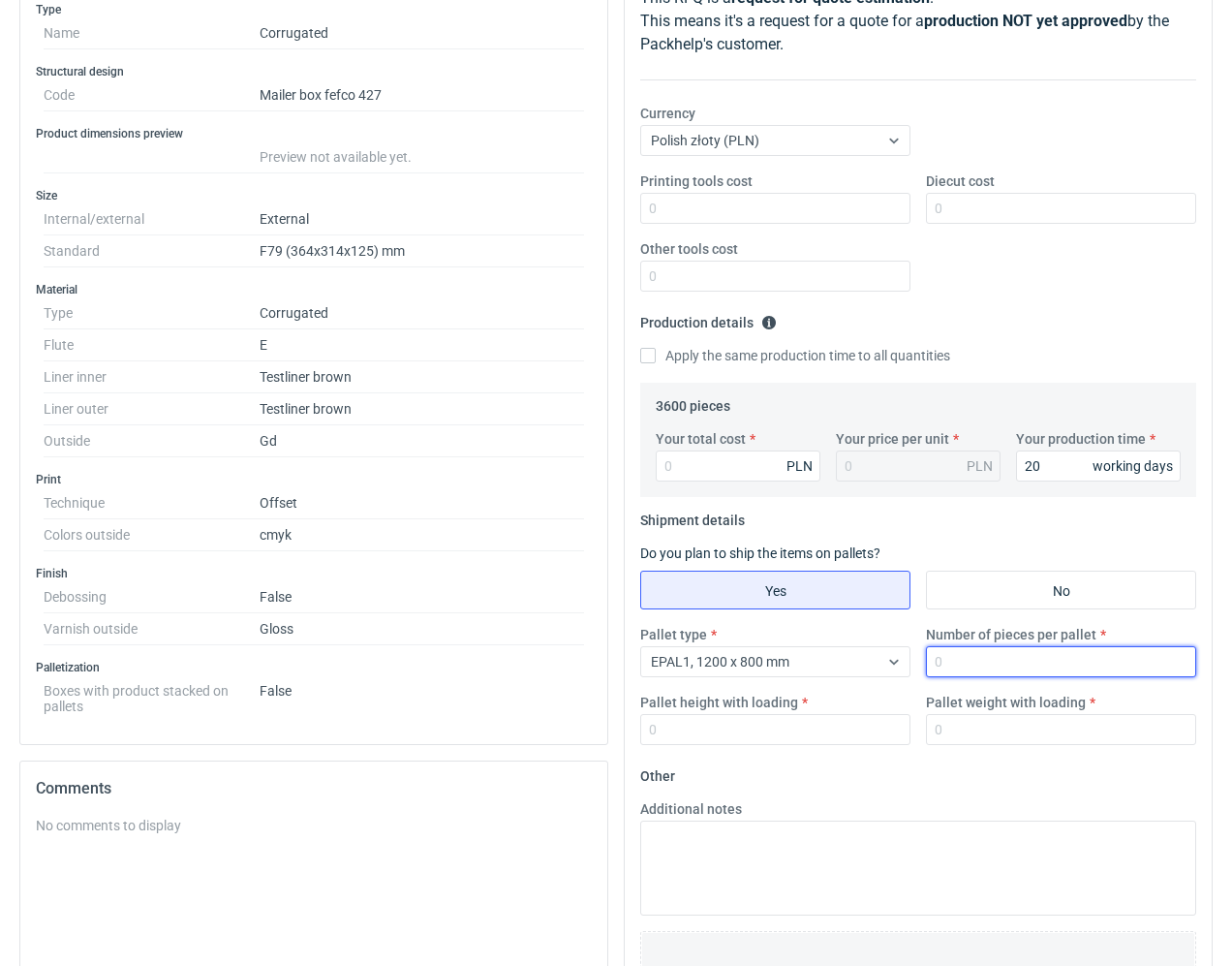 click on "Number of pieces per pallet" at bounding box center [1061, 662] 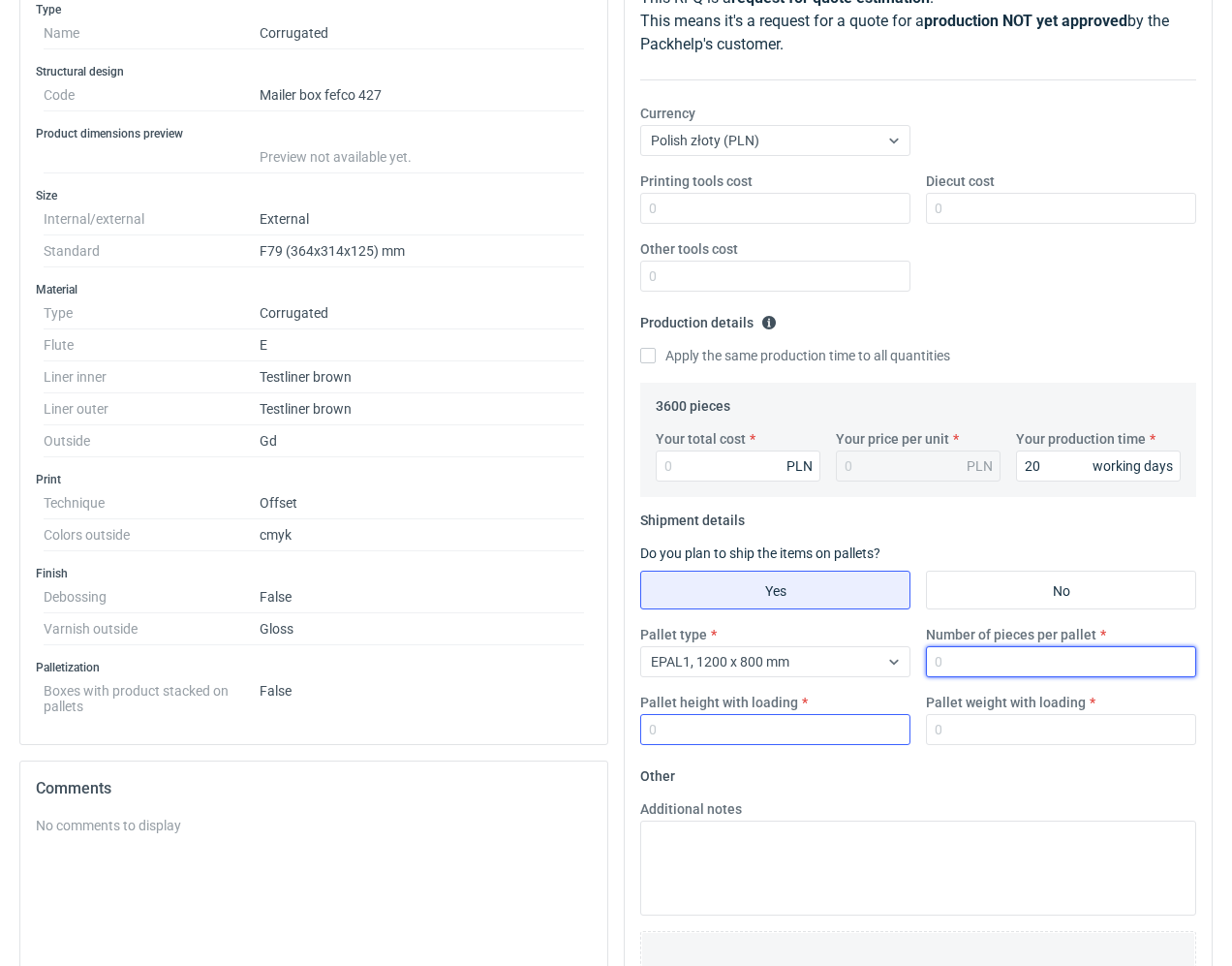 type on "[NUMBER]" 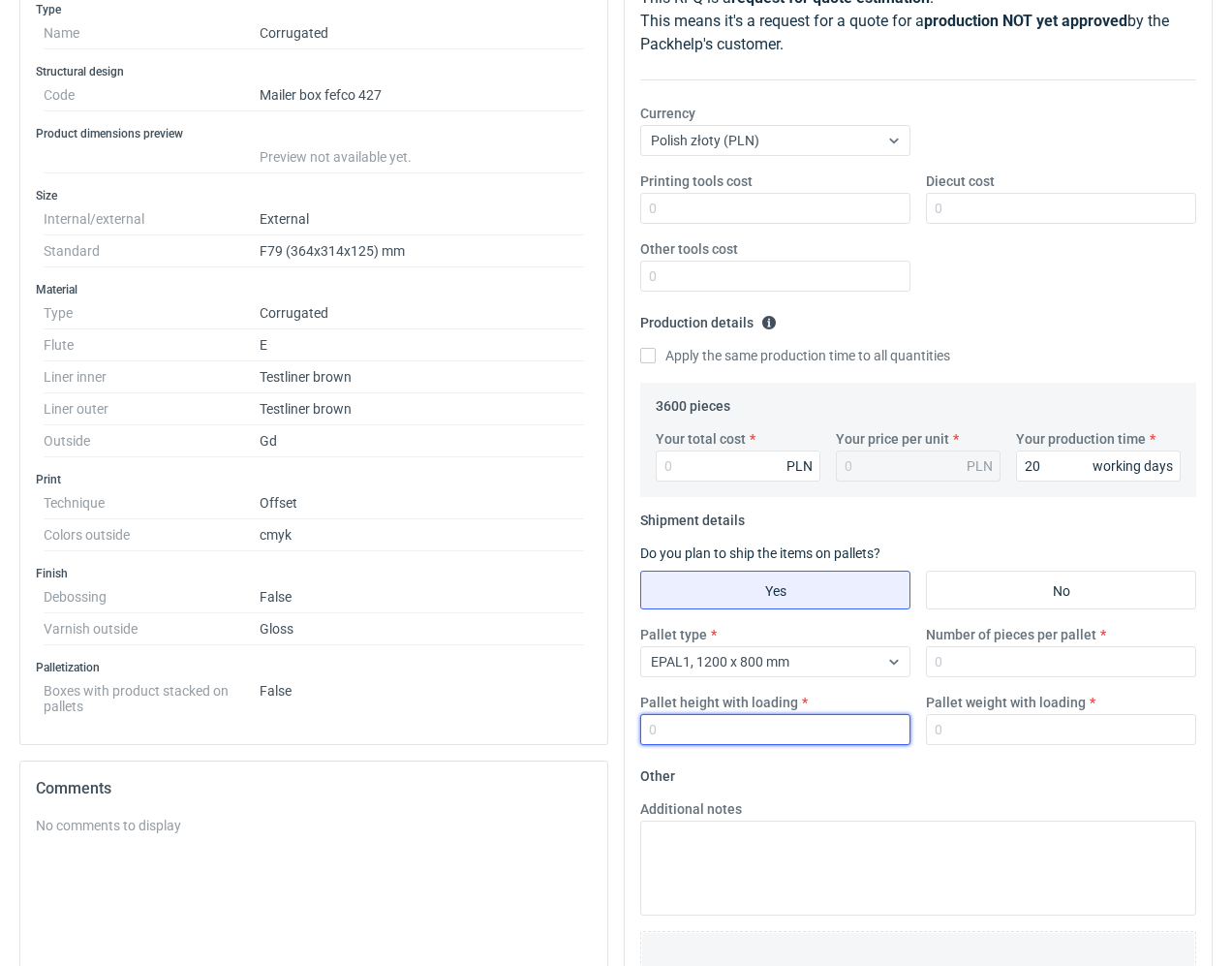 click on "Pallet height with loading" at bounding box center (775, 730) 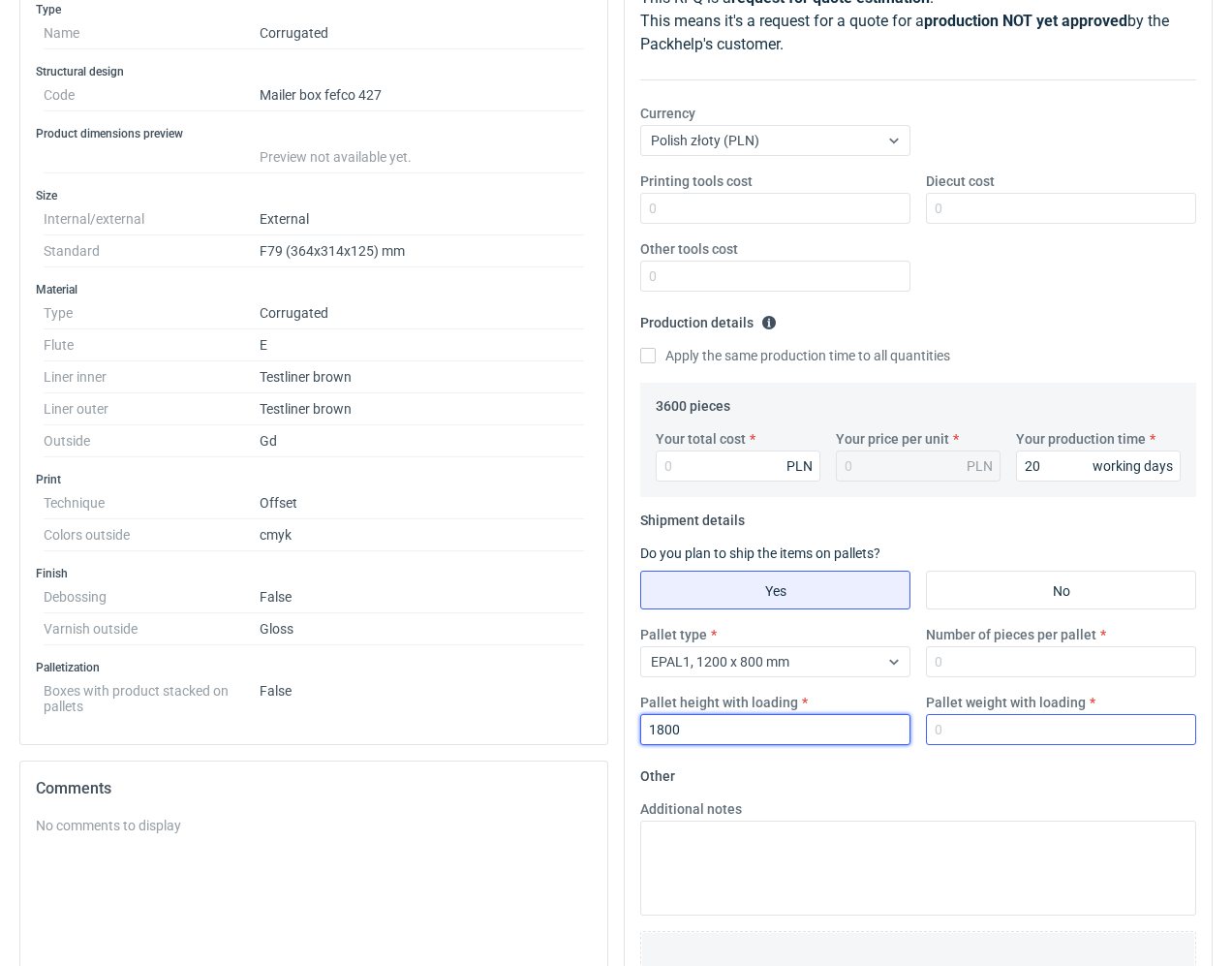 type on "1800" 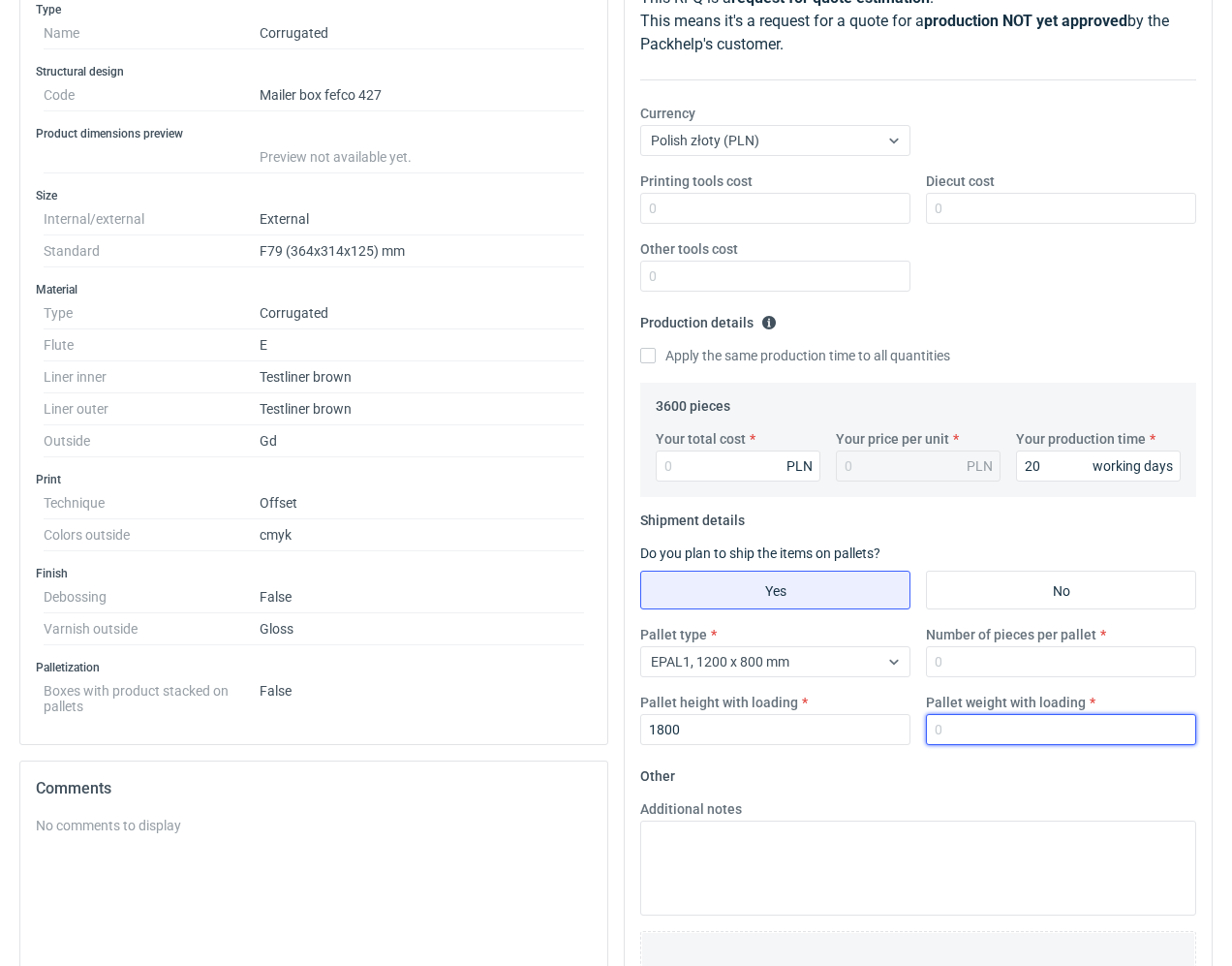 click on "Pallet weight with loading" at bounding box center (1061, 730) 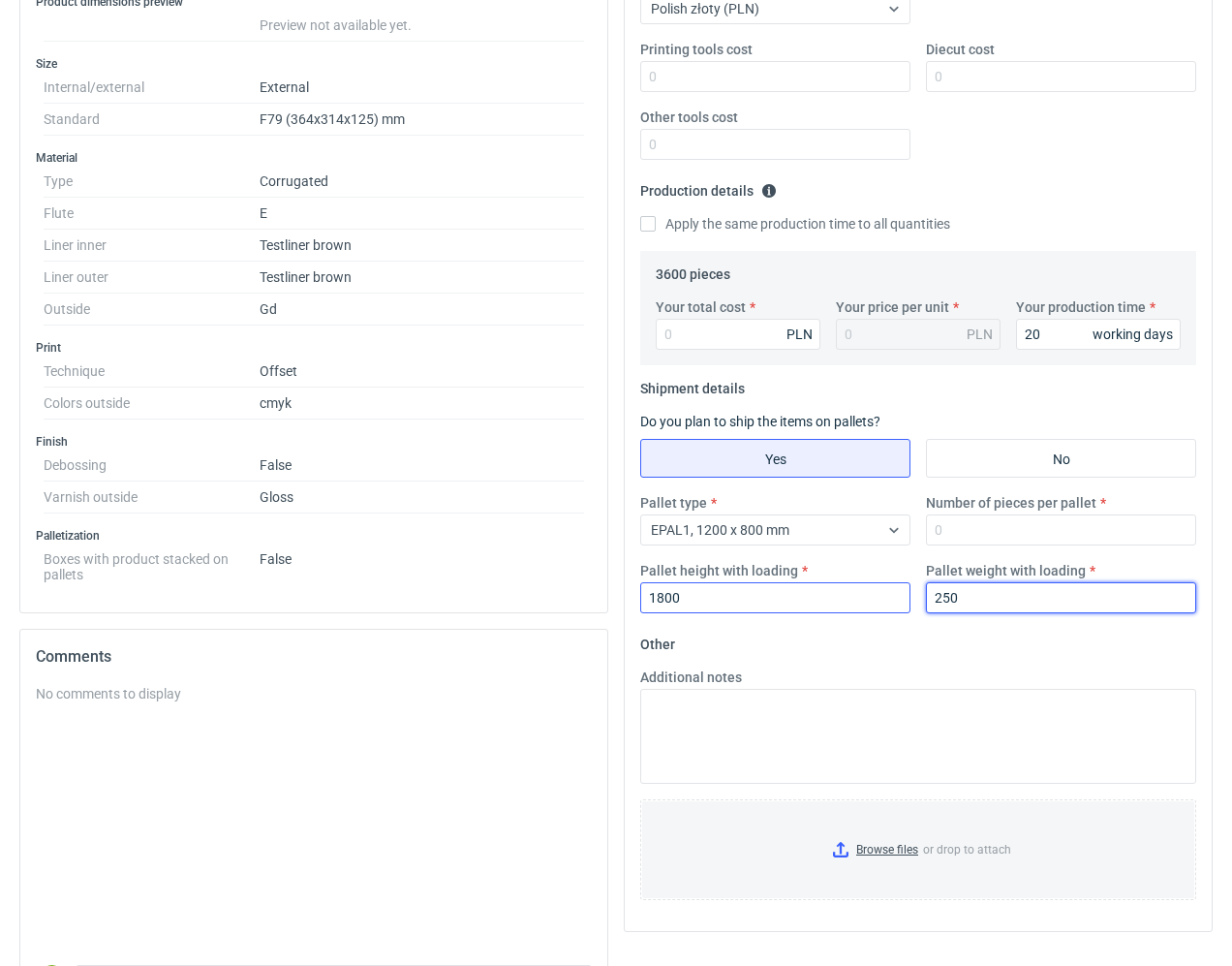 scroll, scrollTop: 550, scrollLeft: 0, axis: vertical 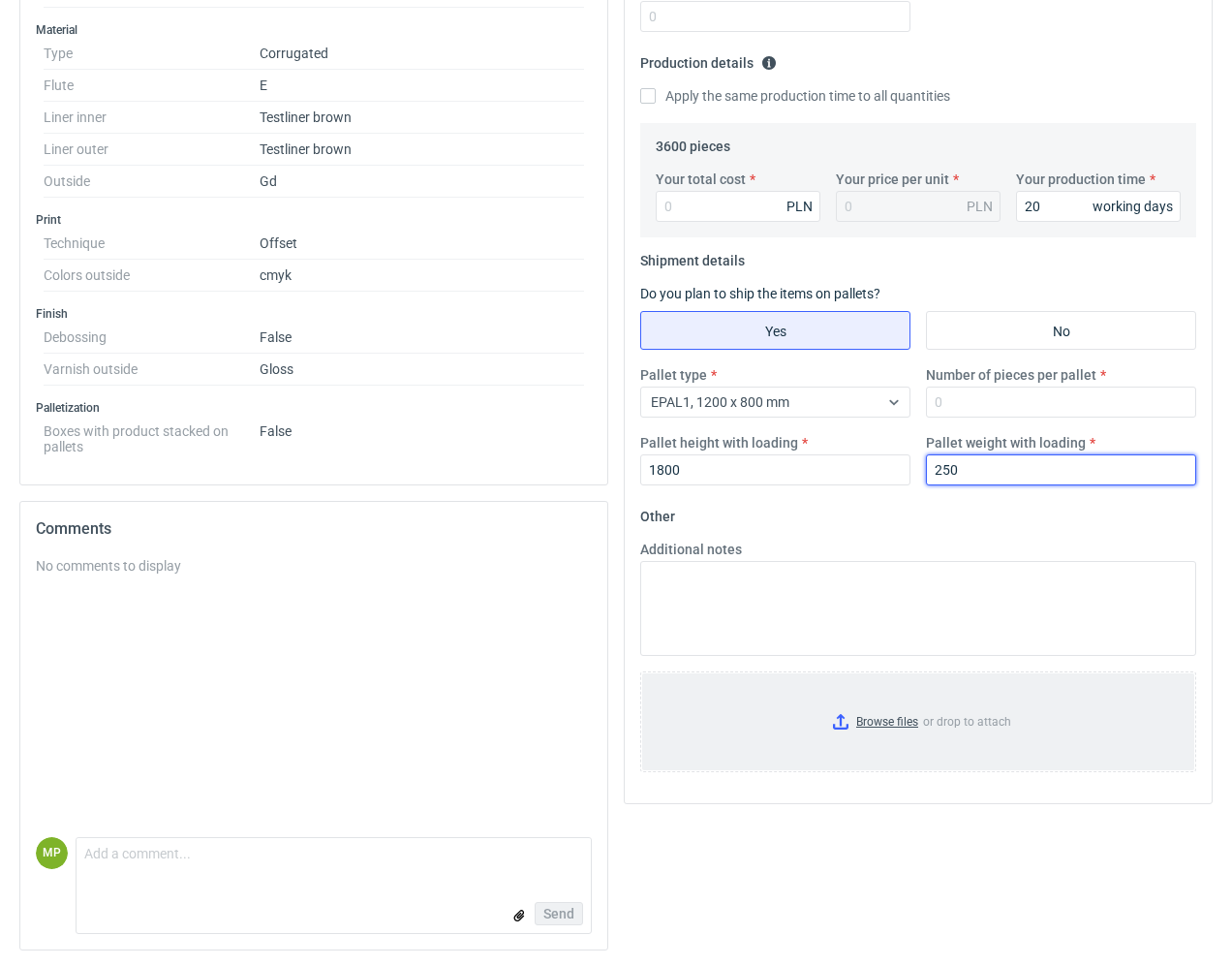 type on "250" 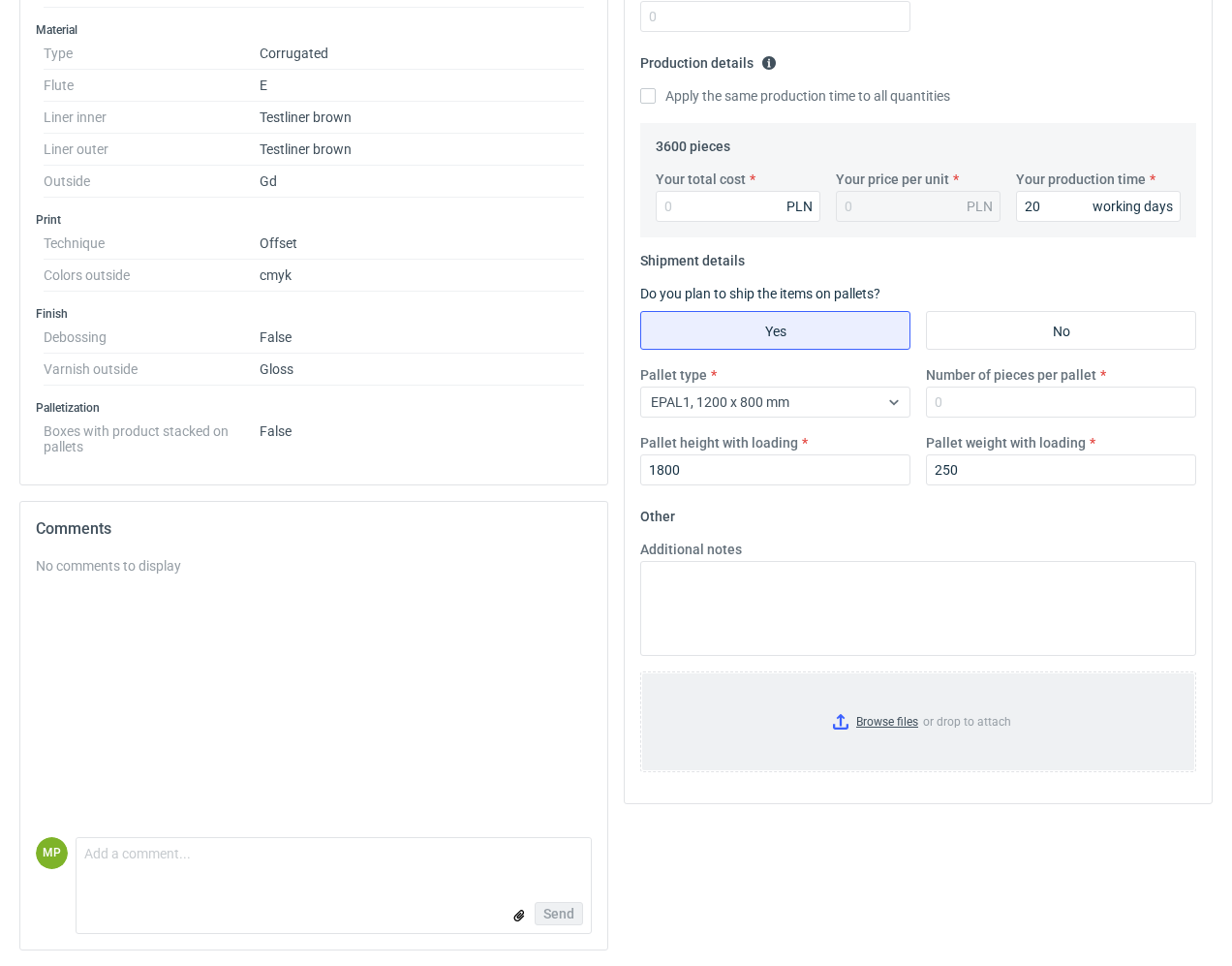 click on "Browse files  or drop to attach" at bounding box center (918, 722) 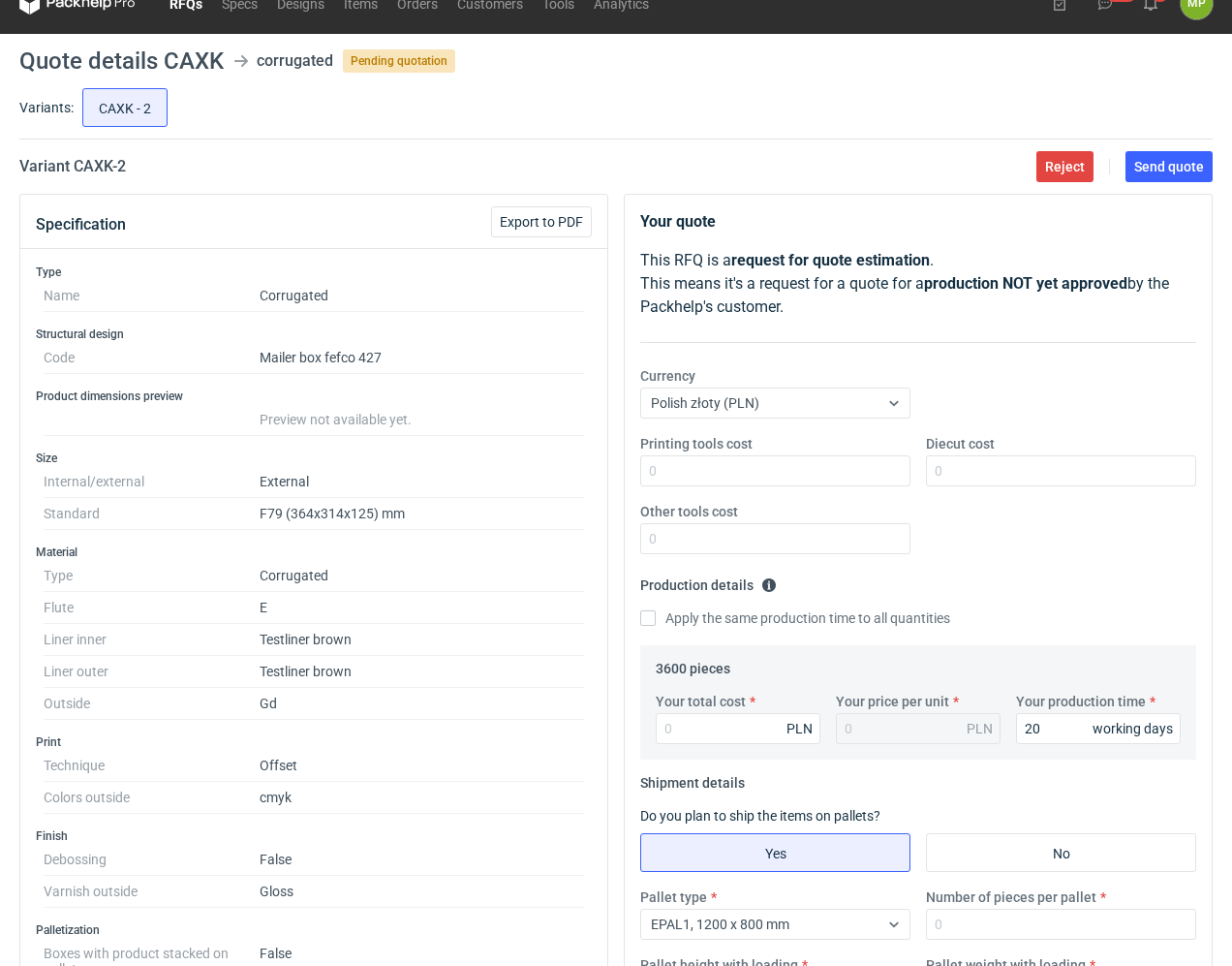 scroll, scrollTop: 0, scrollLeft: 0, axis: both 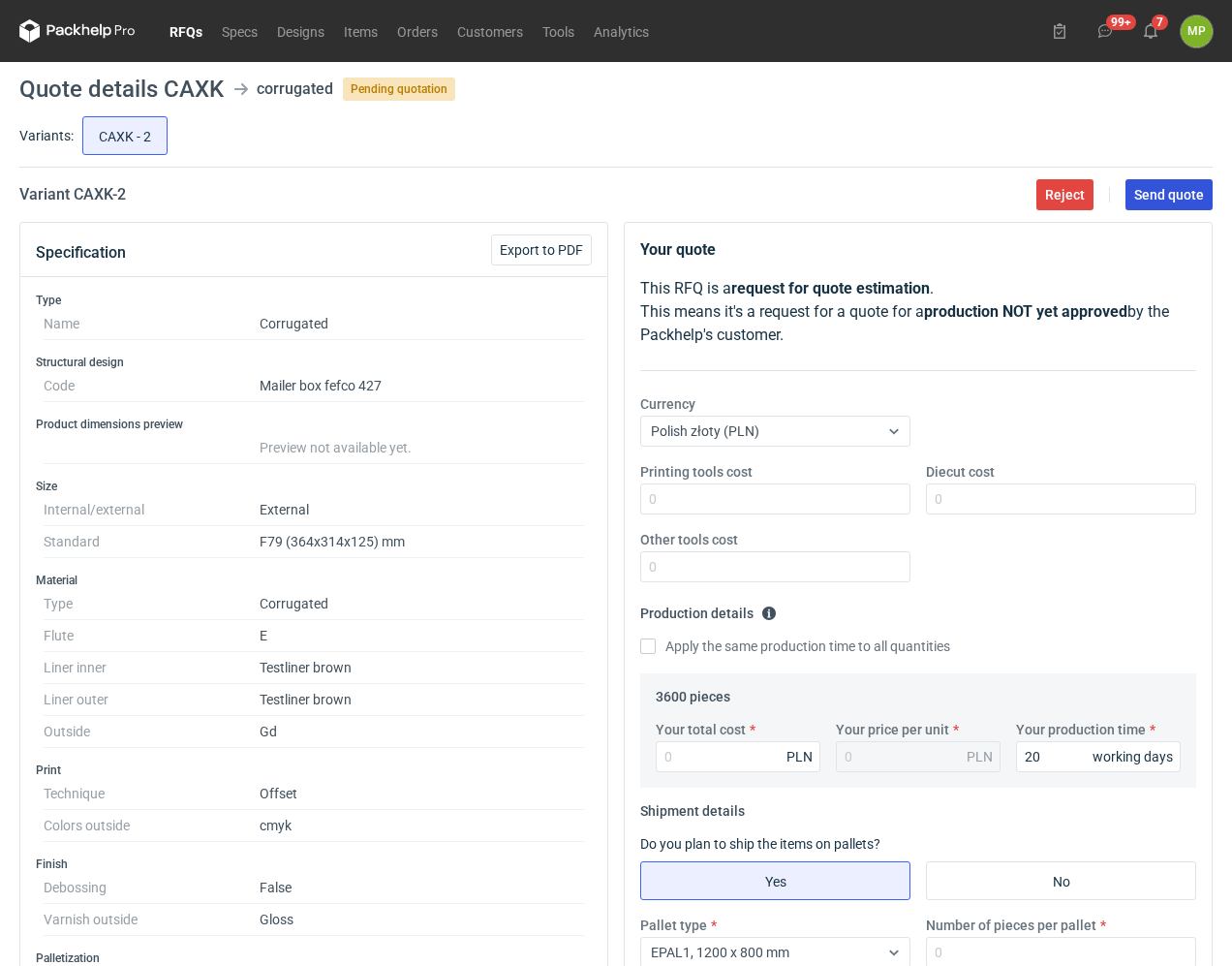 click on "Send quote" at bounding box center [1169, 195] 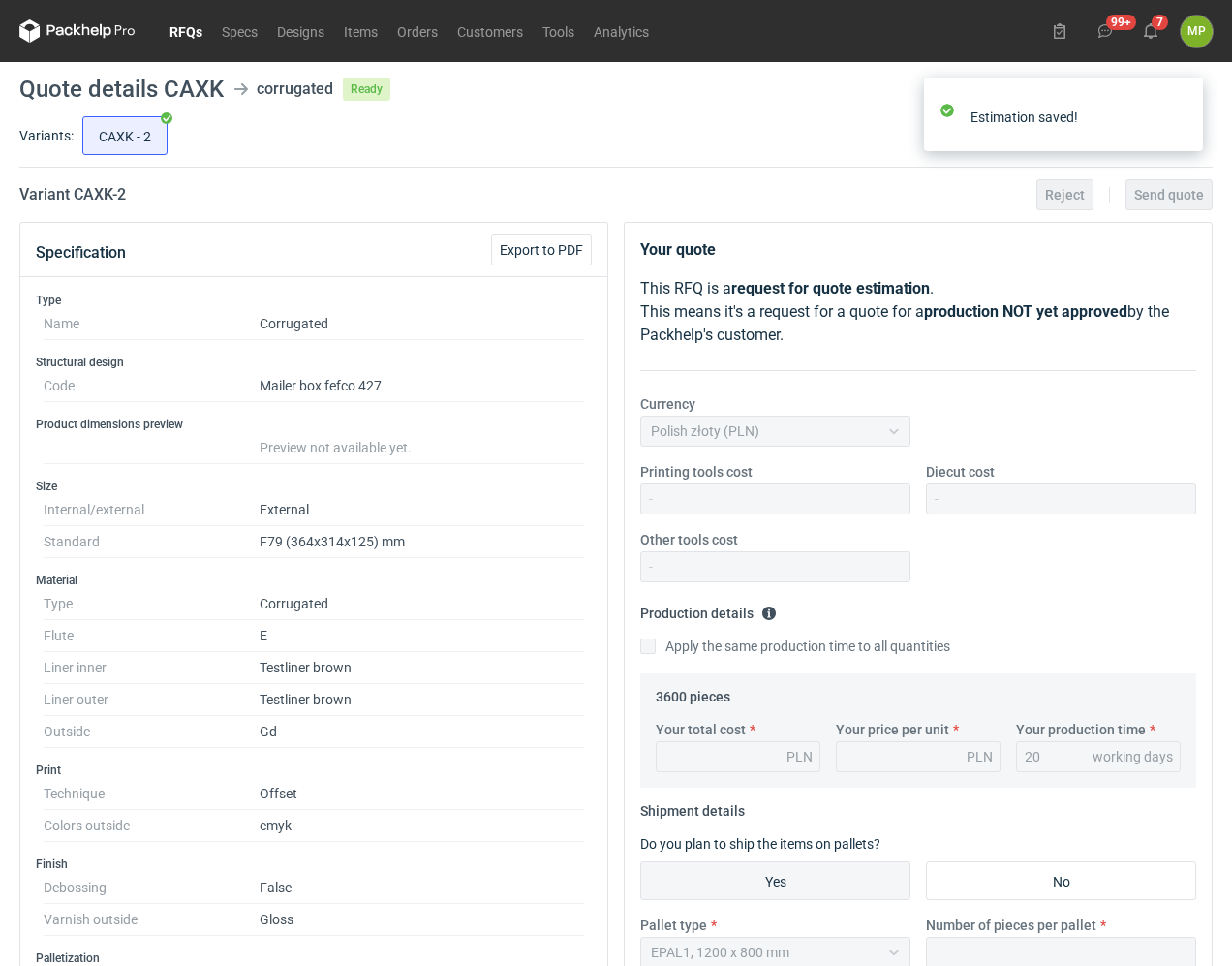 click on "RFQs" at bounding box center (186, 31) 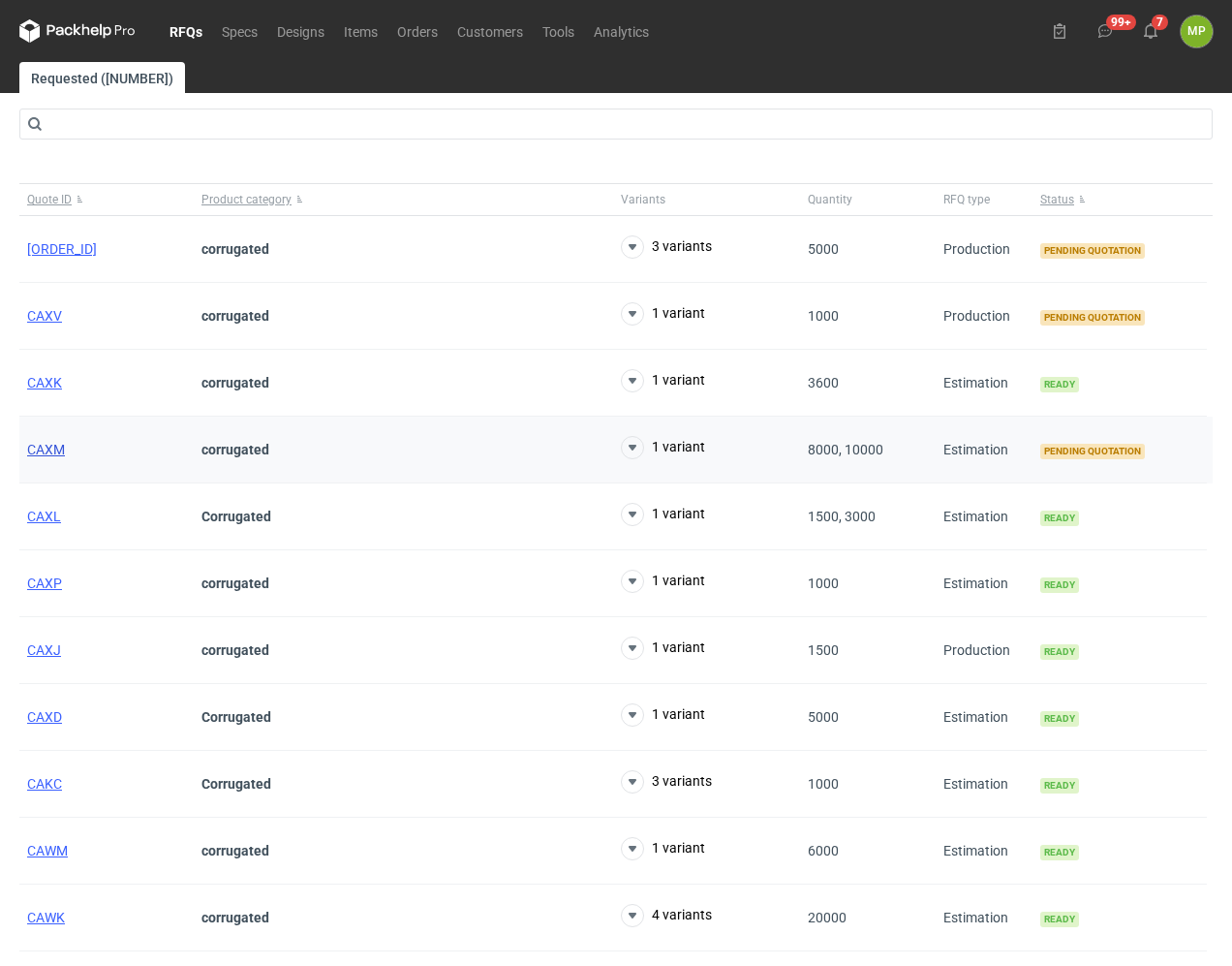 click on "CAXM" at bounding box center [46, 450] 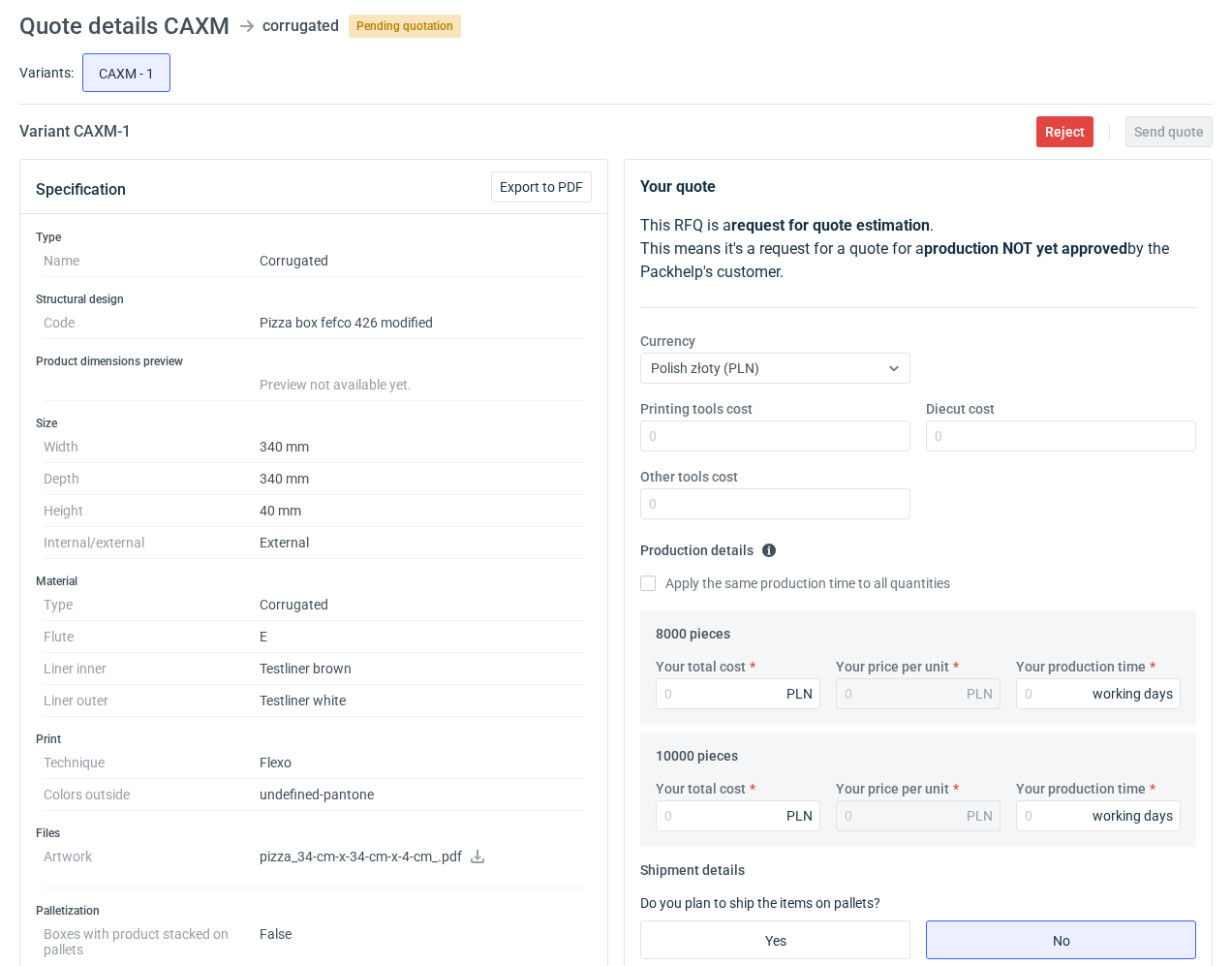 scroll, scrollTop: 97, scrollLeft: 0, axis: vertical 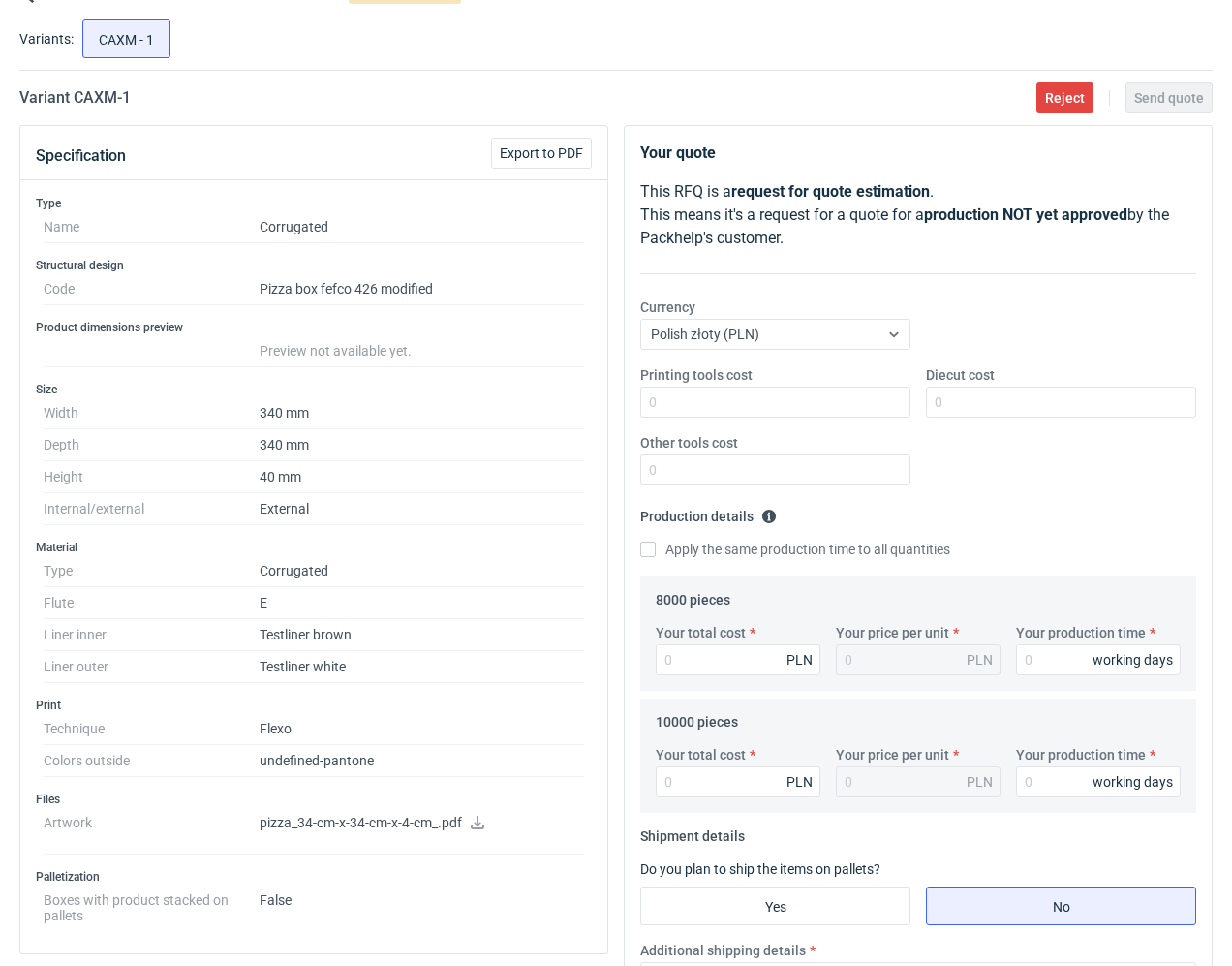 click on "Printing tools cost Diecut cost Other tools cost" at bounding box center [918, 433] 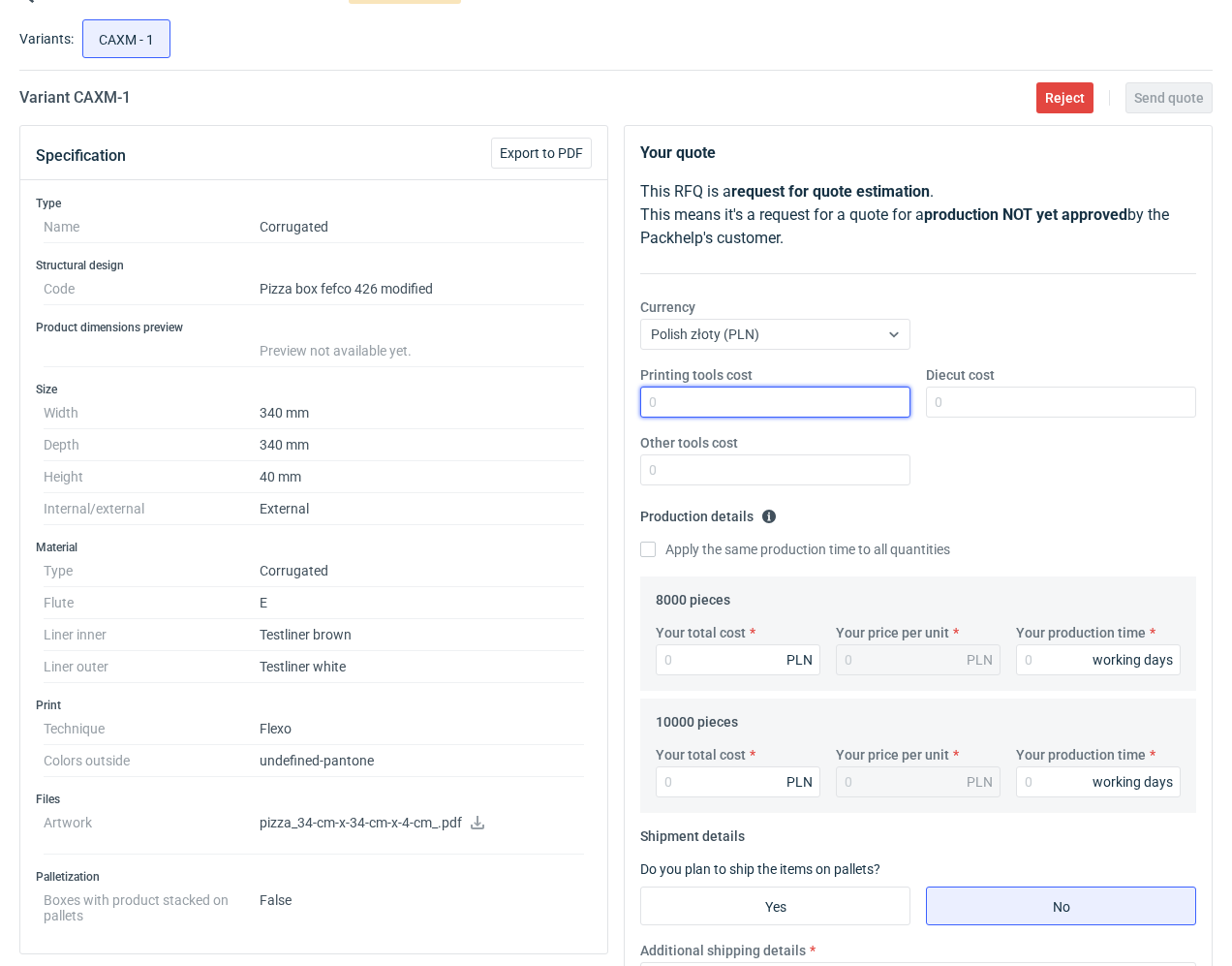 click on "Printing tools cost" at bounding box center [775, 402] 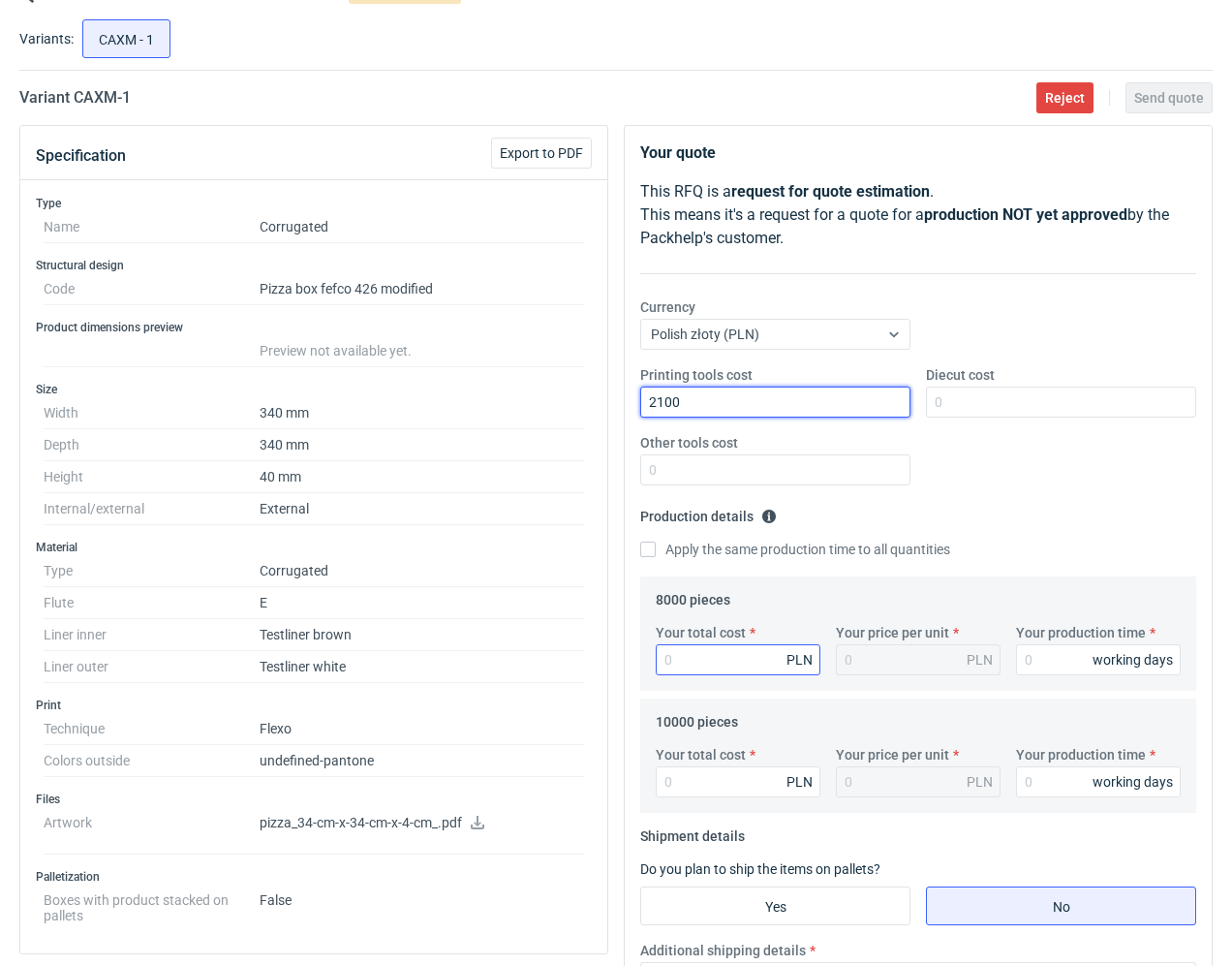 type on "2100" 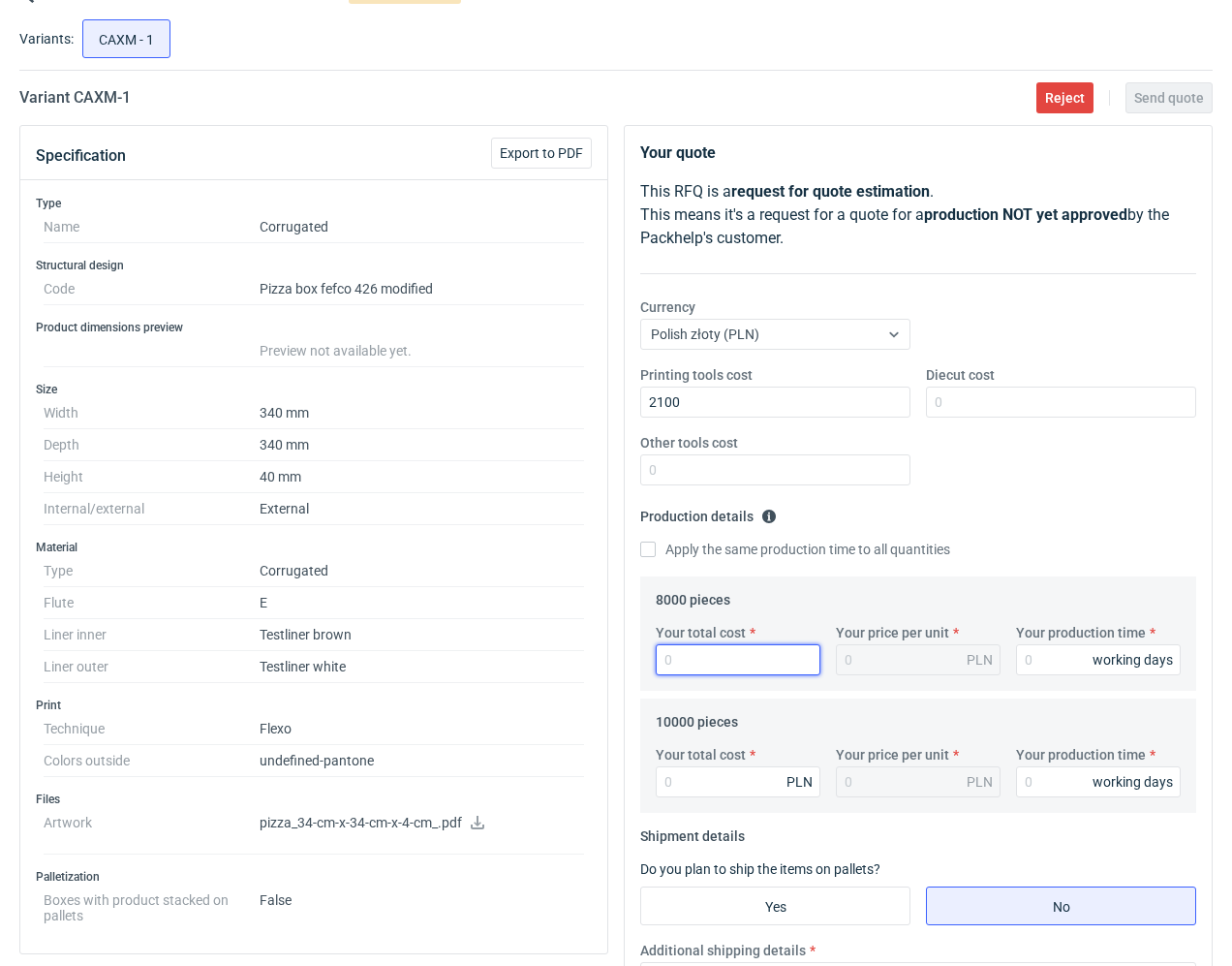 click on "Your total cost" at bounding box center [738, 660] 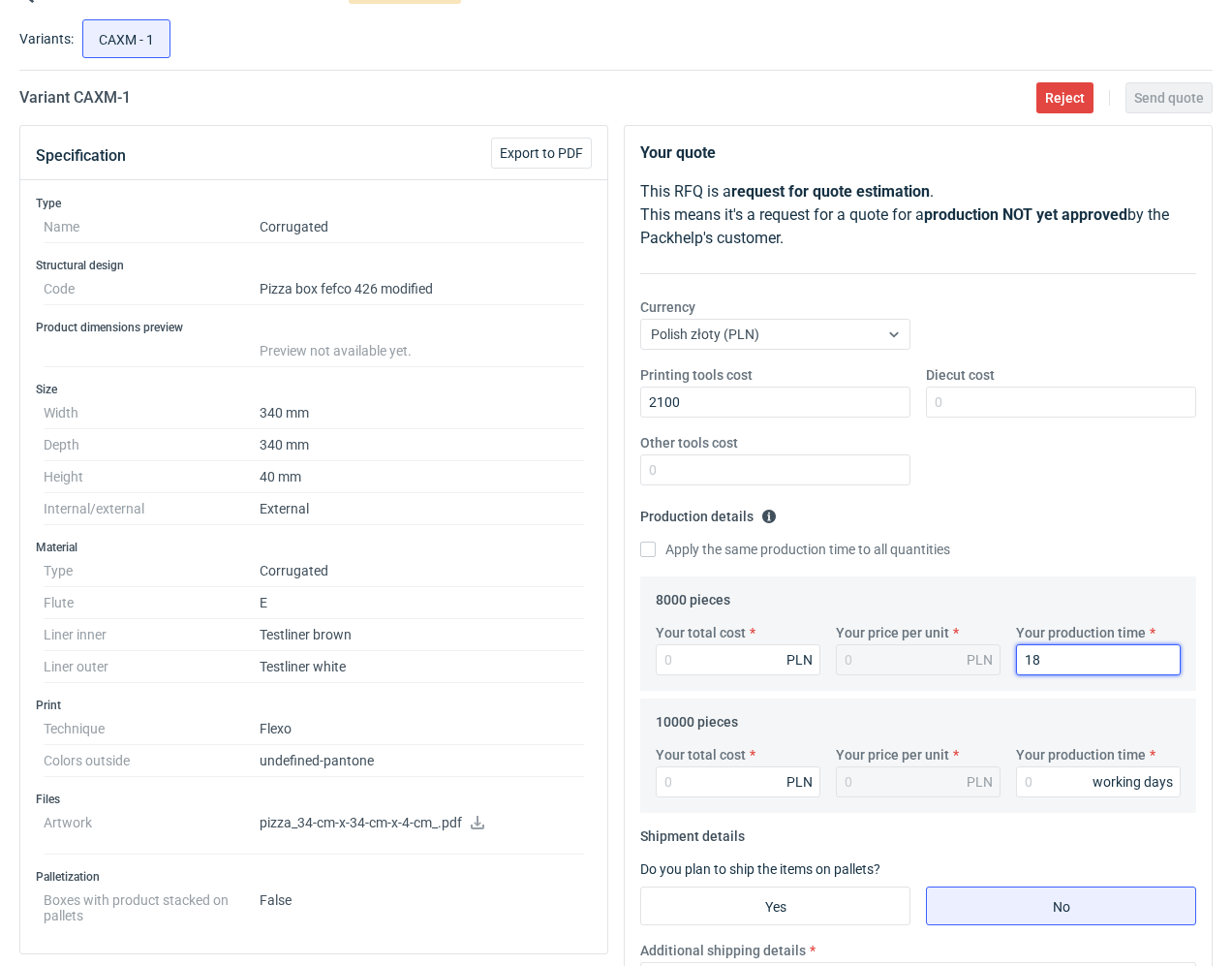 type on "18" 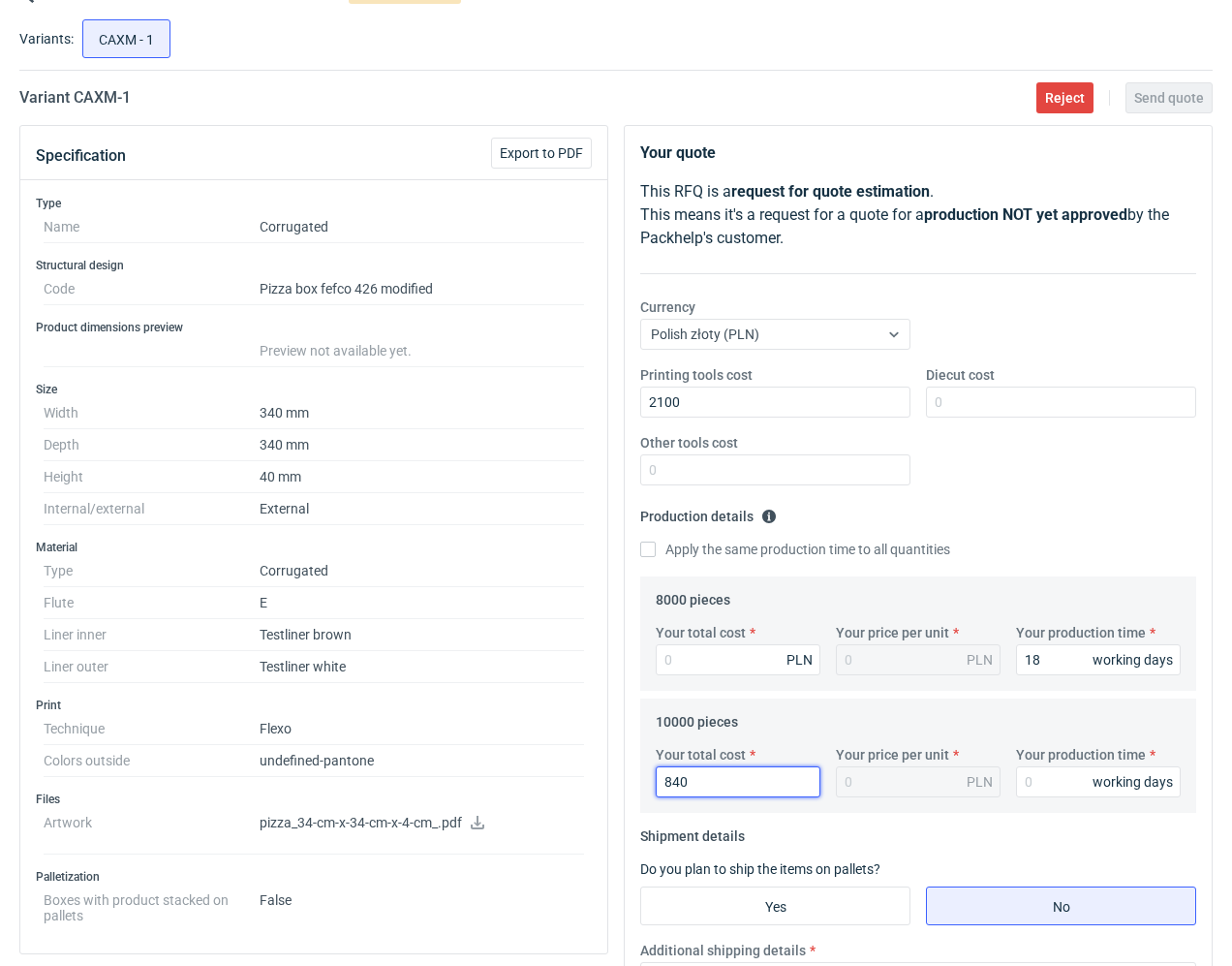 type on "8400" 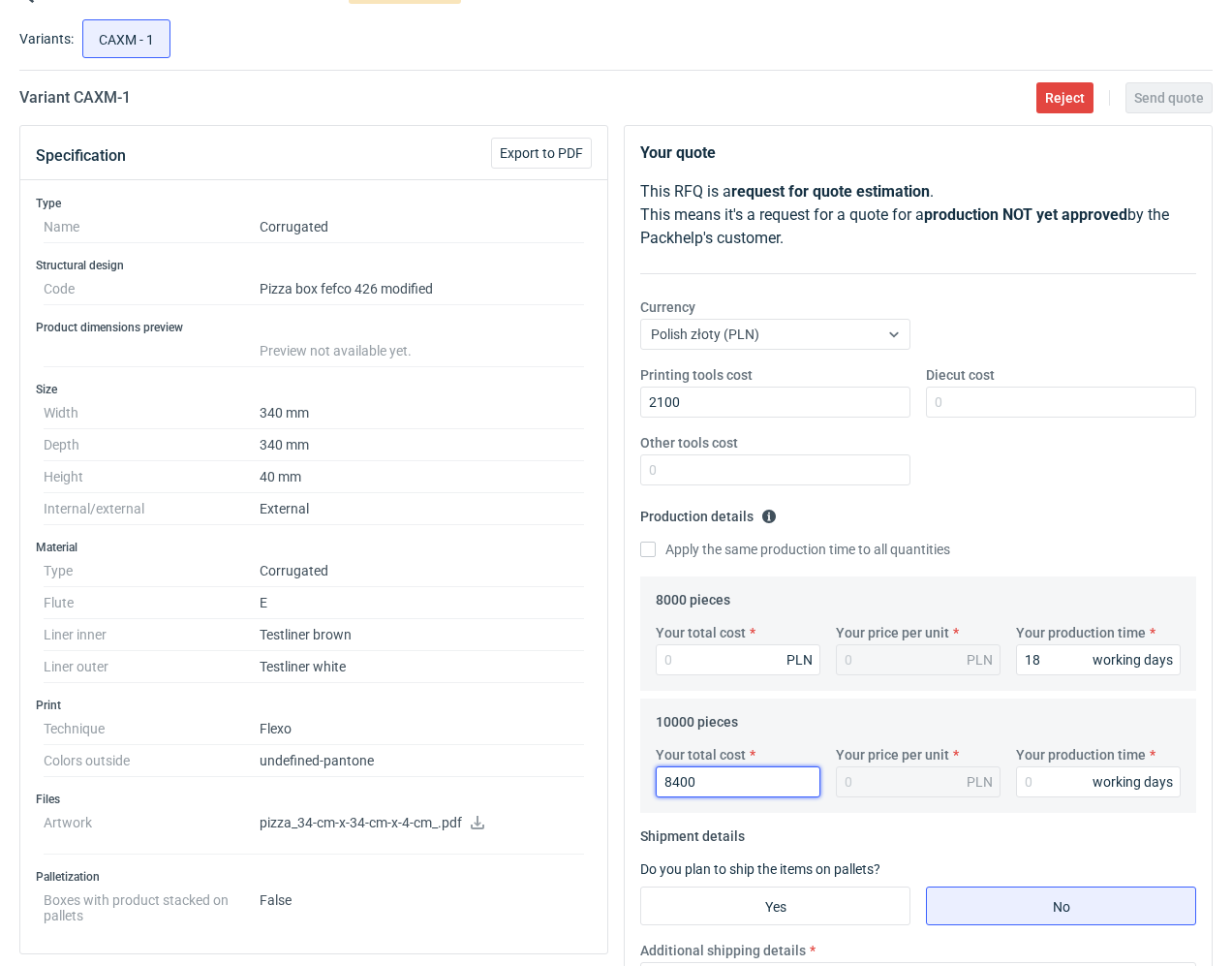 type on "[PRICE]" 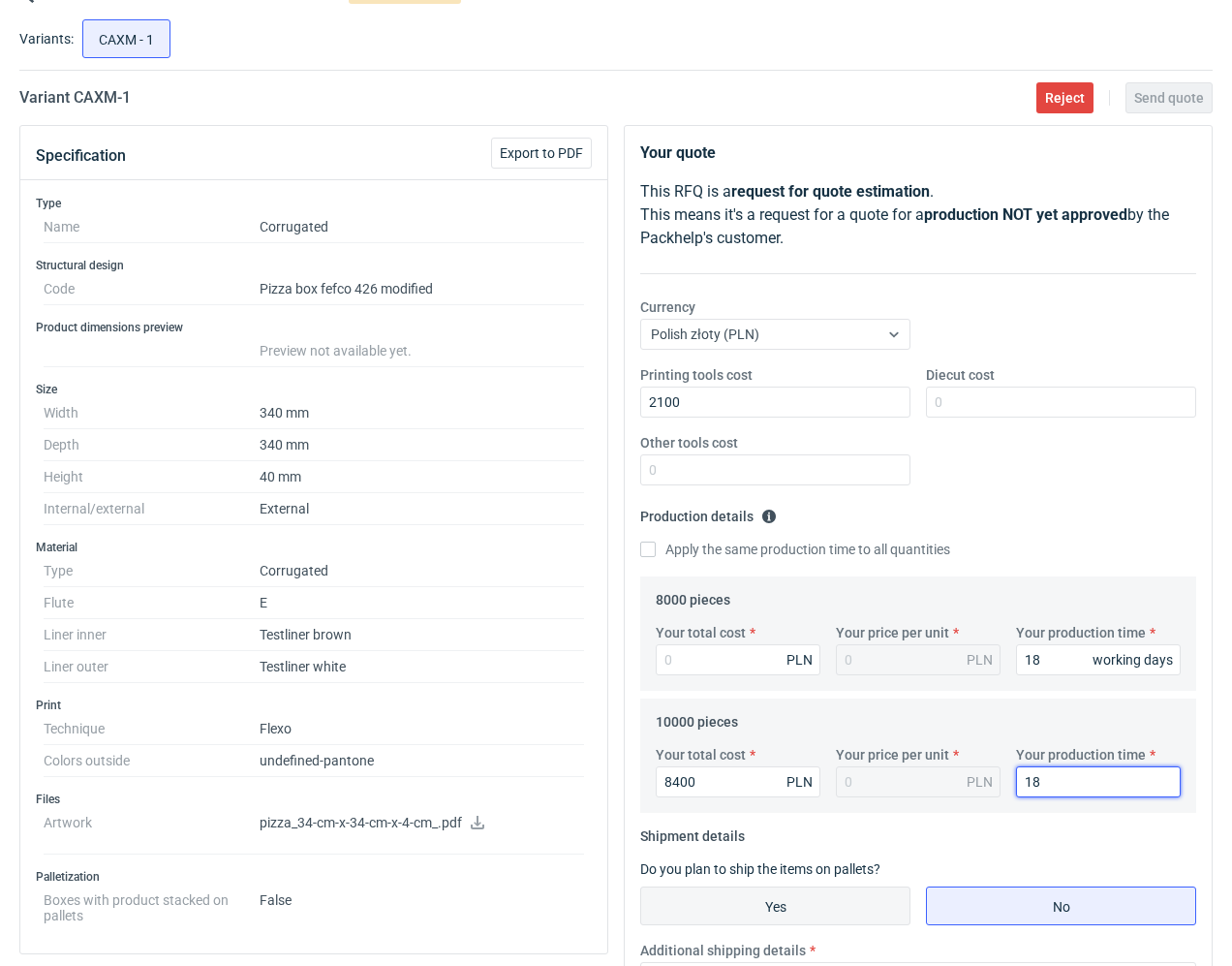 type on "18" 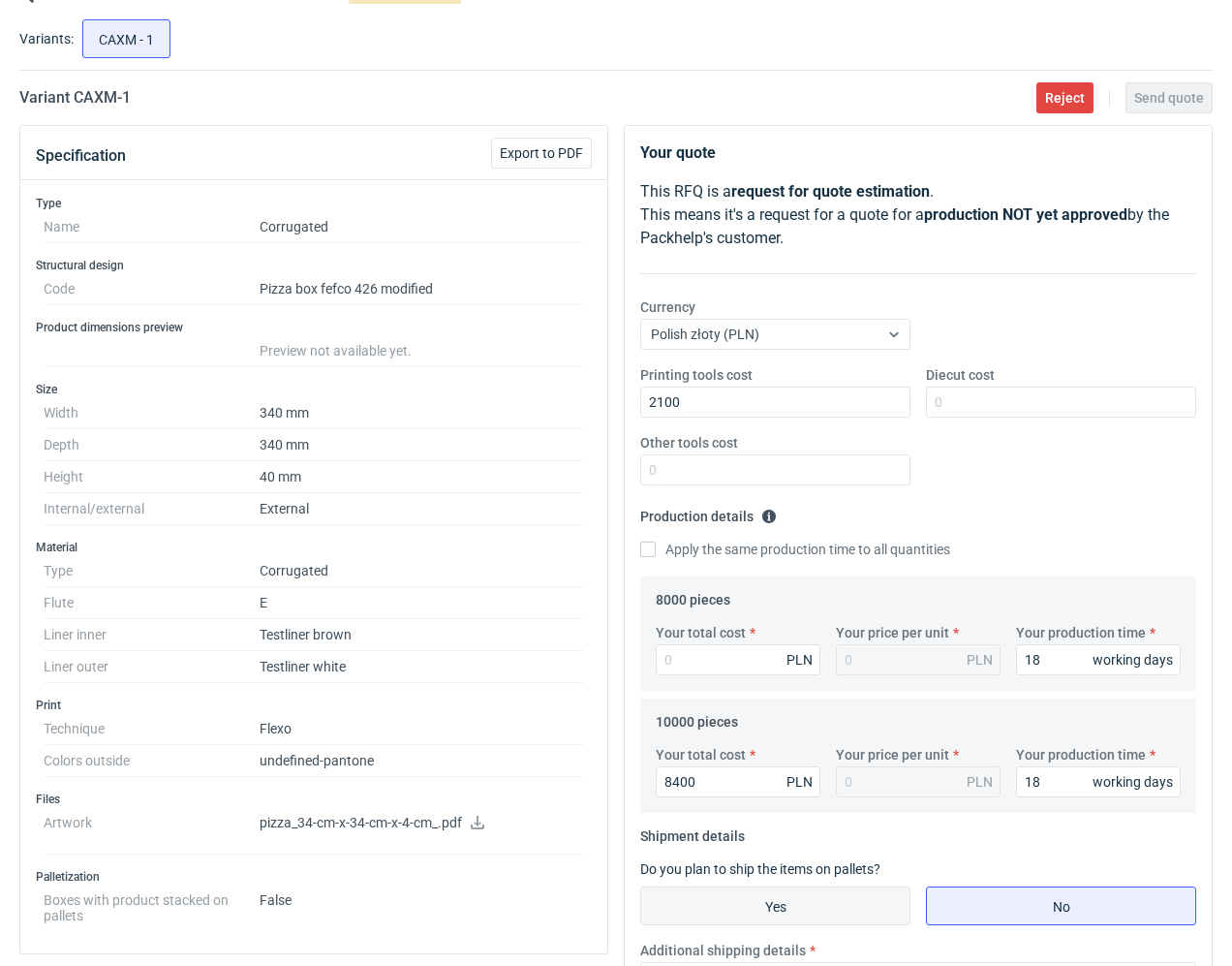 click on "Yes" at bounding box center (775, 906) 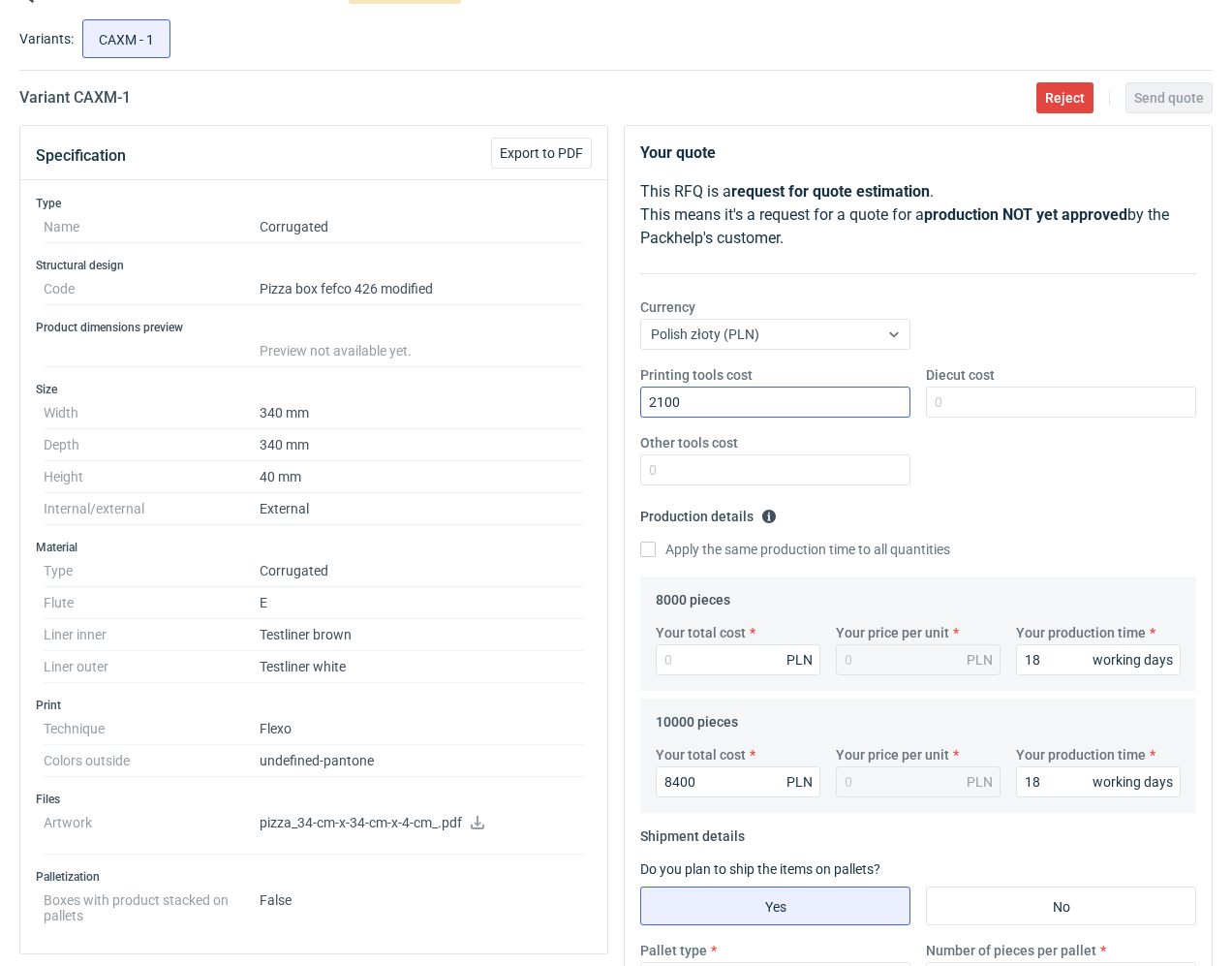 scroll, scrollTop: 484, scrollLeft: 0, axis: vertical 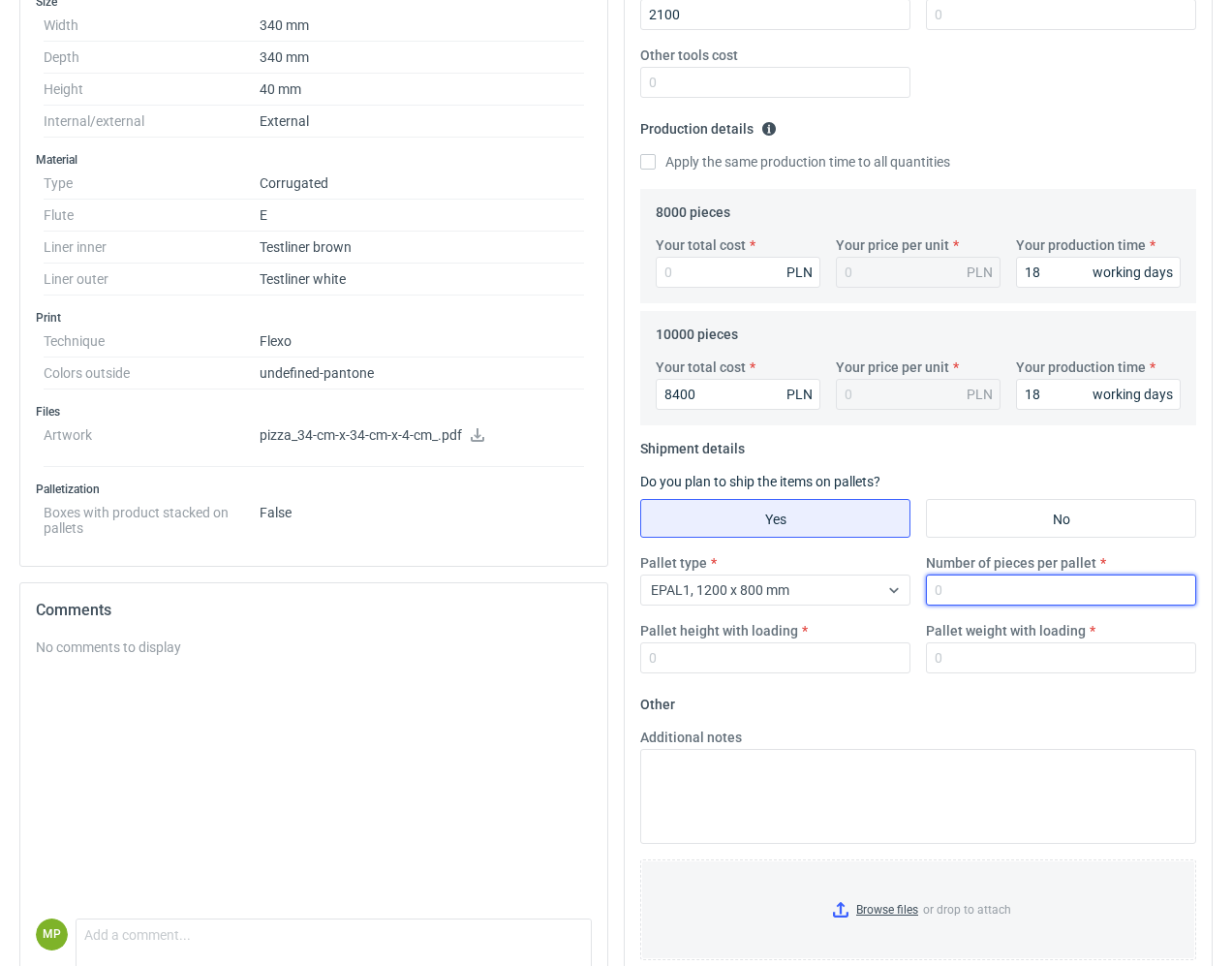 click on "Number of pieces per pallet" at bounding box center [1061, 590] 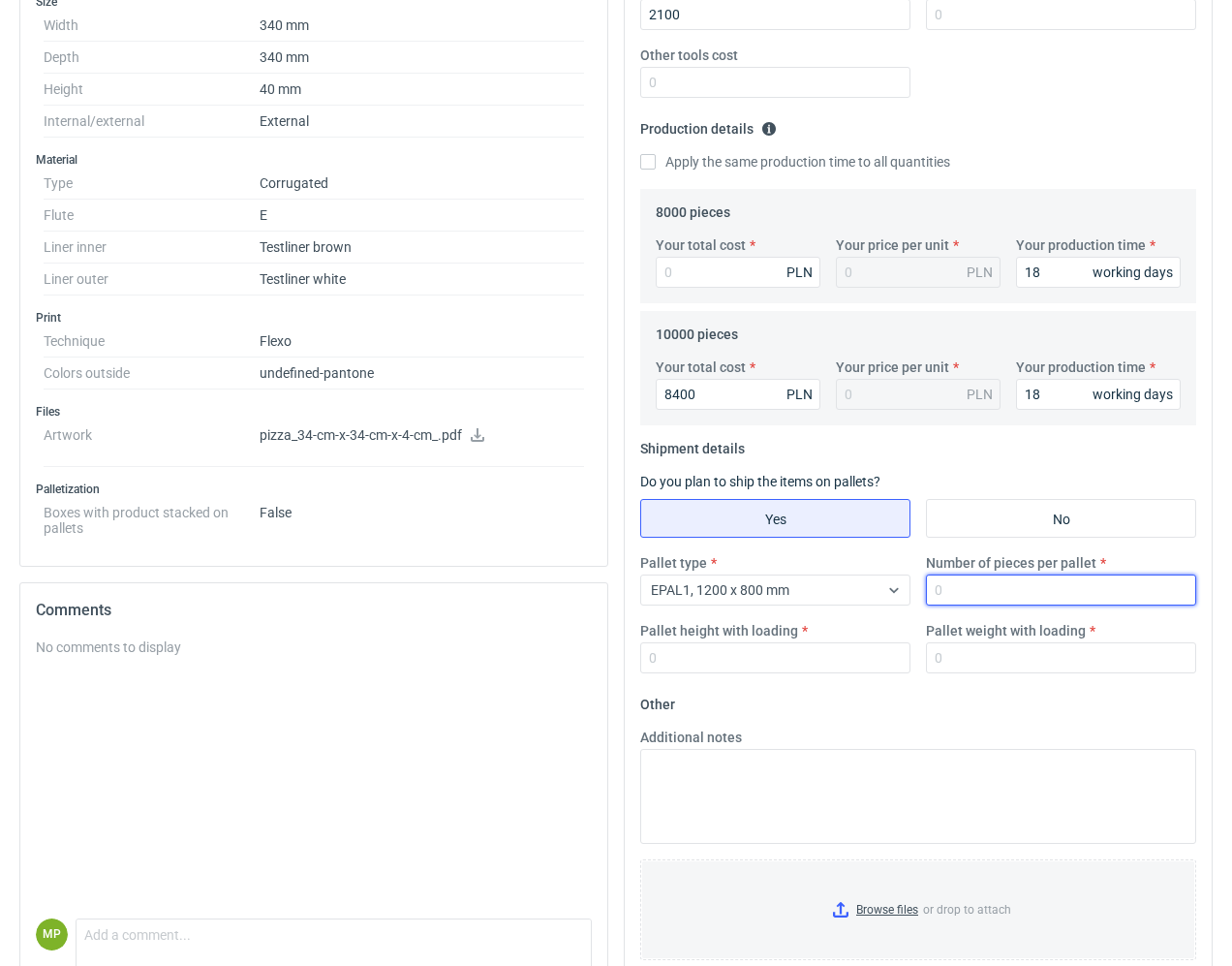 type on "[NUMBER]" 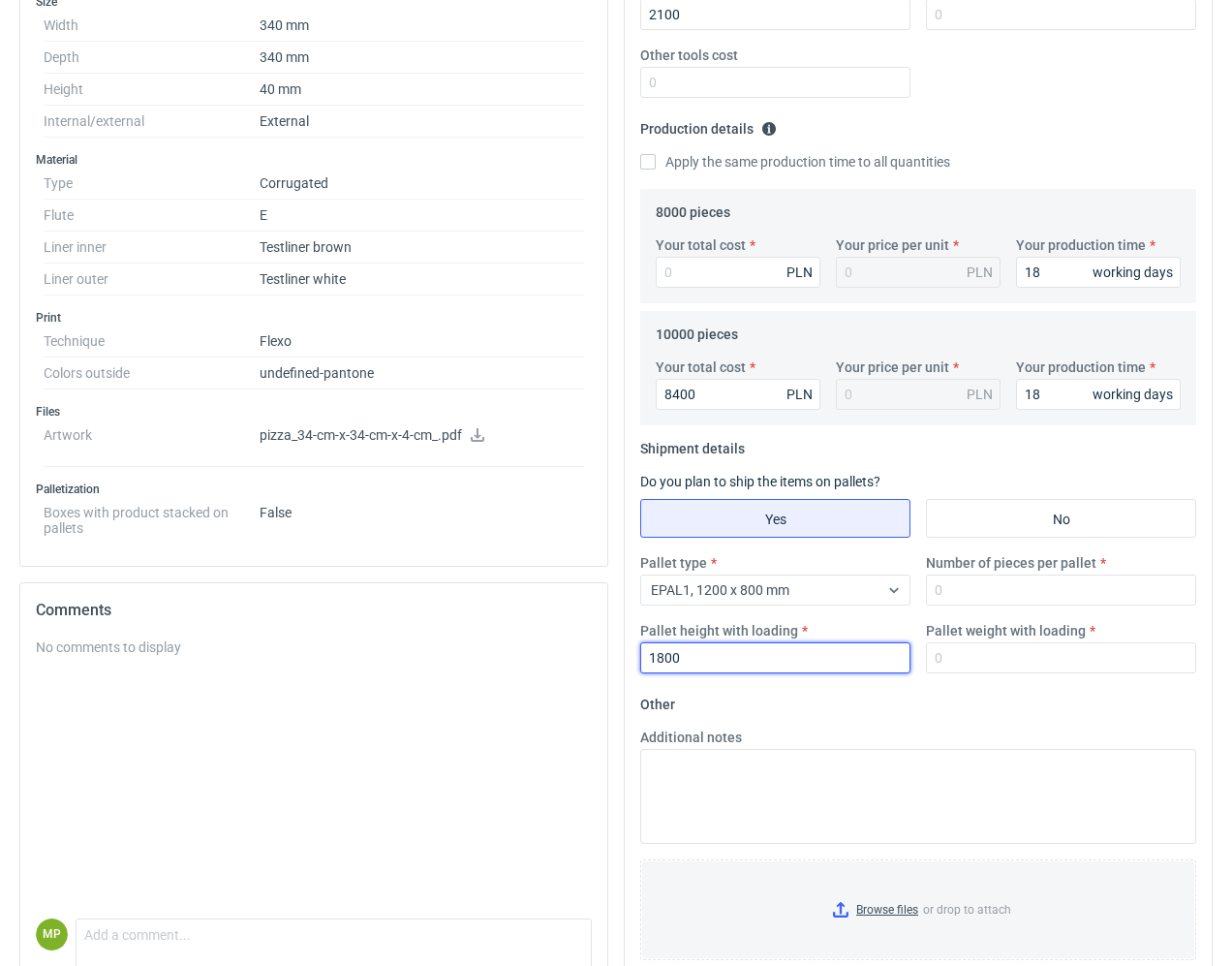 type on "1800" 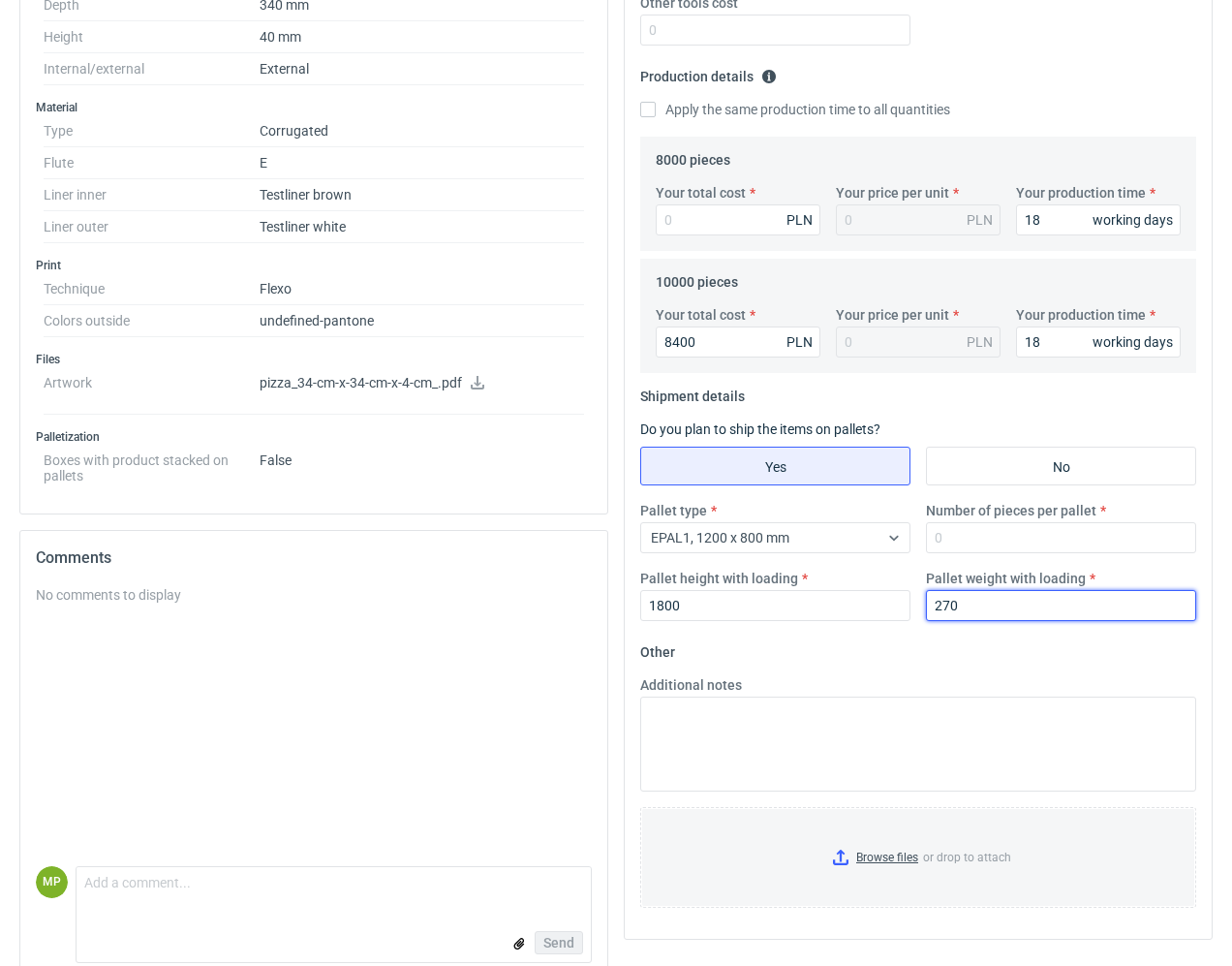 scroll, scrollTop: 566, scrollLeft: 0, axis: vertical 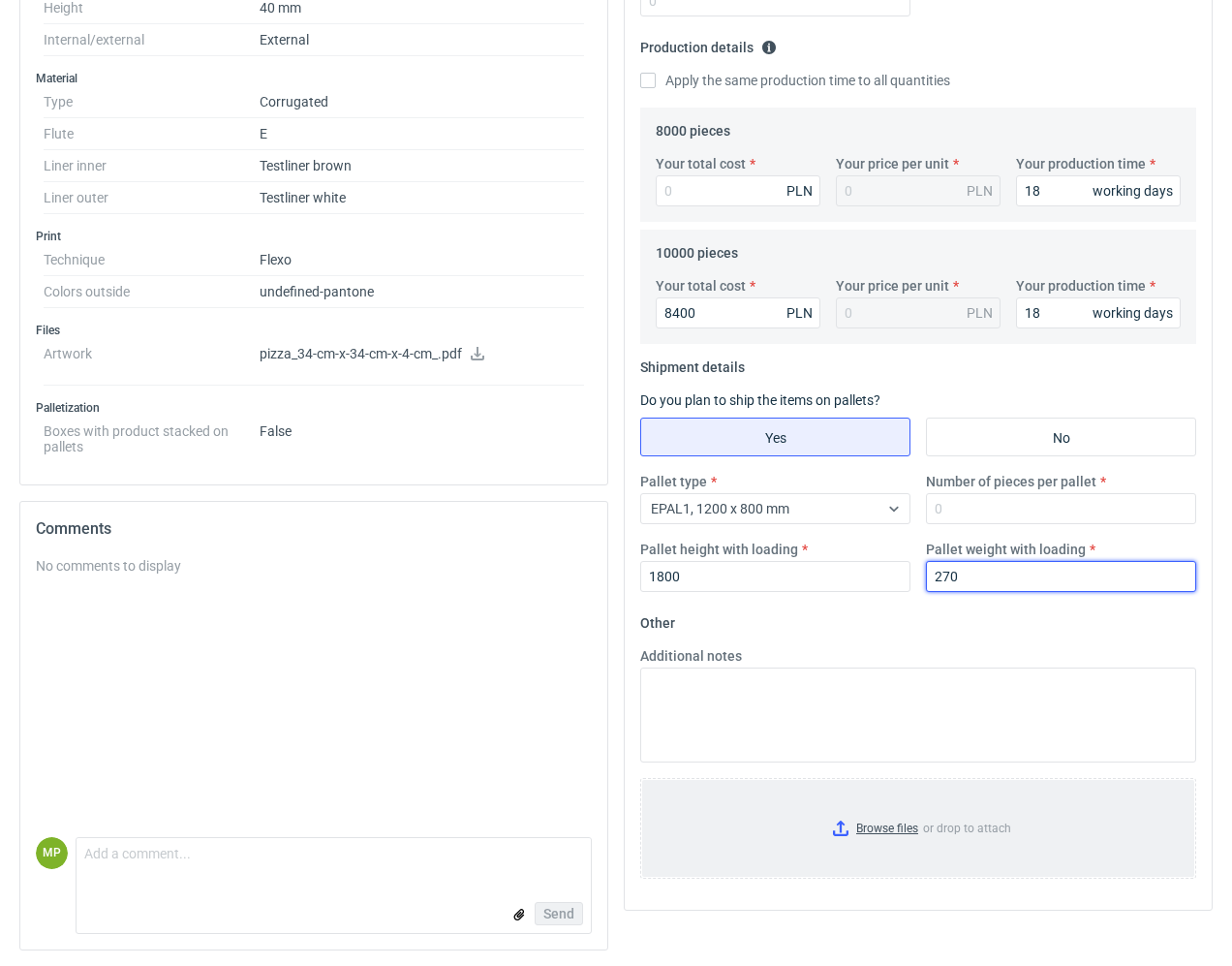 type on "270" 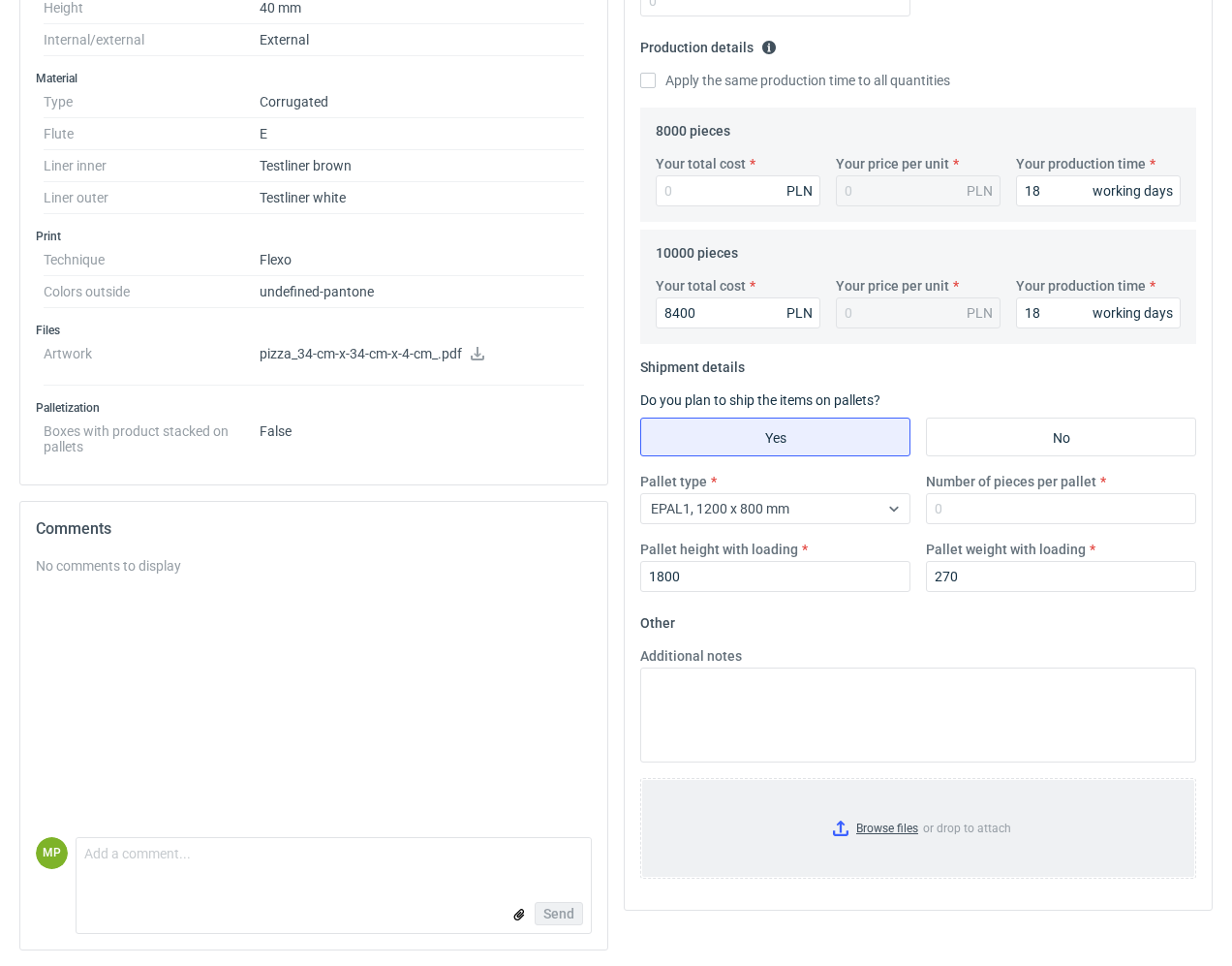 click on "Browse files  or drop to attach" at bounding box center (918, 828) 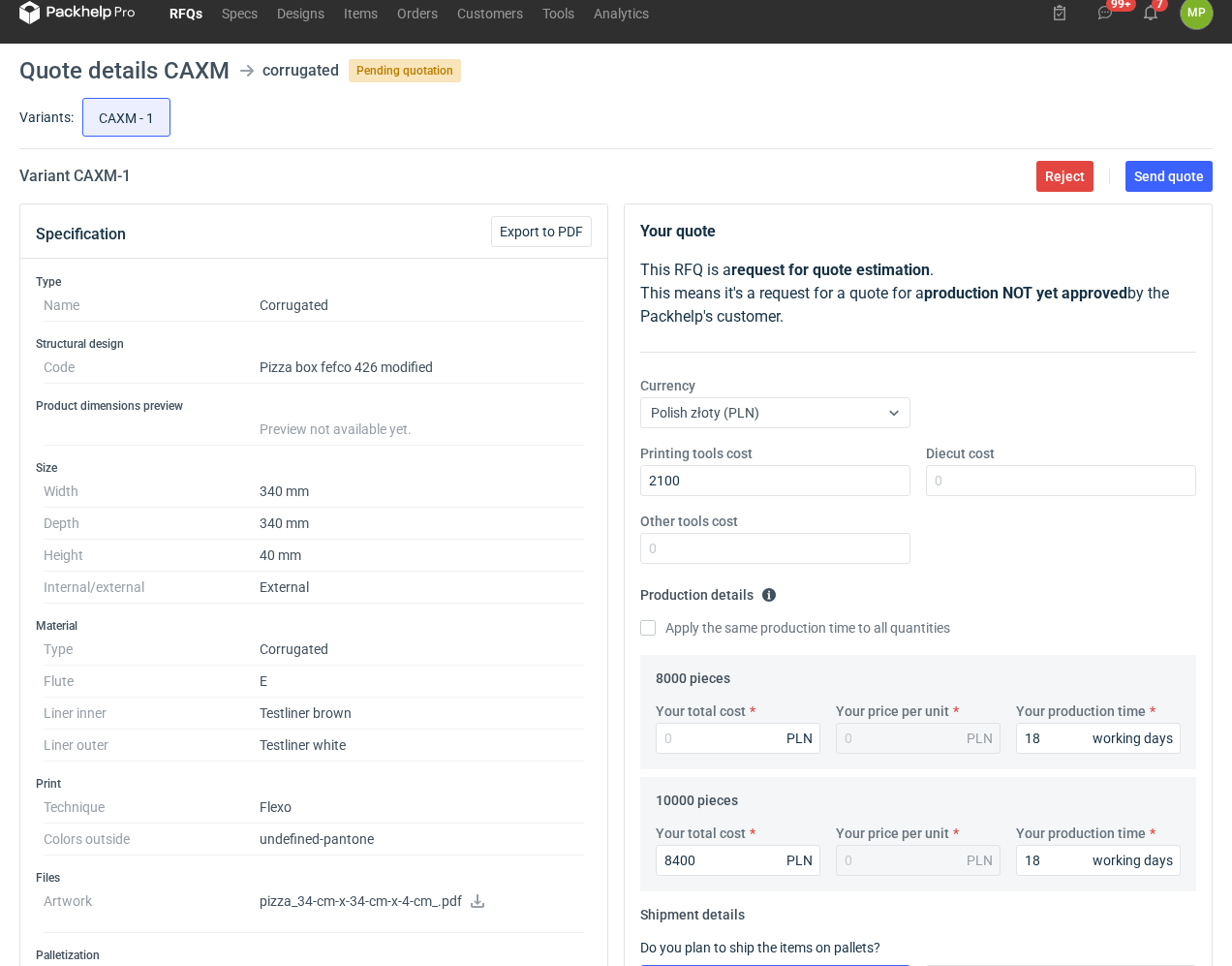 scroll, scrollTop: 16, scrollLeft: 0, axis: vertical 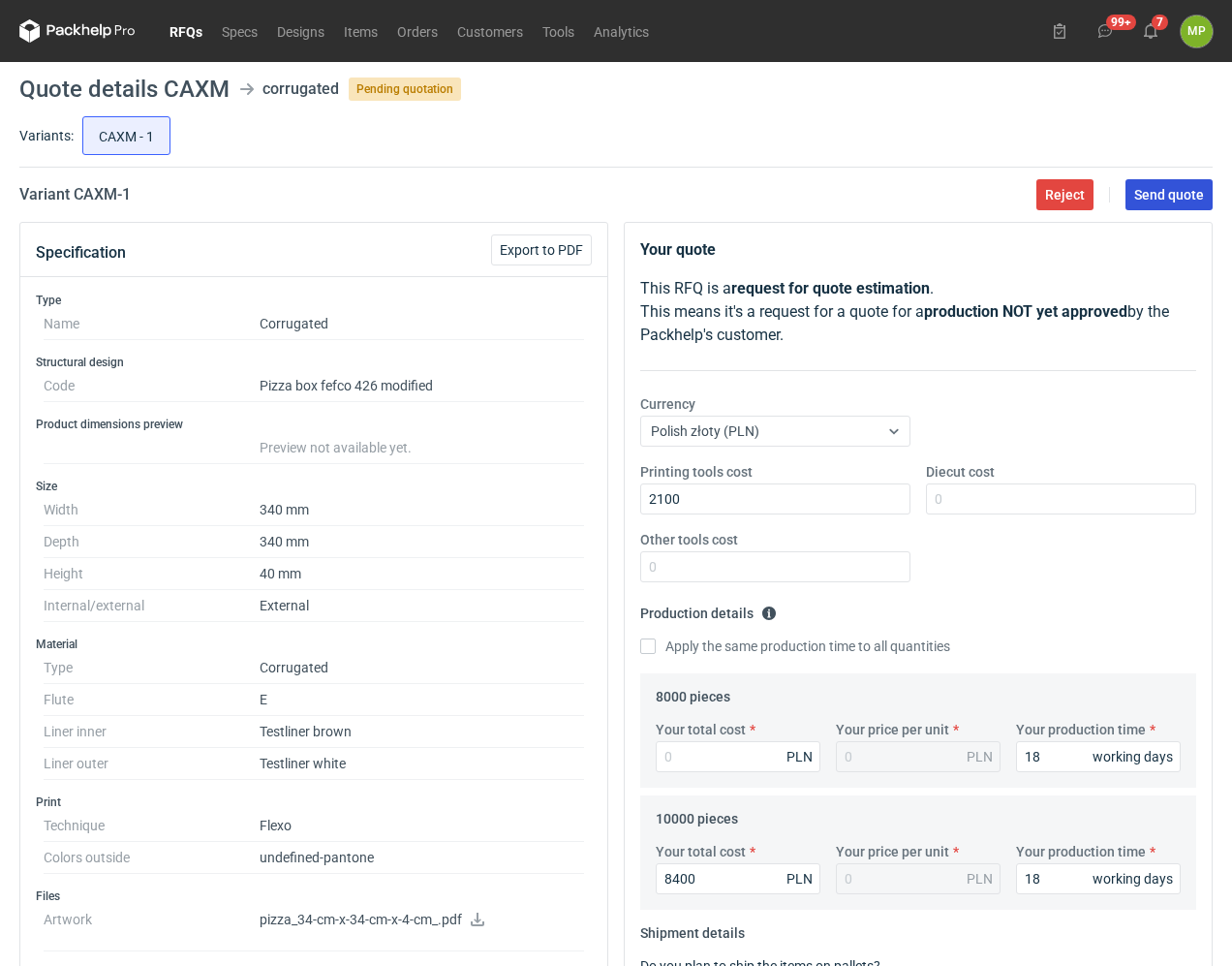 click on "Send quote" at bounding box center [1169, 195] 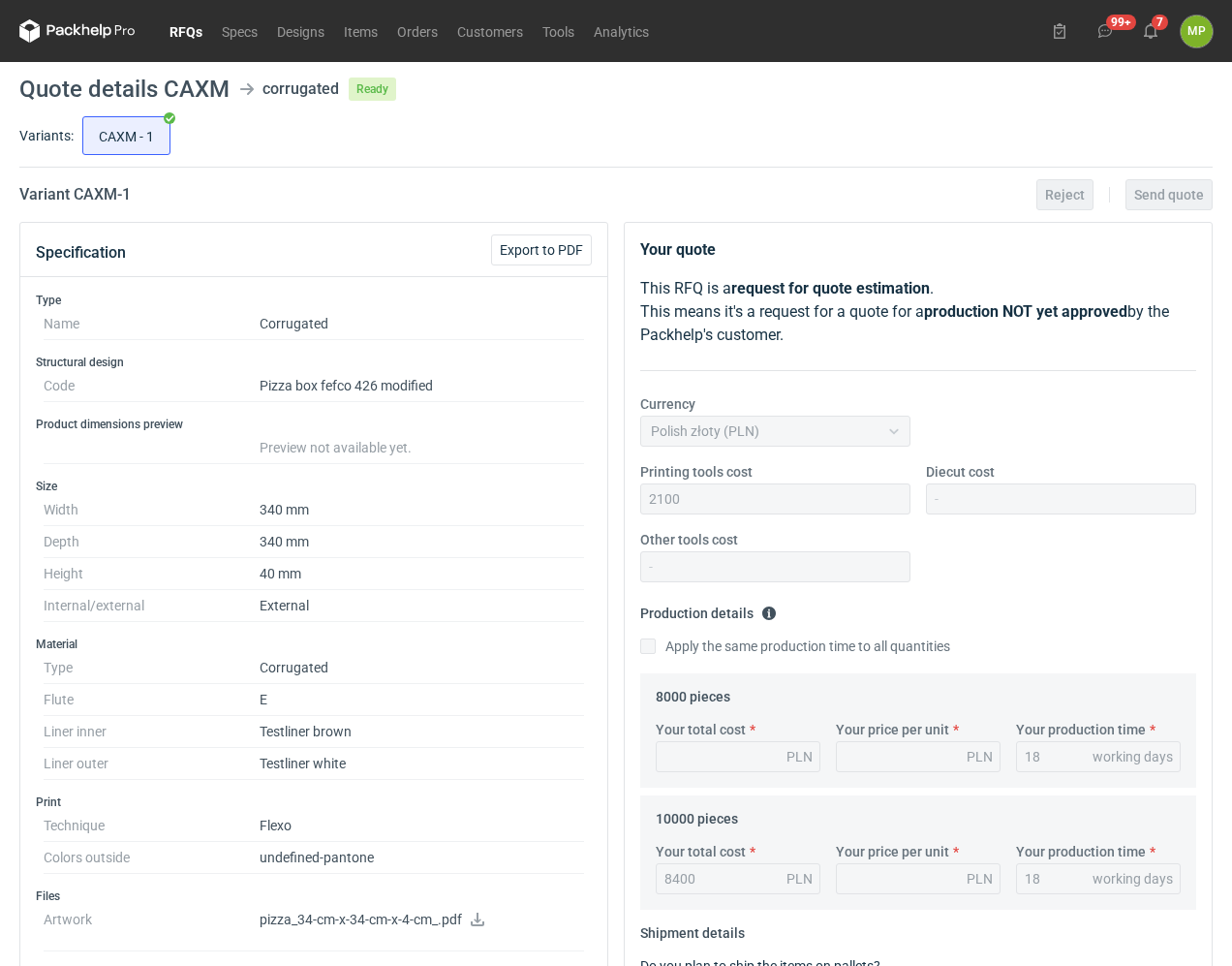 click on "RFQs" at bounding box center [186, 31] 